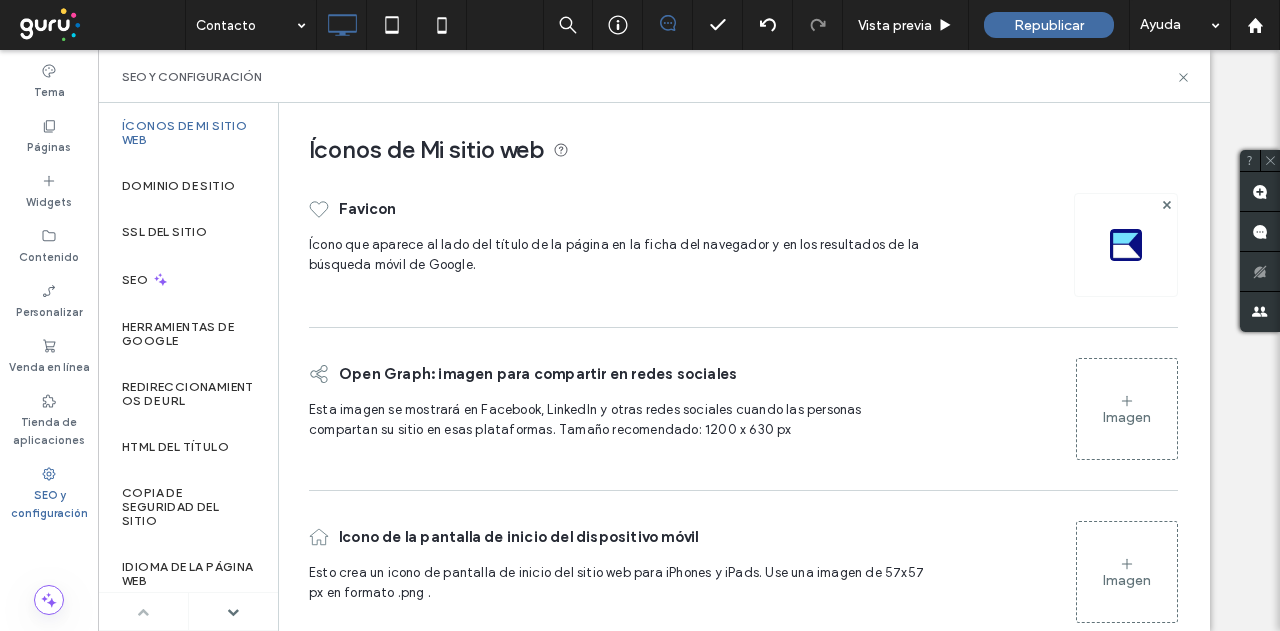 scroll, scrollTop: 0, scrollLeft: 0, axis: both 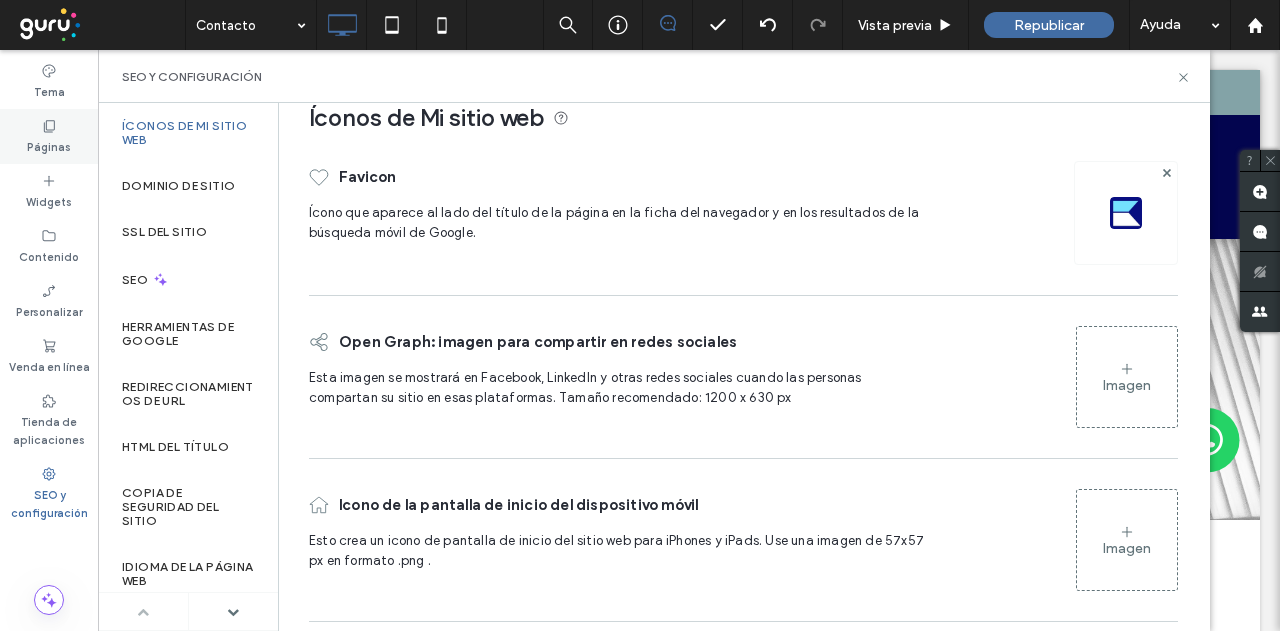 click 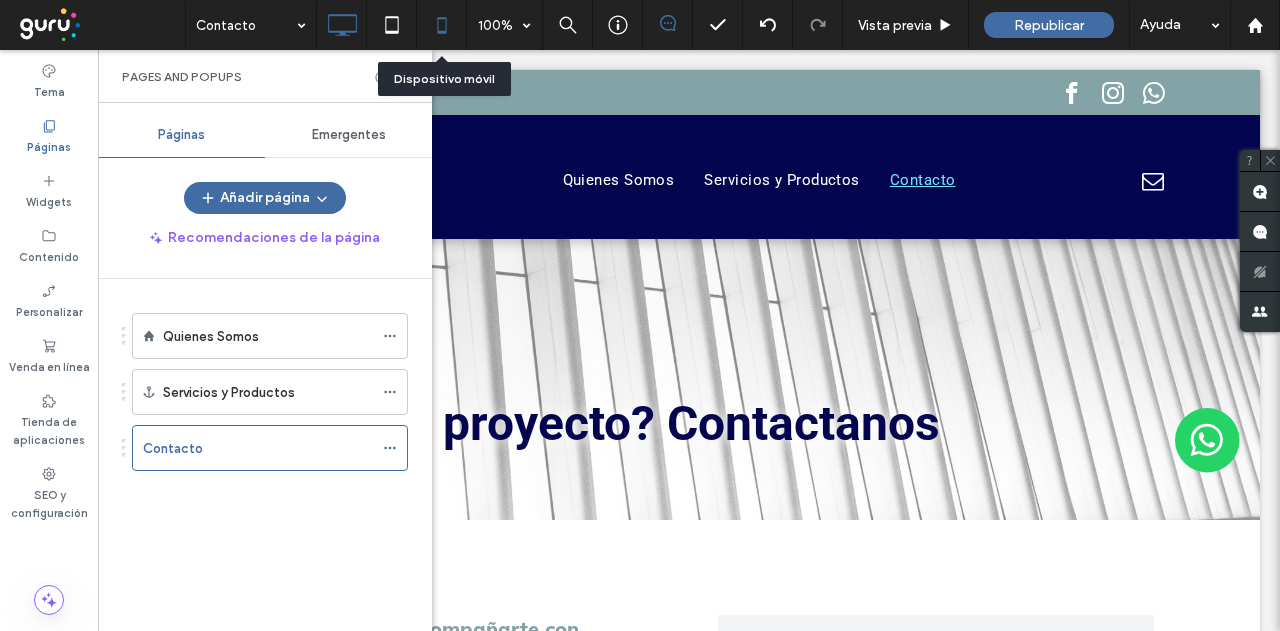 click 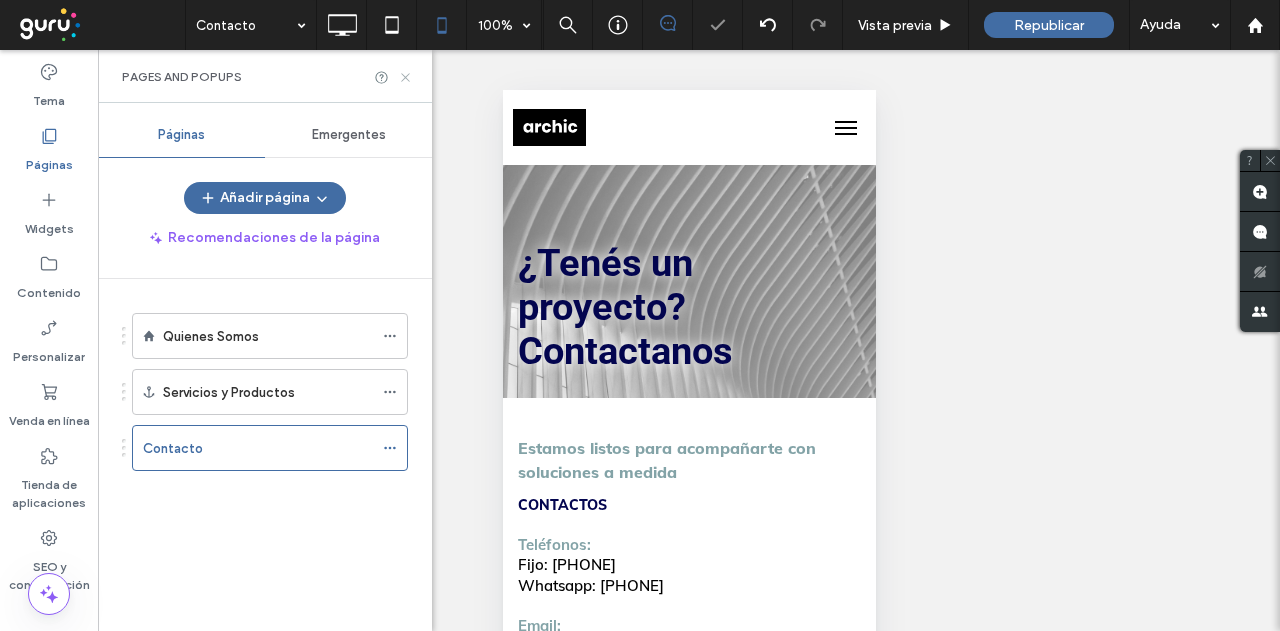 click 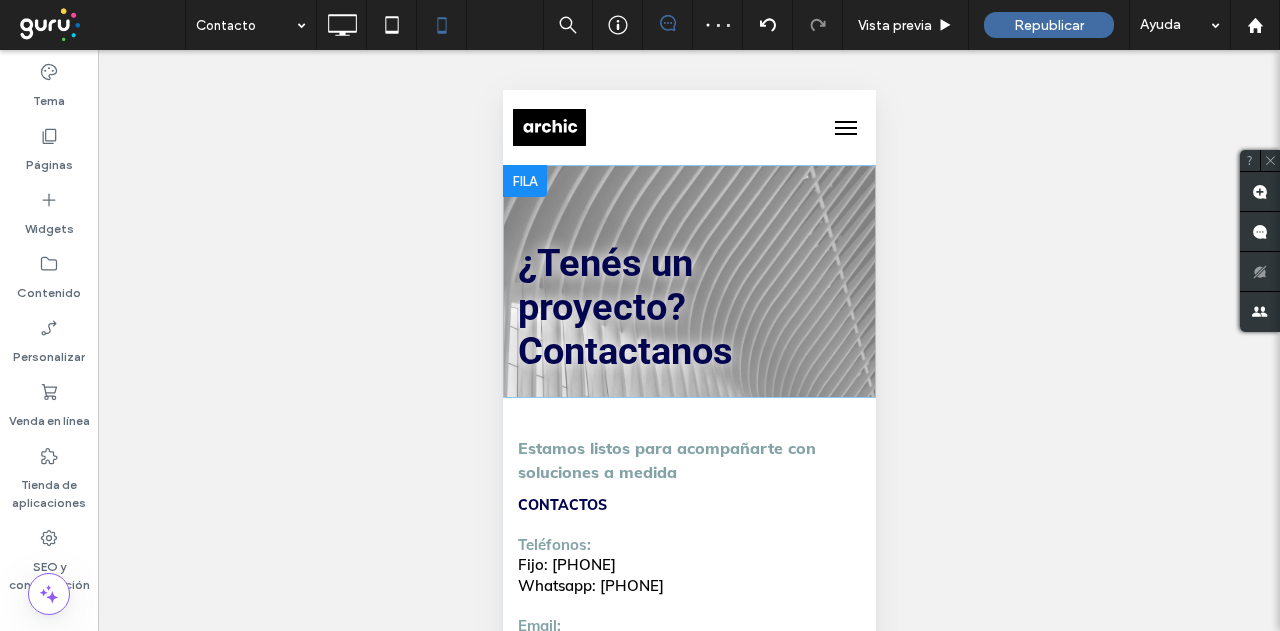 scroll, scrollTop: 0, scrollLeft: 0, axis: both 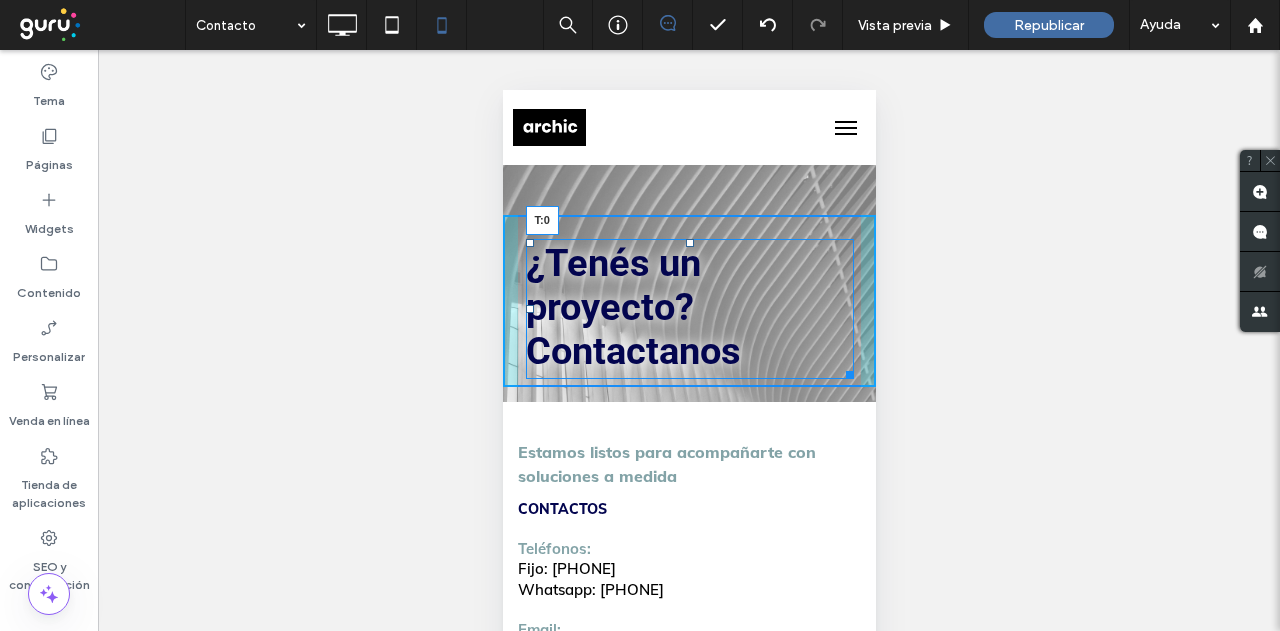 drag, startPoint x: 682, startPoint y: 243, endPoint x: 1140, endPoint y: 376, distance: 476.92032 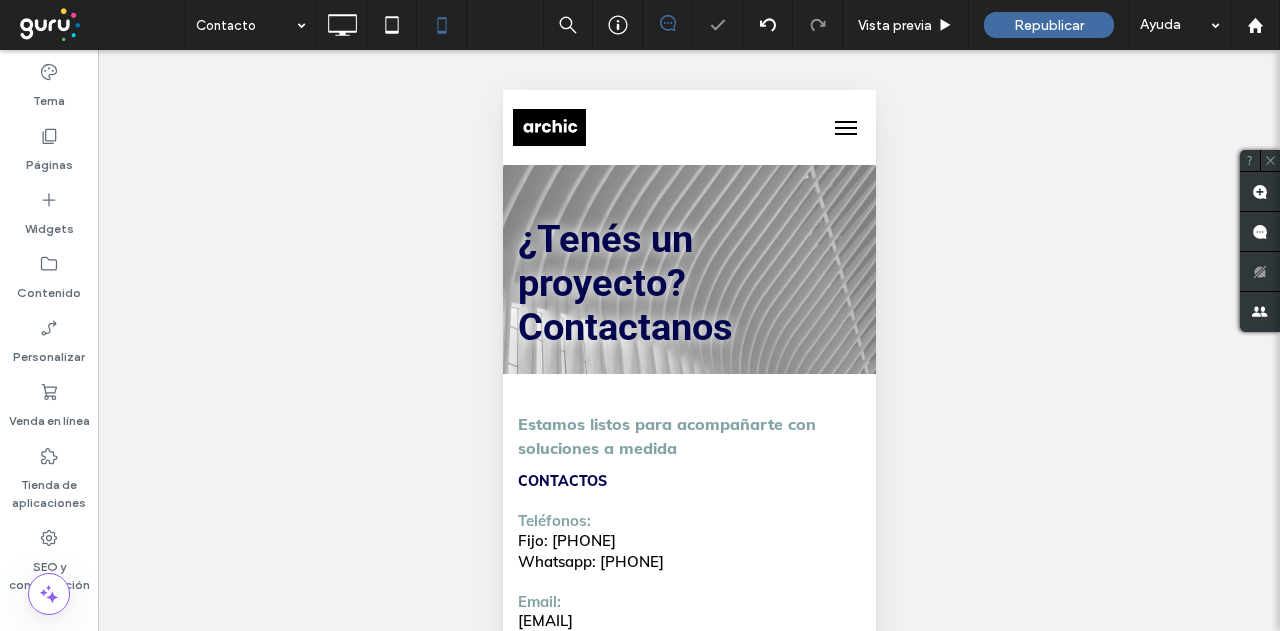 click at bounding box center [640, 315] 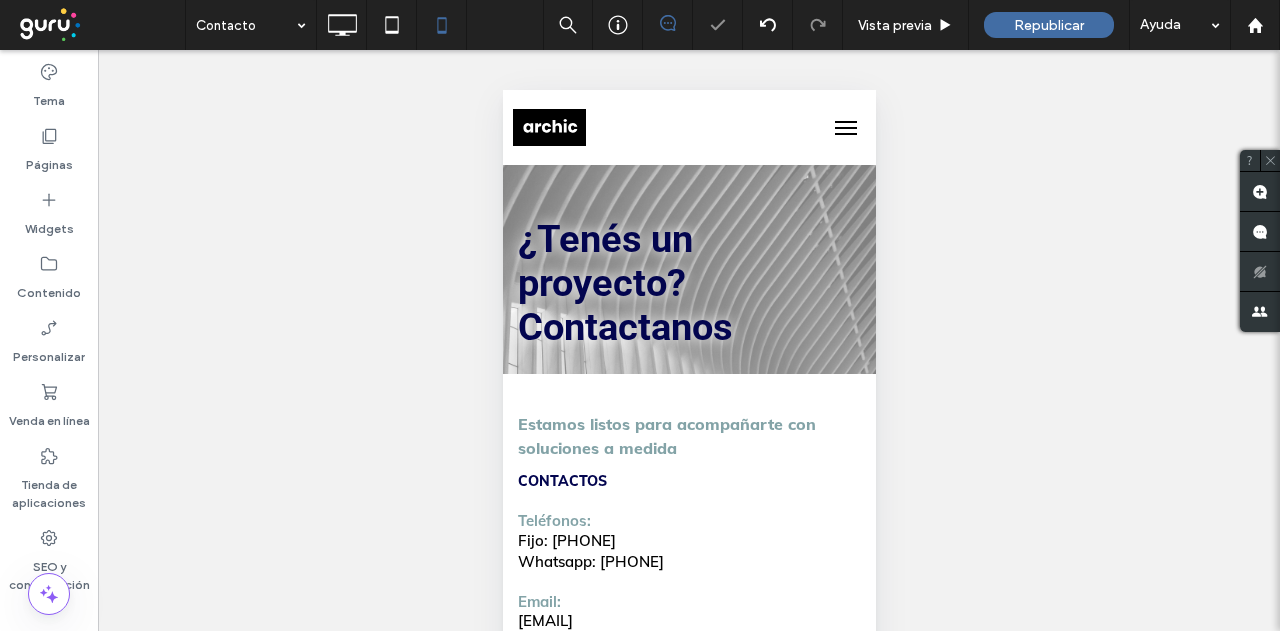 click on "¿Tenés un proyecto? Contactanos" at bounding box center (624, 283) 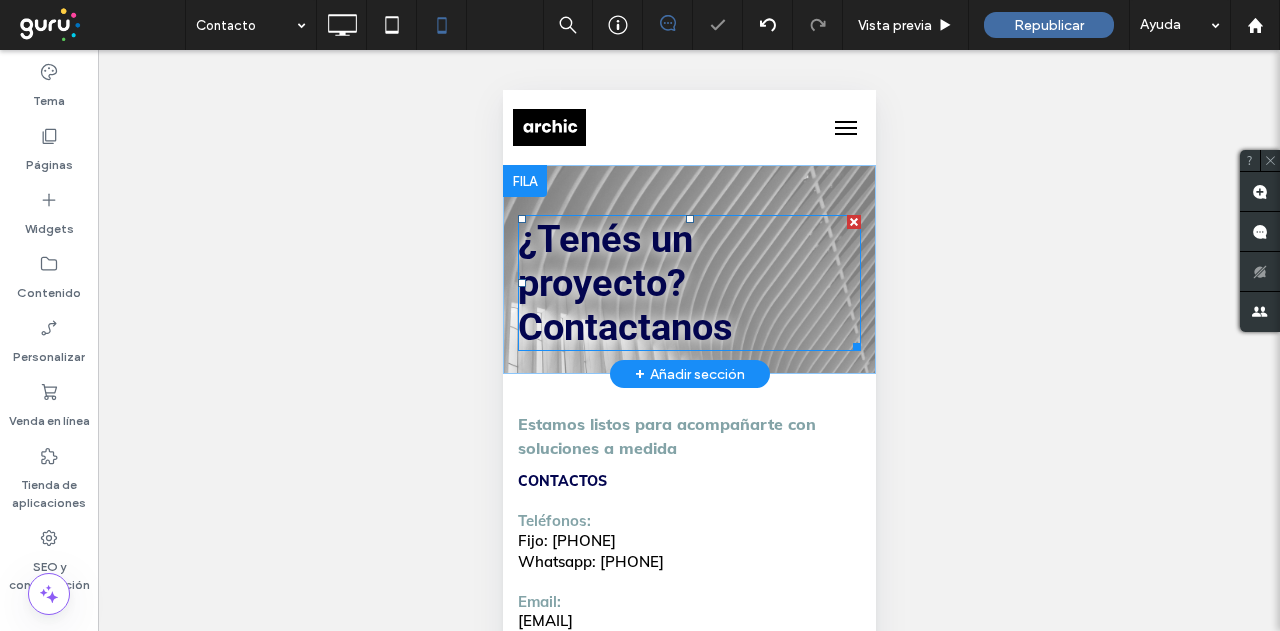 click on "¿Tenés un proyecto? Contactanos" at bounding box center (624, 283) 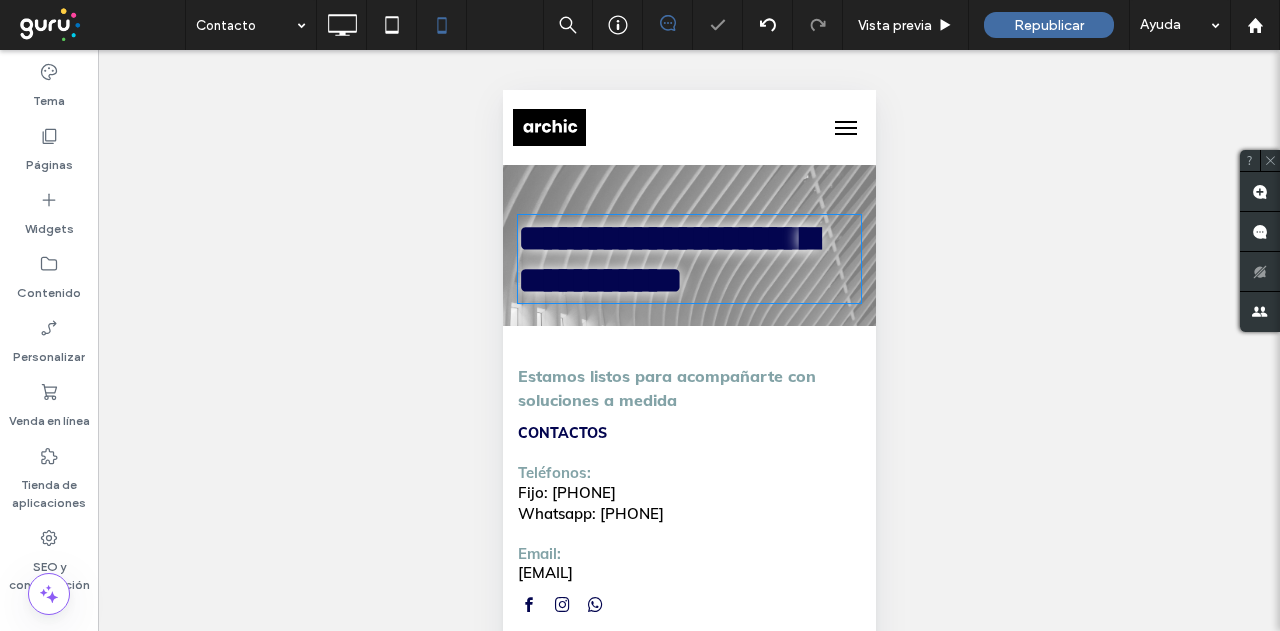 click on "**********" at bounding box center (667, 259) 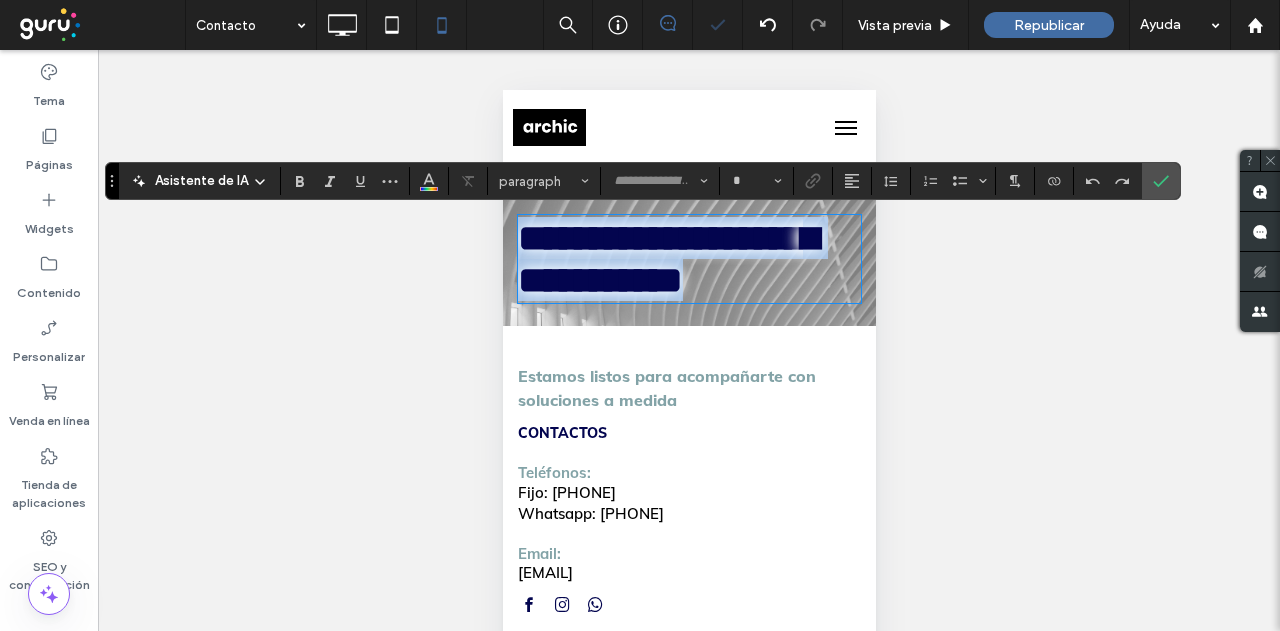 type on "******" 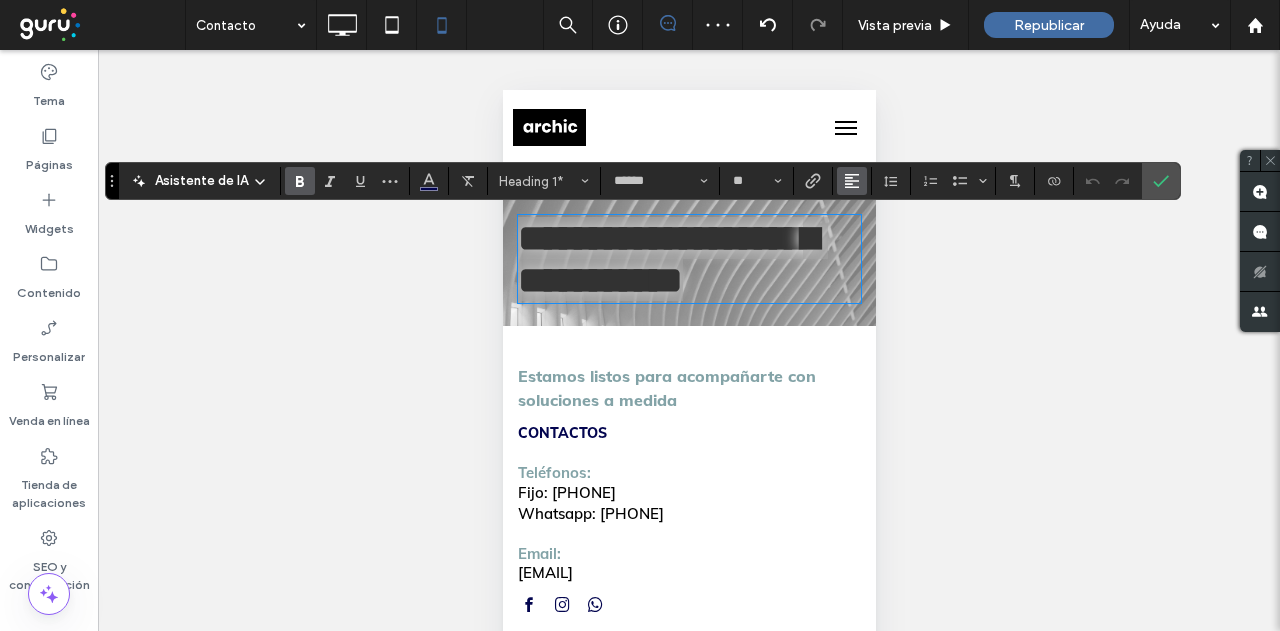 click 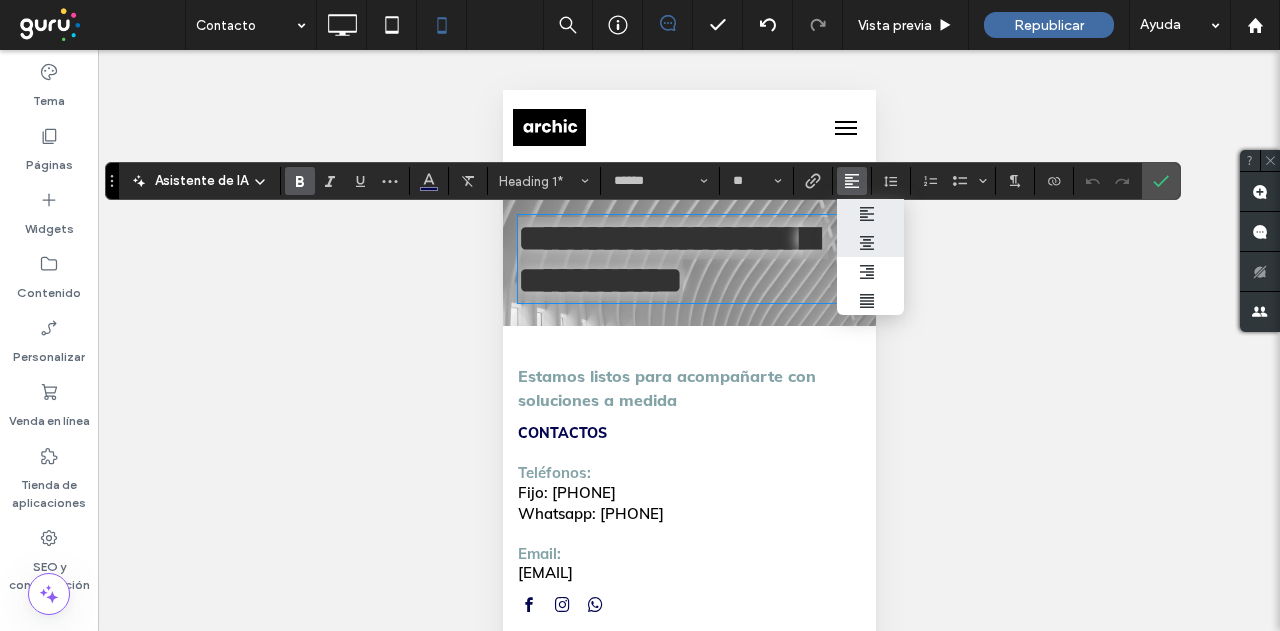 click 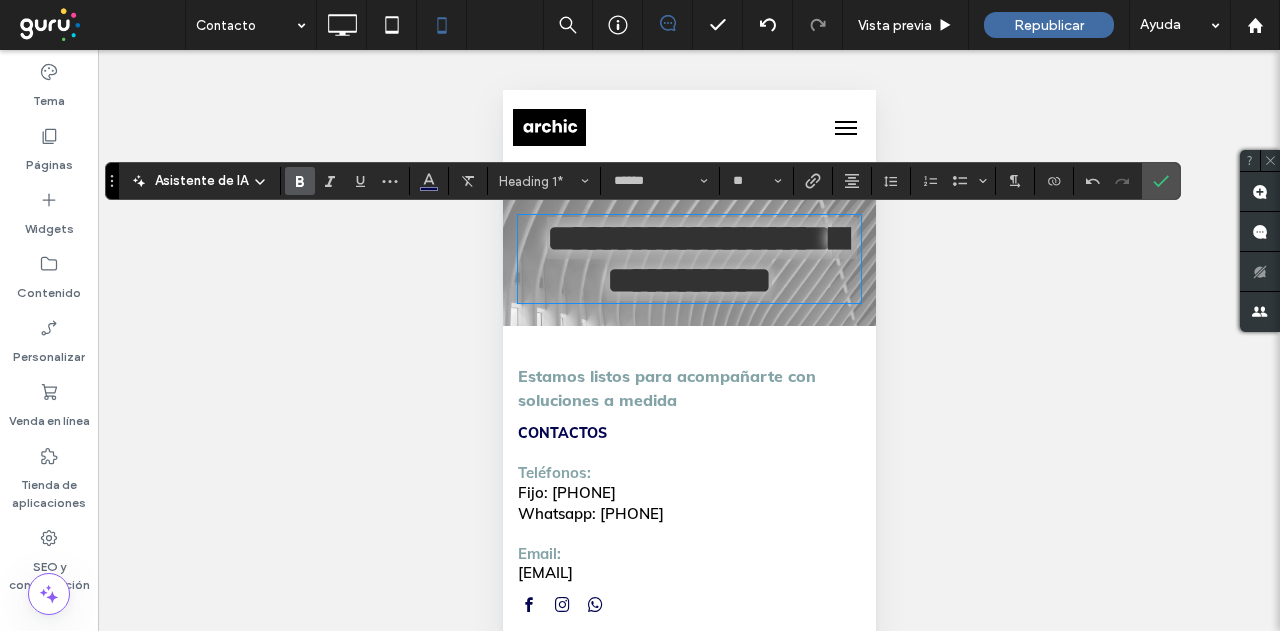 click 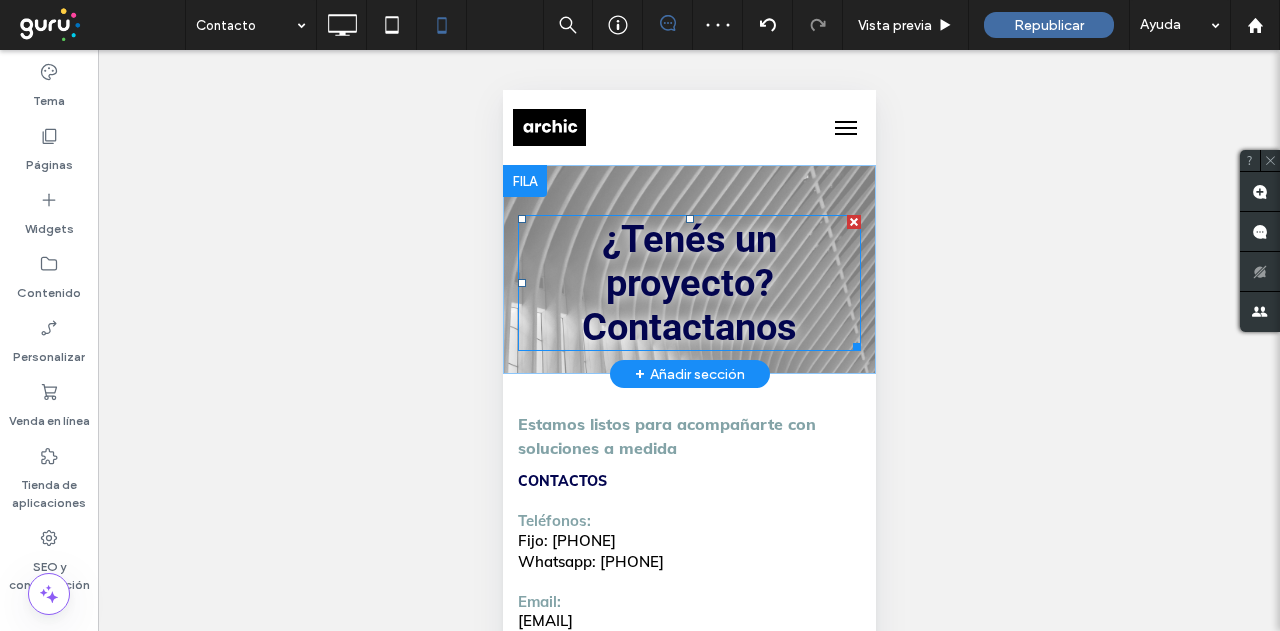 drag, startPoint x: 661, startPoint y: 283, endPoint x: 1374, endPoint y: 101, distance: 735.86206 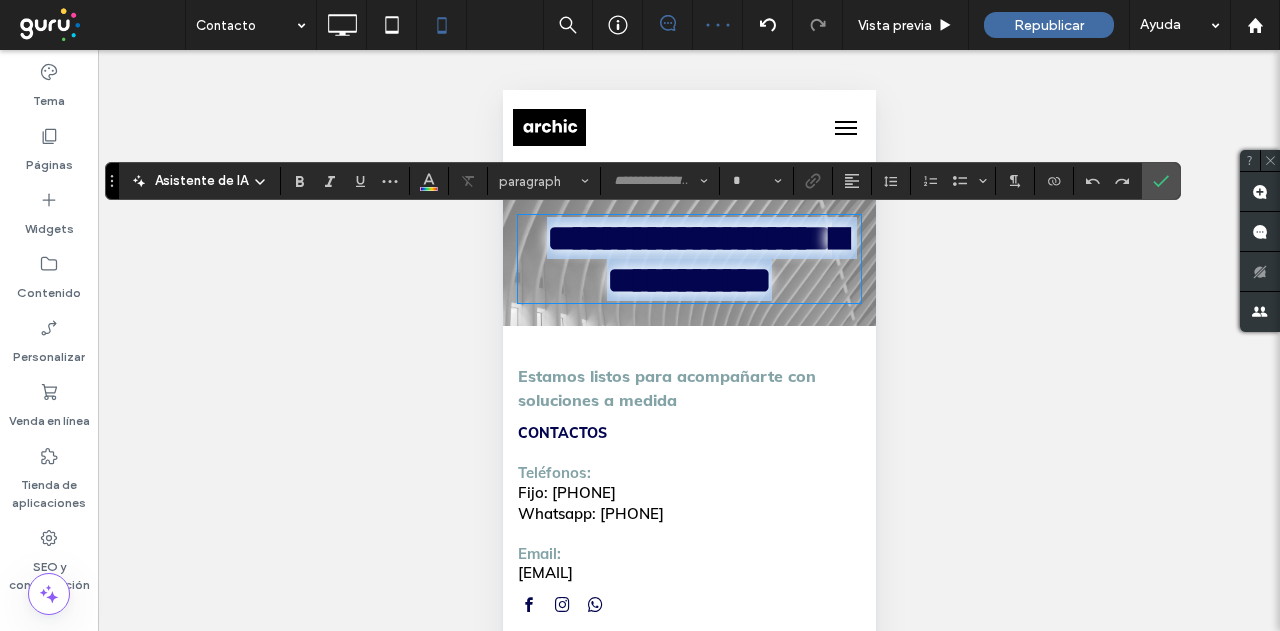 type on "******" 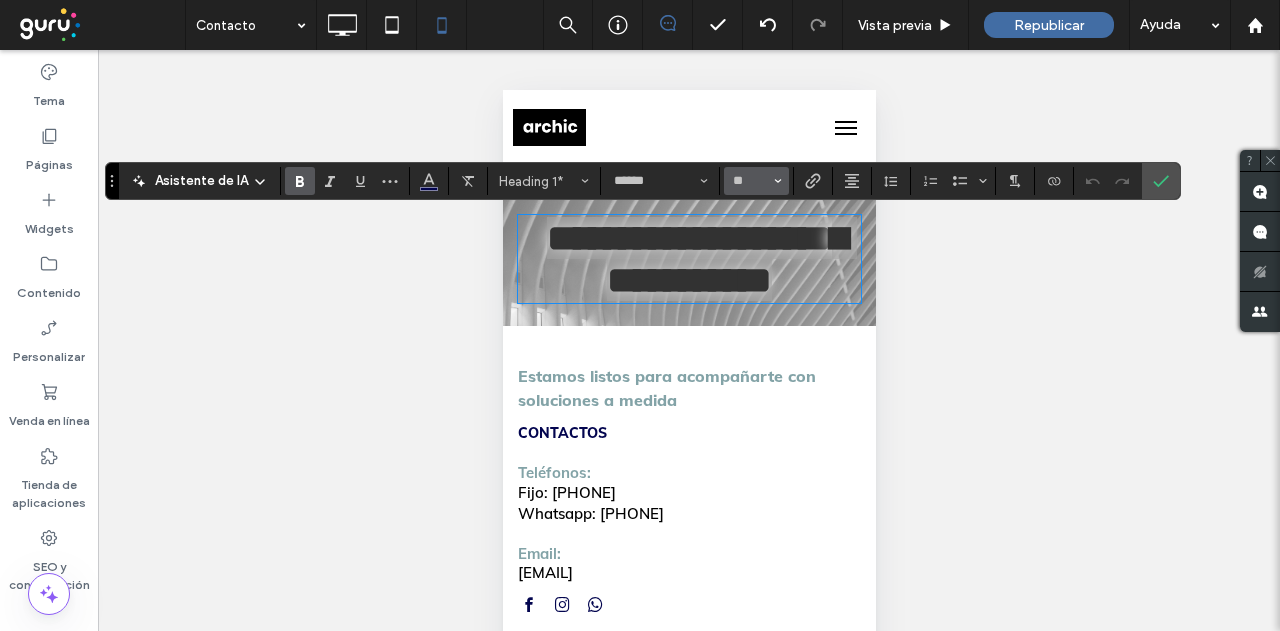 click 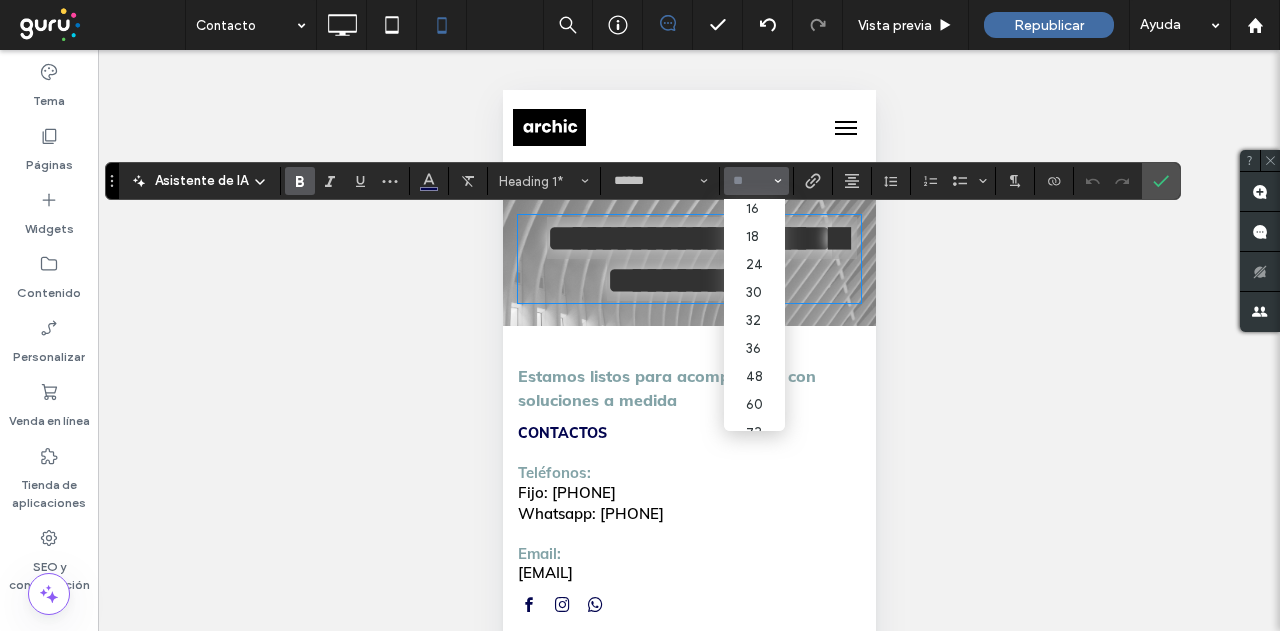 scroll, scrollTop: 200, scrollLeft: 0, axis: vertical 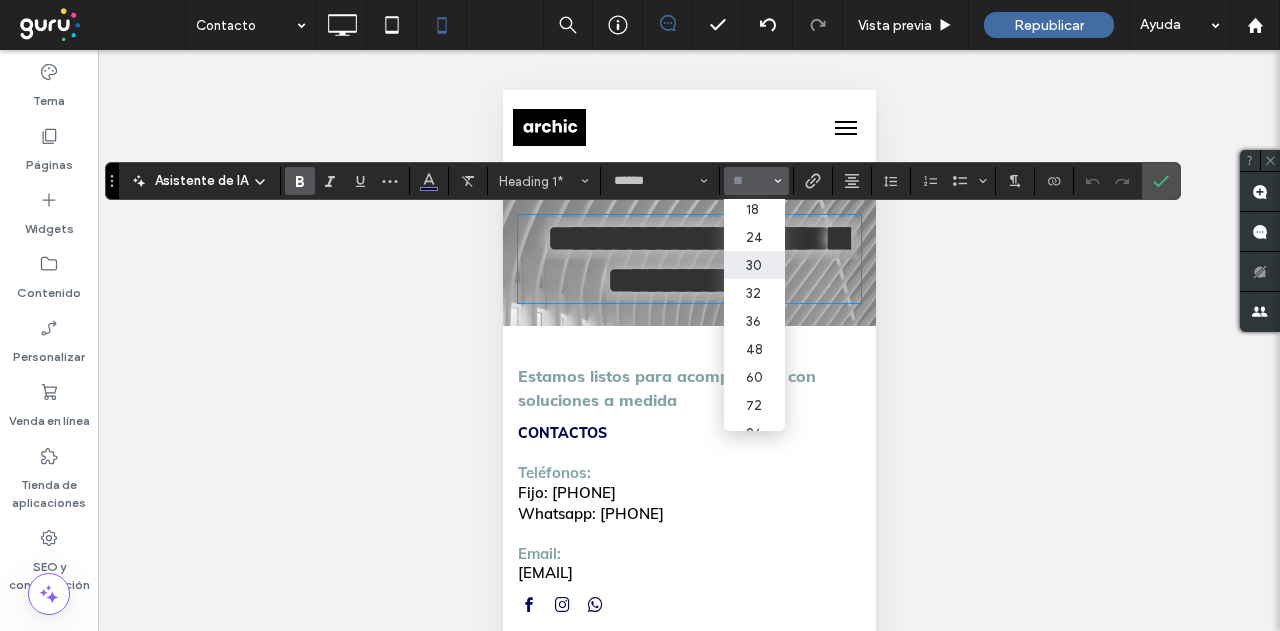 drag, startPoint x: 752, startPoint y: 270, endPoint x: 258, endPoint y: 180, distance: 502.13147 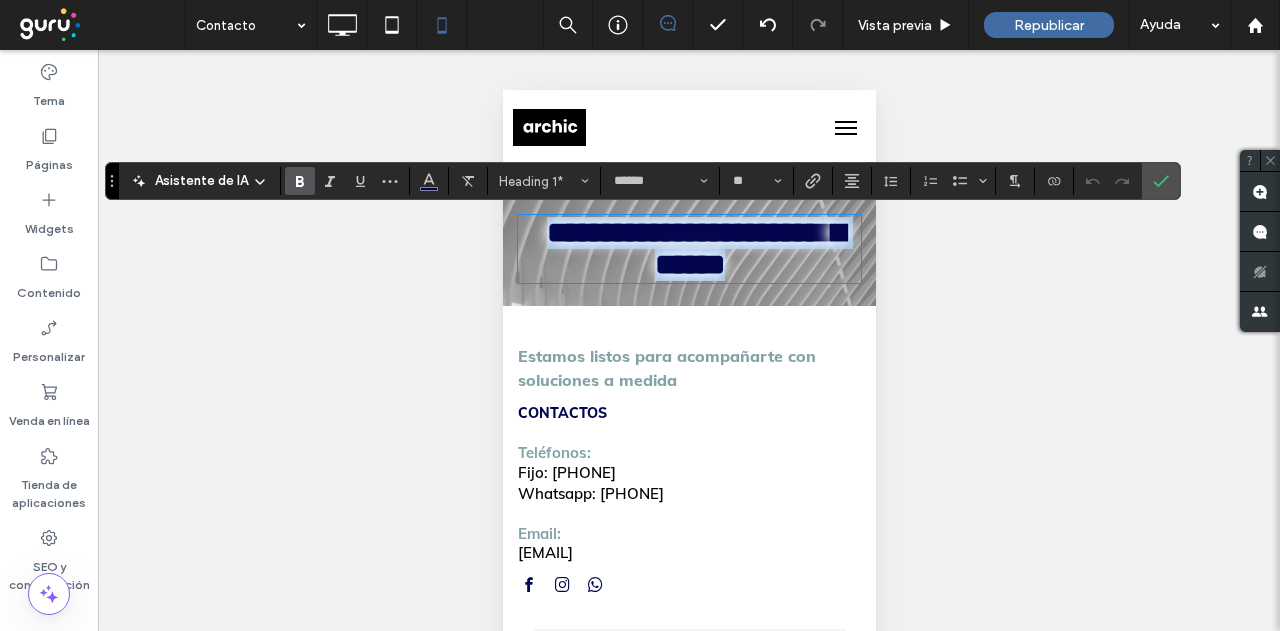 type on "**" 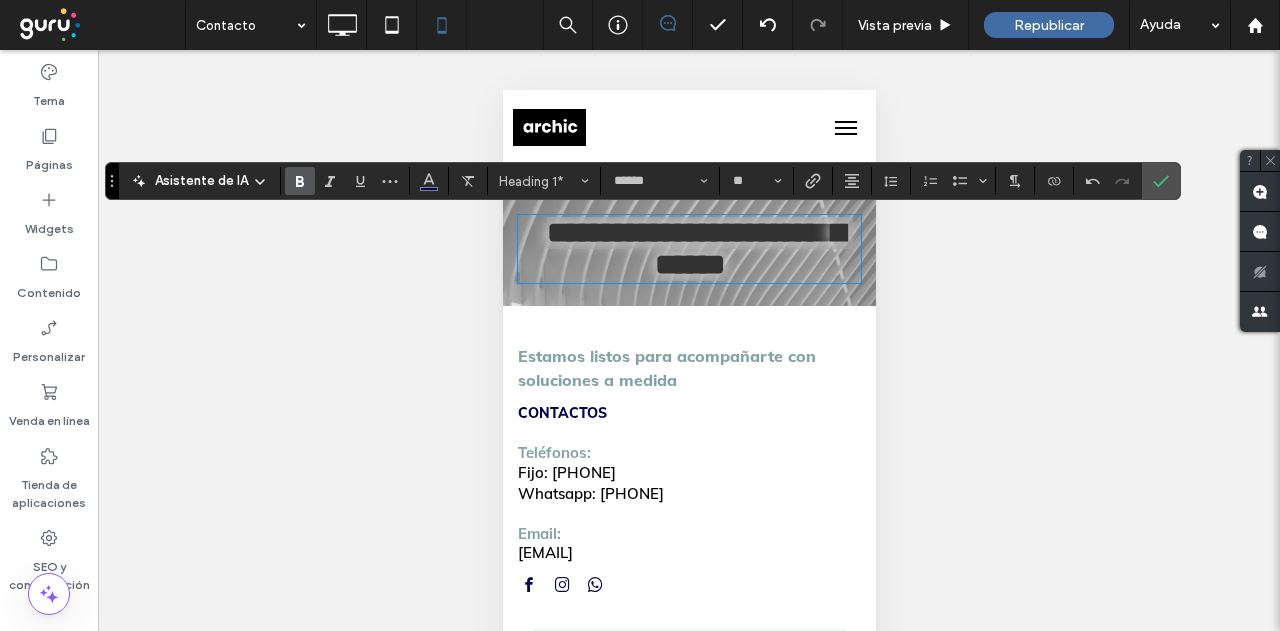 click 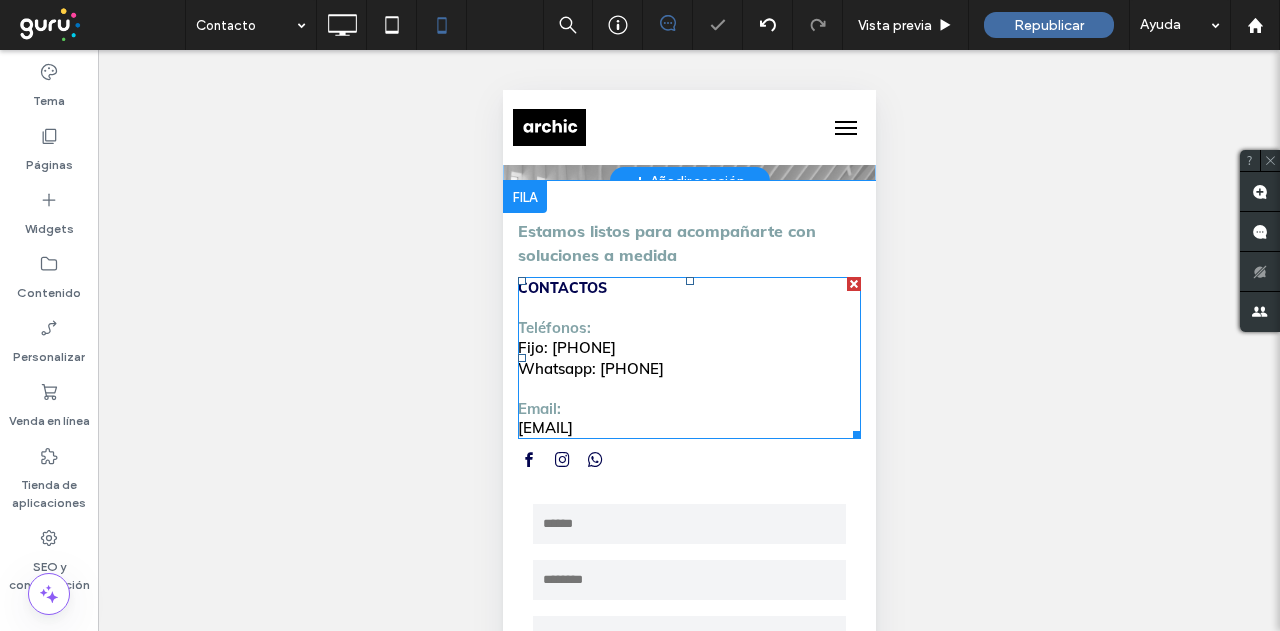scroll, scrollTop: 100, scrollLeft: 0, axis: vertical 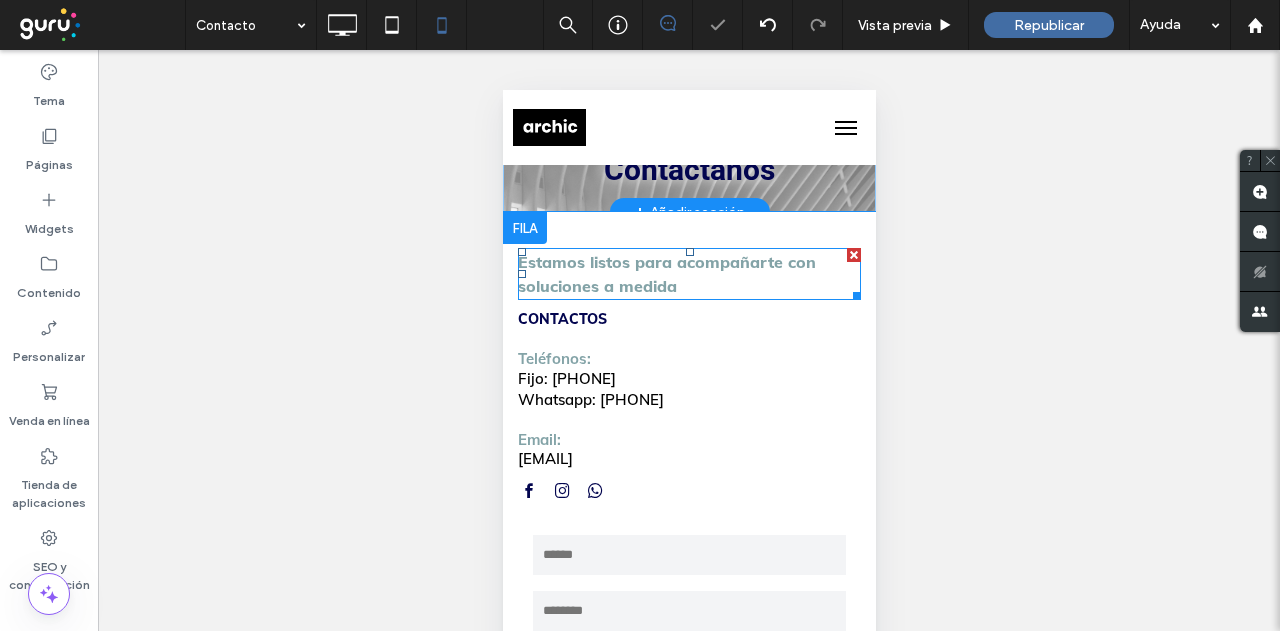 click on "Estamos listos para acompañarte con soluciones a medida" at bounding box center [666, 274] 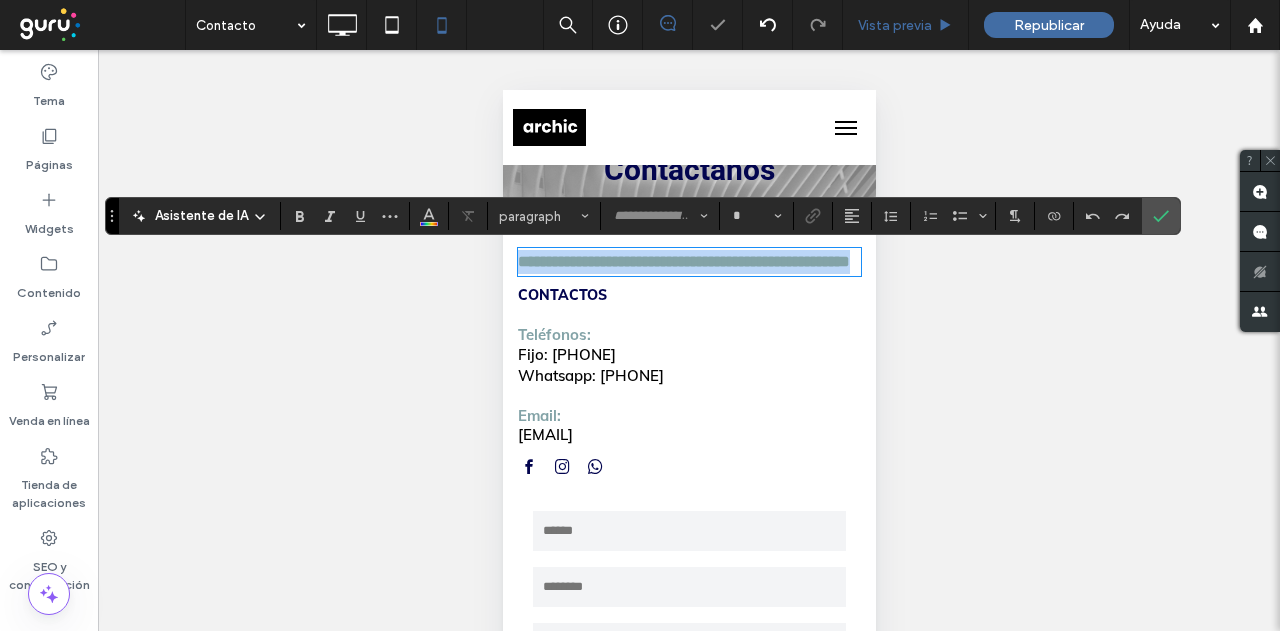 type on "****" 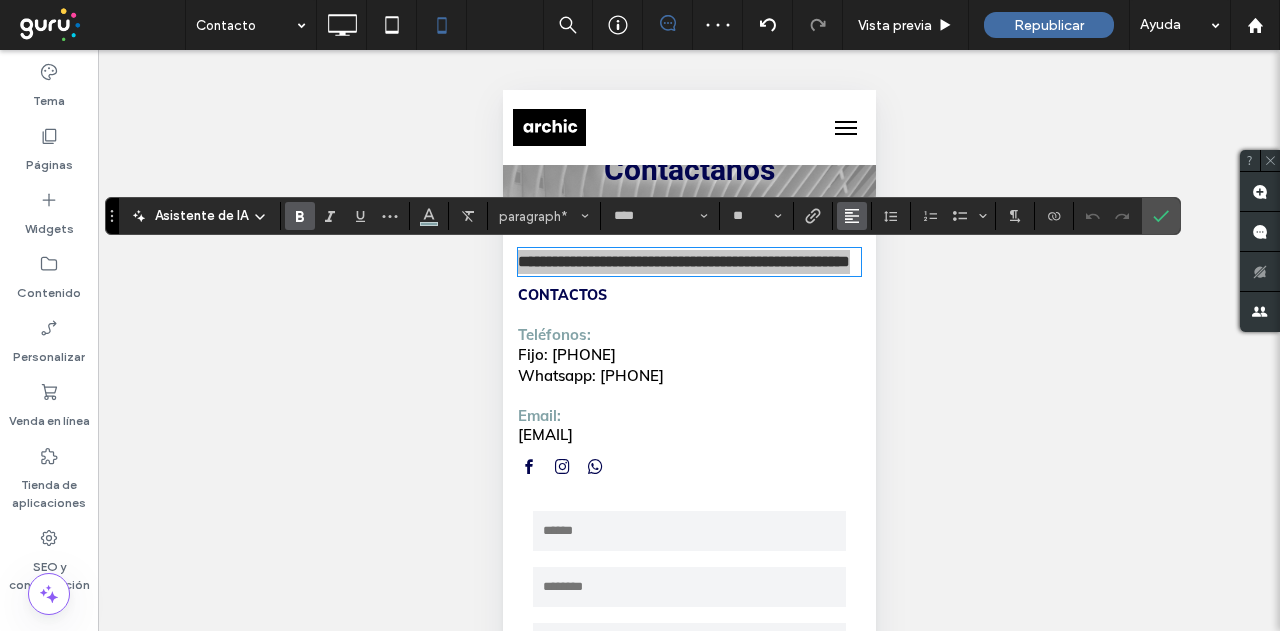 click 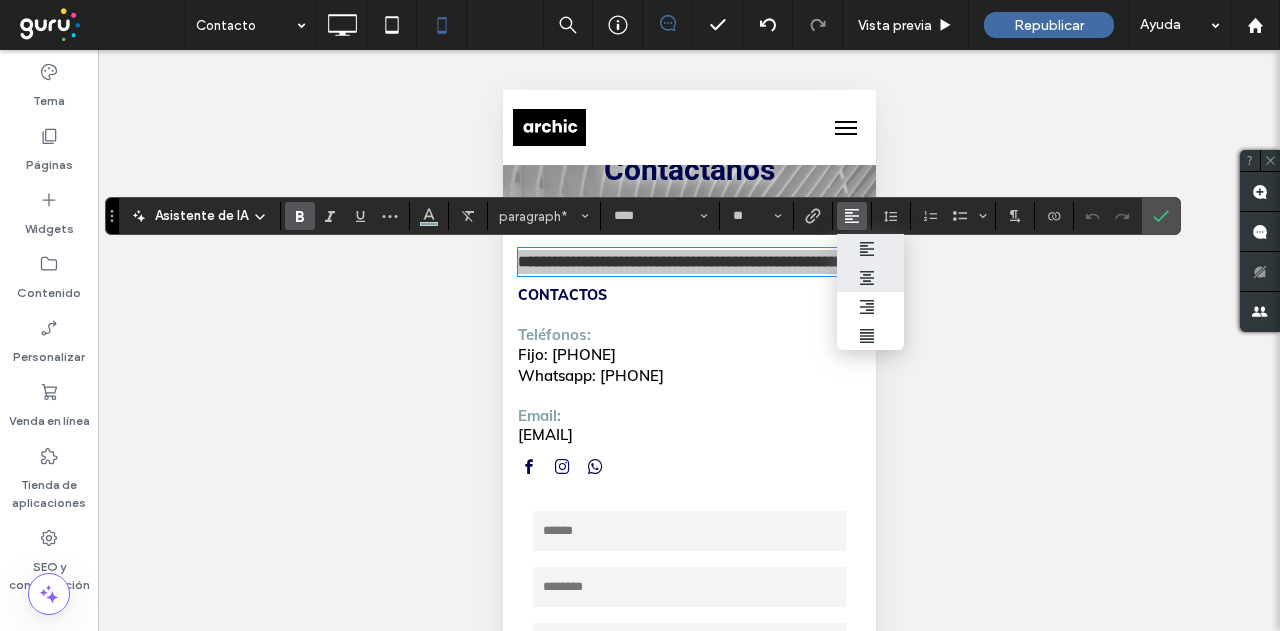click 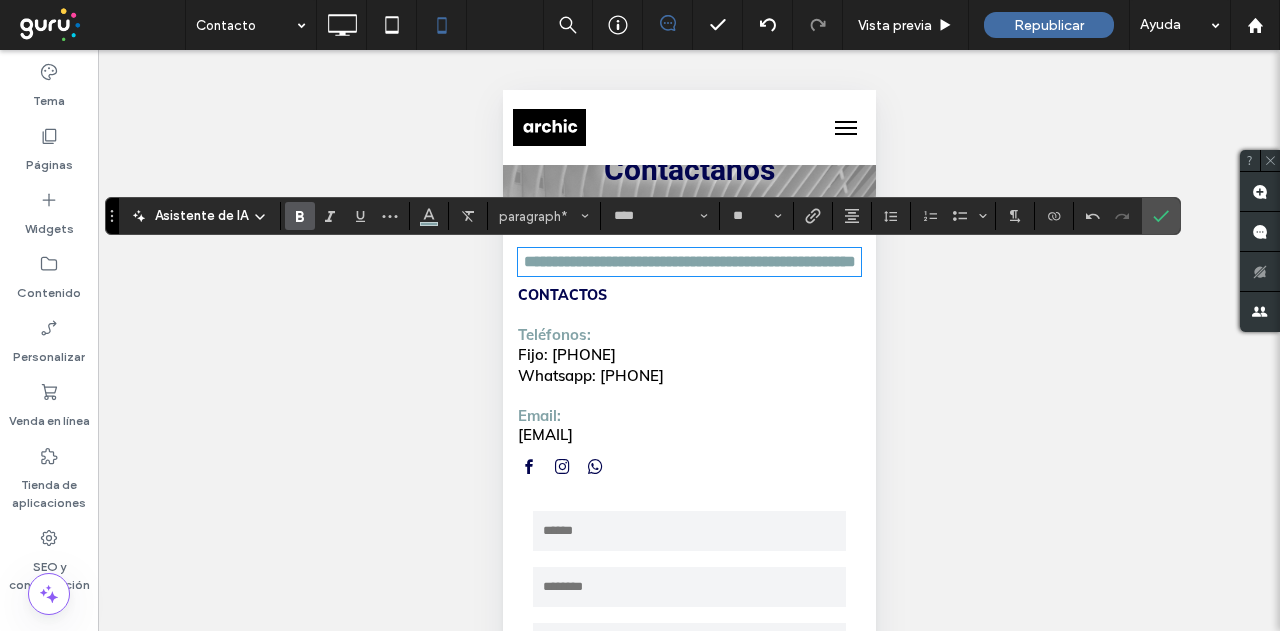 click on "CONTACTOS" at bounding box center (561, 295) 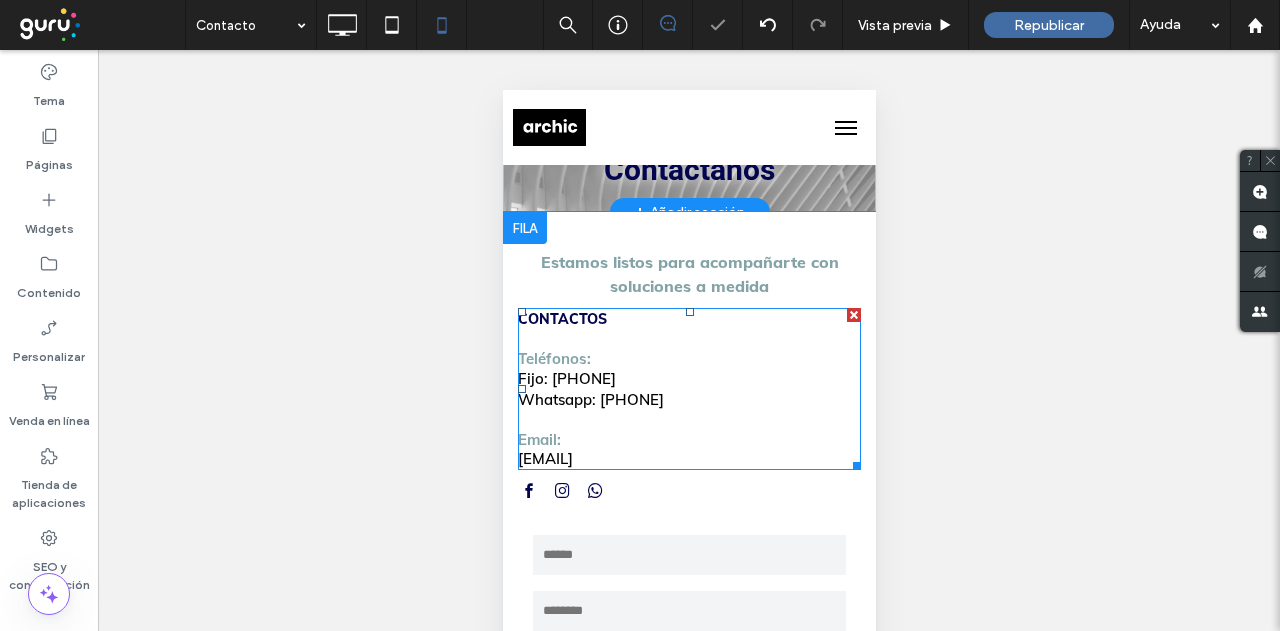 click on "CONTACTOS" at bounding box center [561, 319] 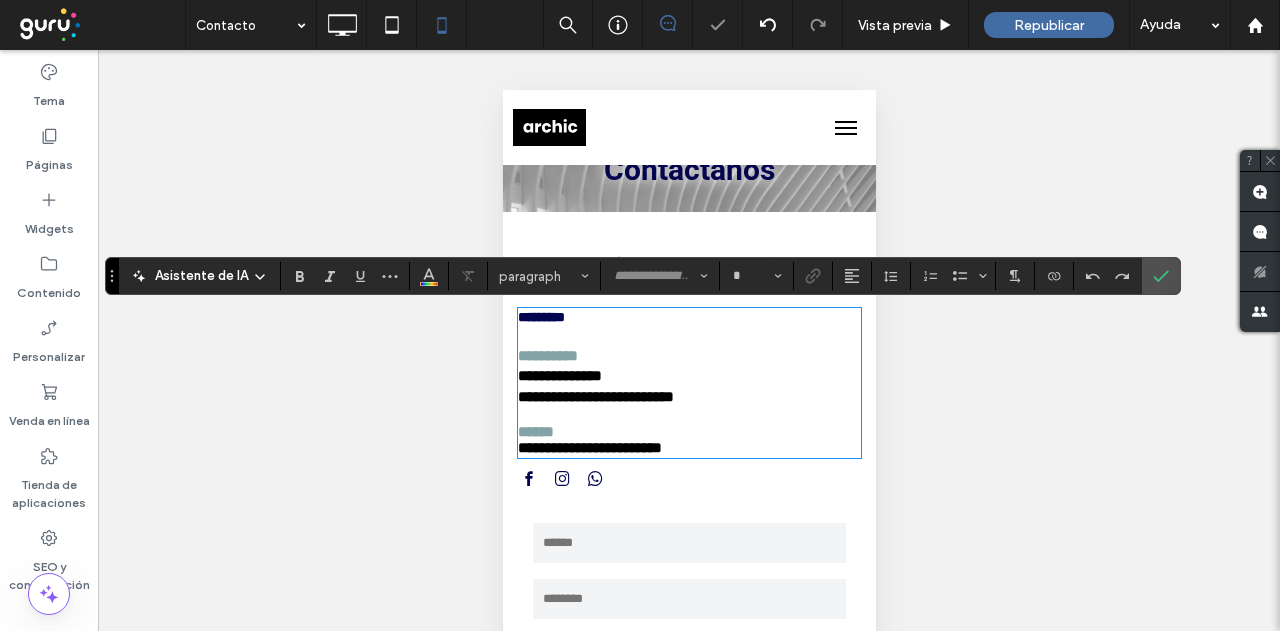 drag, startPoint x: 566, startPoint y: 323, endPoint x: 528, endPoint y: 317, distance: 38.470768 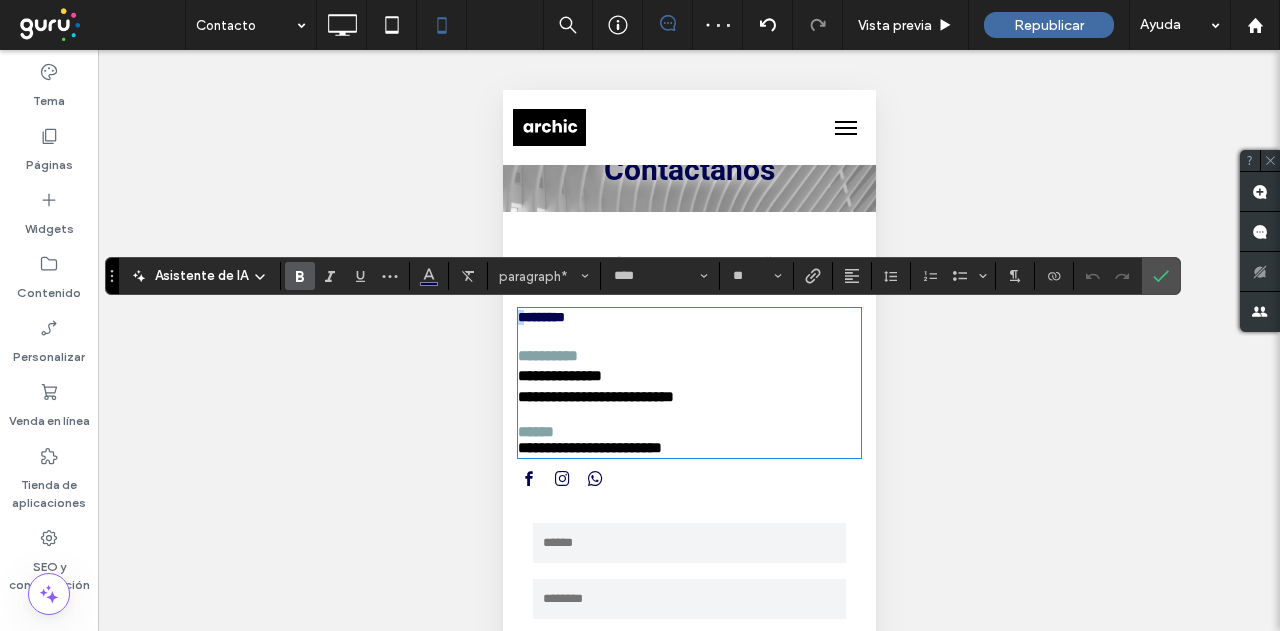 type on "*" 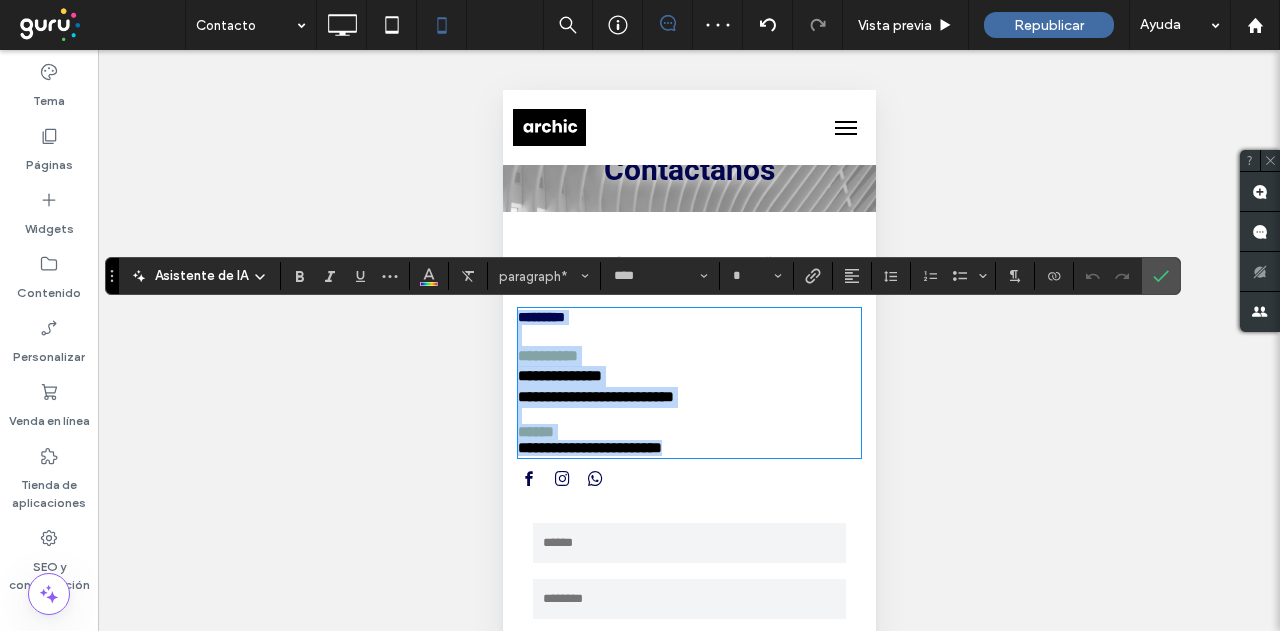 drag, startPoint x: 531, startPoint y: 321, endPoint x: 823, endPoint y: 469, distance: 327.36523 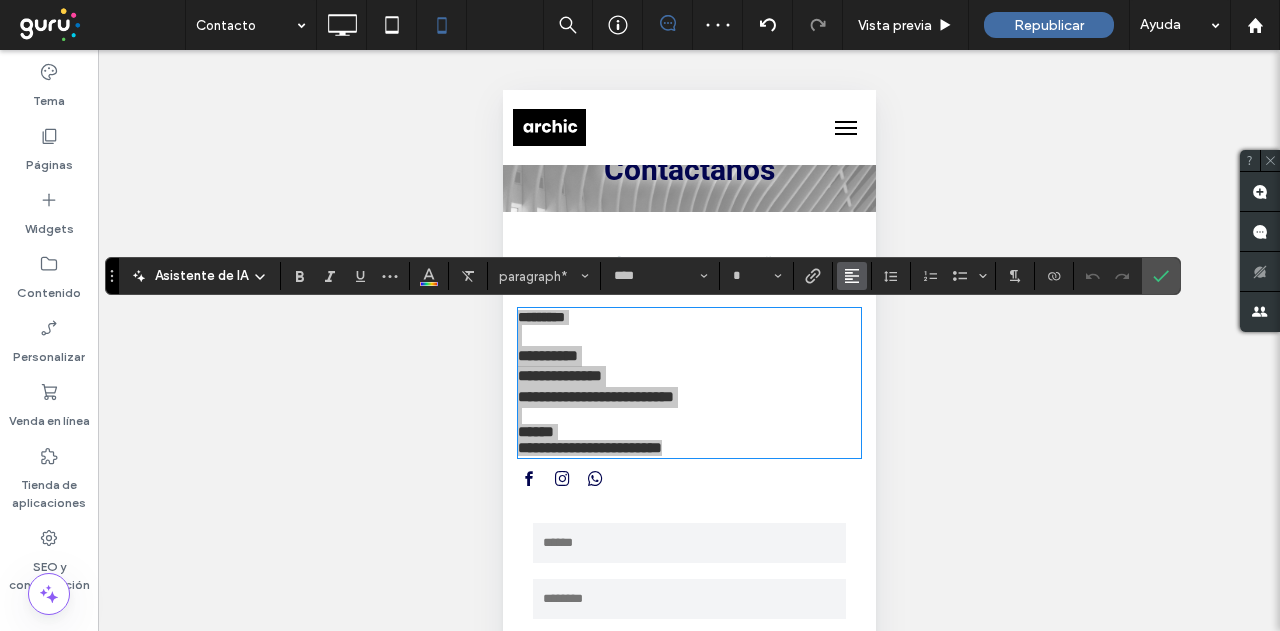 click 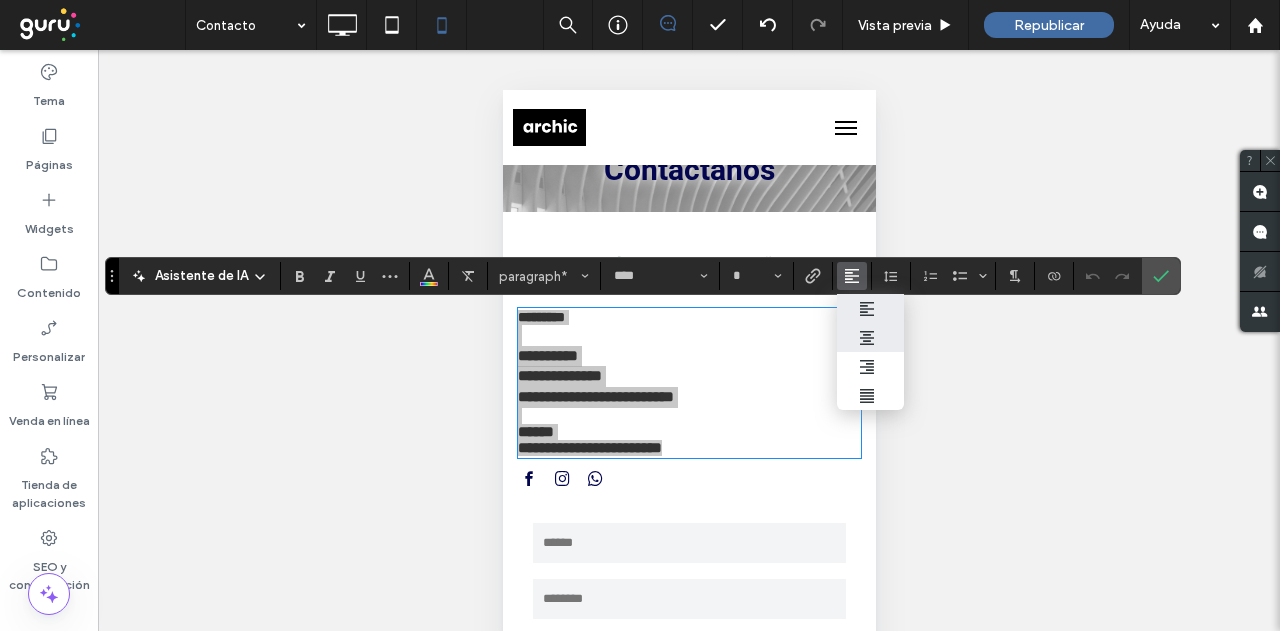 click at bounding box center (870, 338) 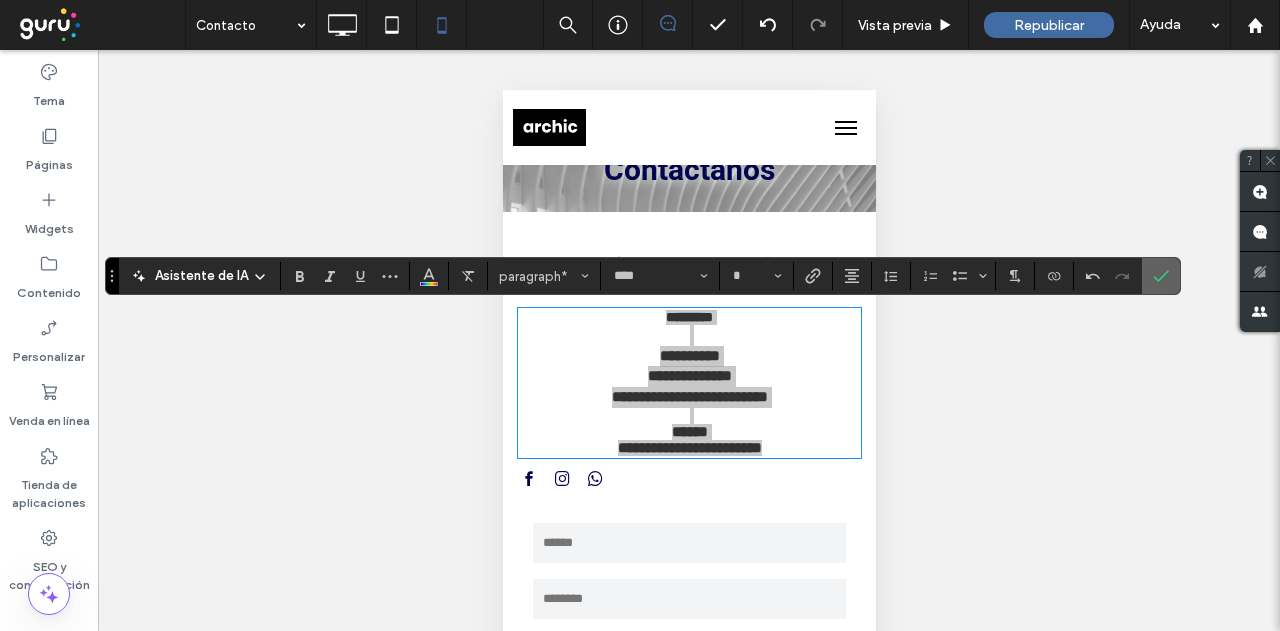 click 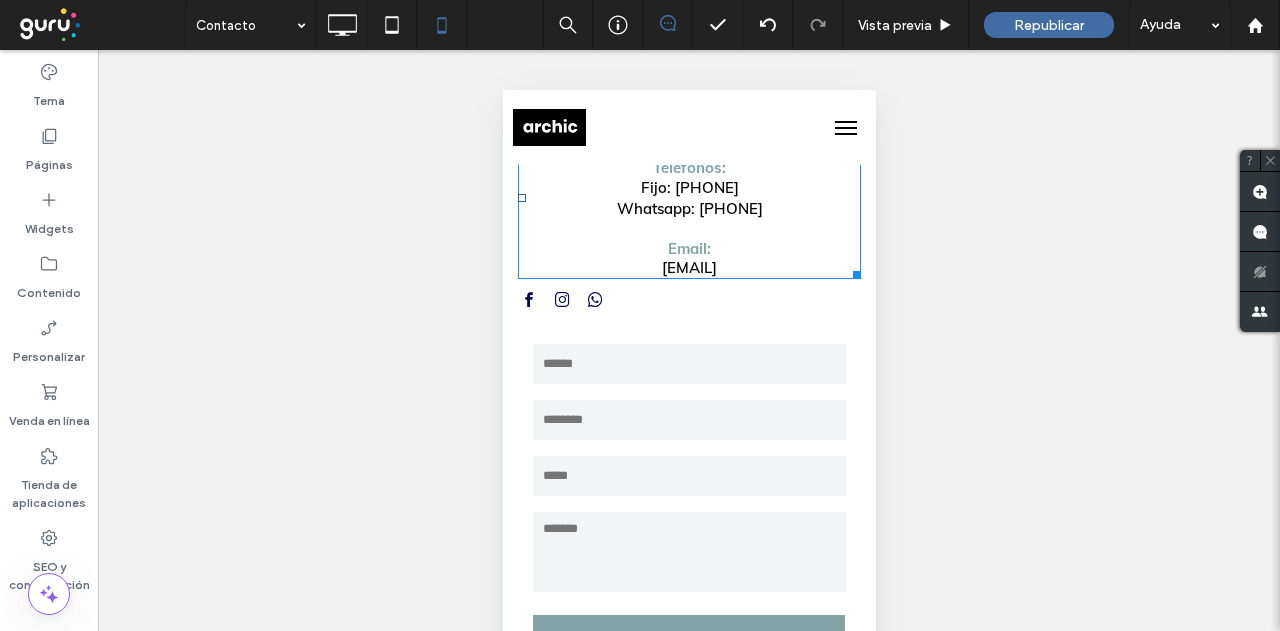 scroll, scrollTop: 300, scrollLeft: 0, axis: vertical 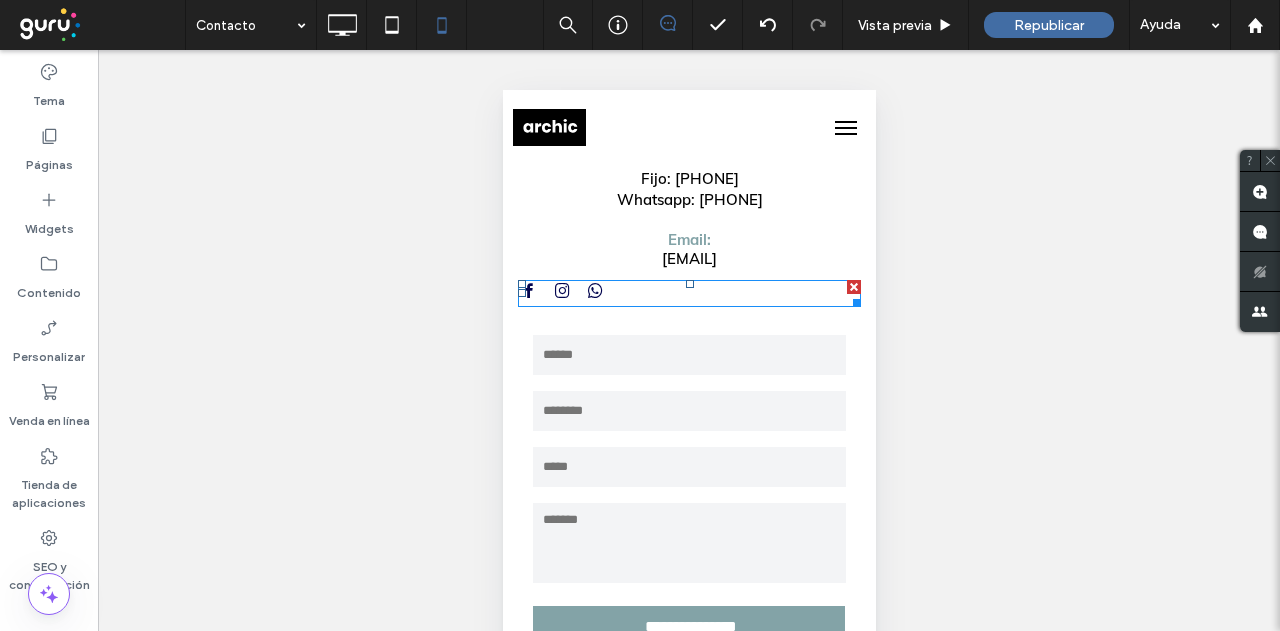 click at bounding box center (688, 293) 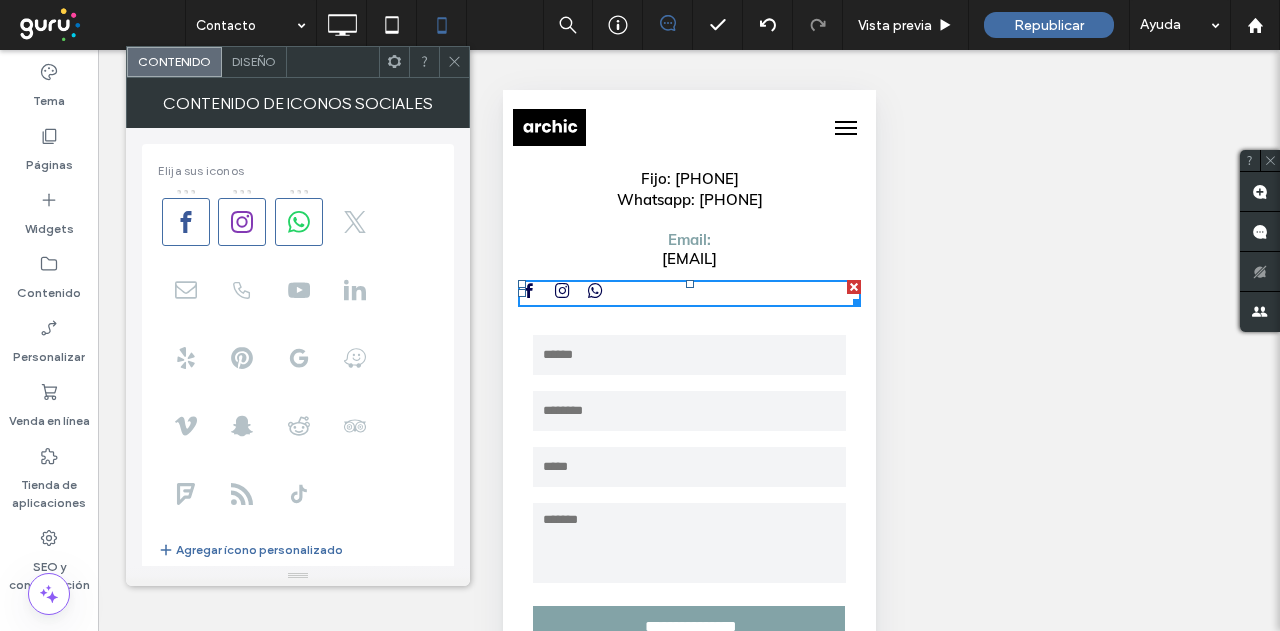 click 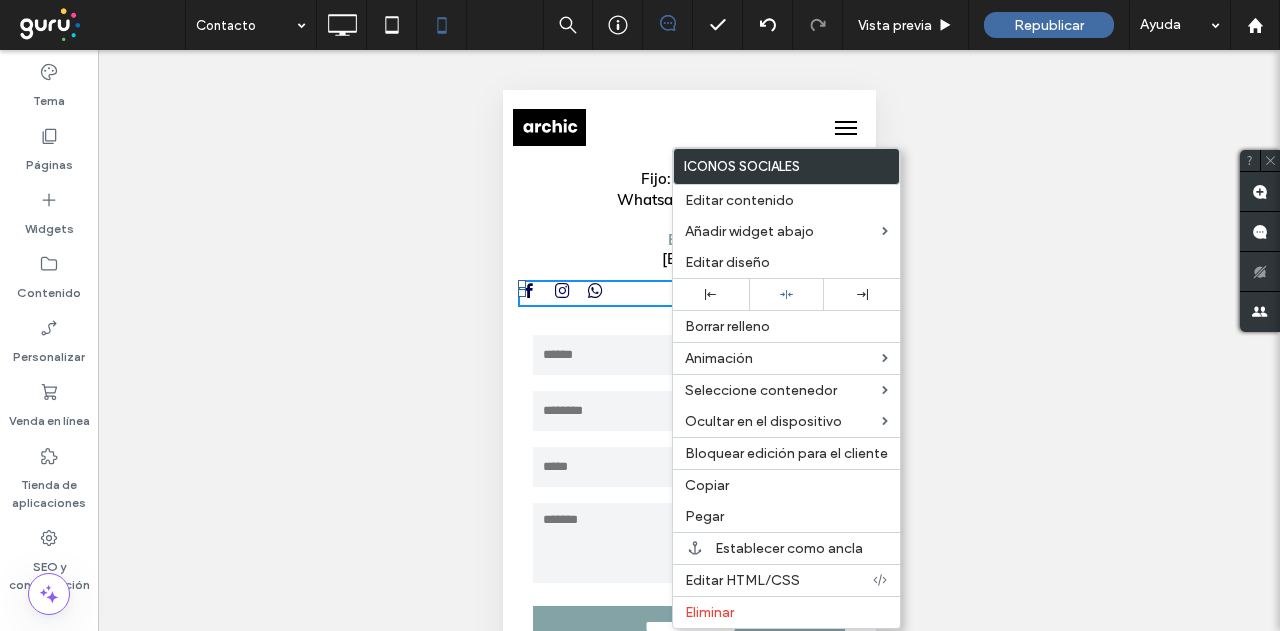 drag, startPoint x: 778, startPoint y: 294, endPoint x: 972, endPoint y: 290, distance: 194.04123 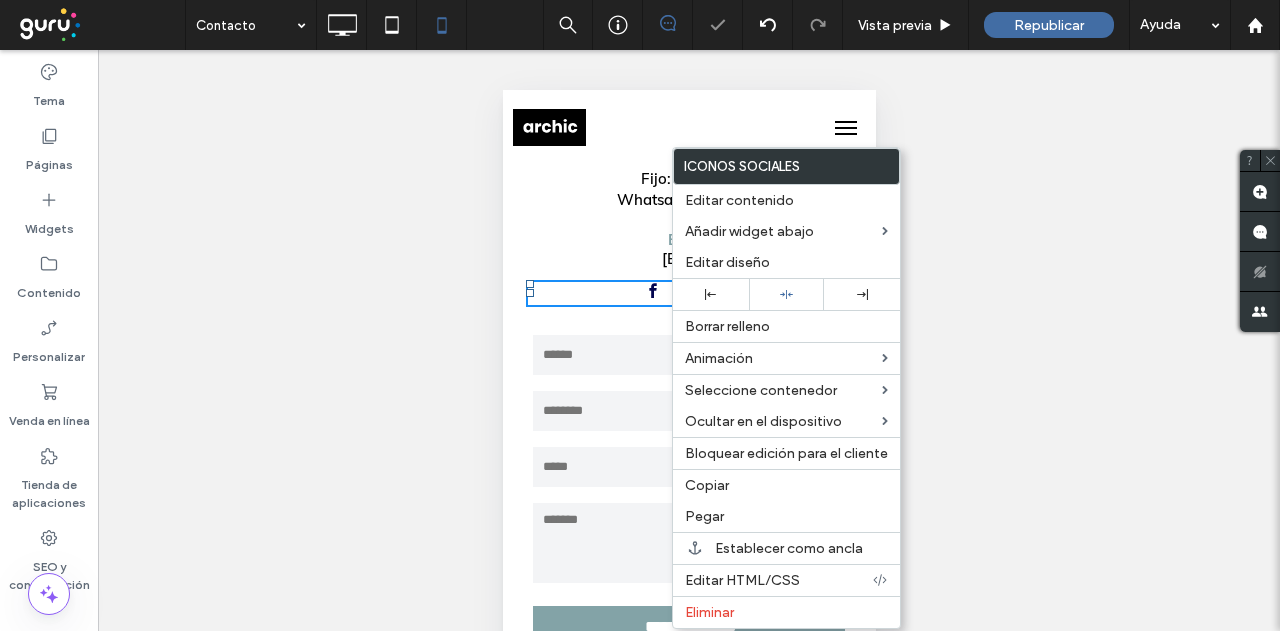 click on "**********" at bounding box center (689, 365) 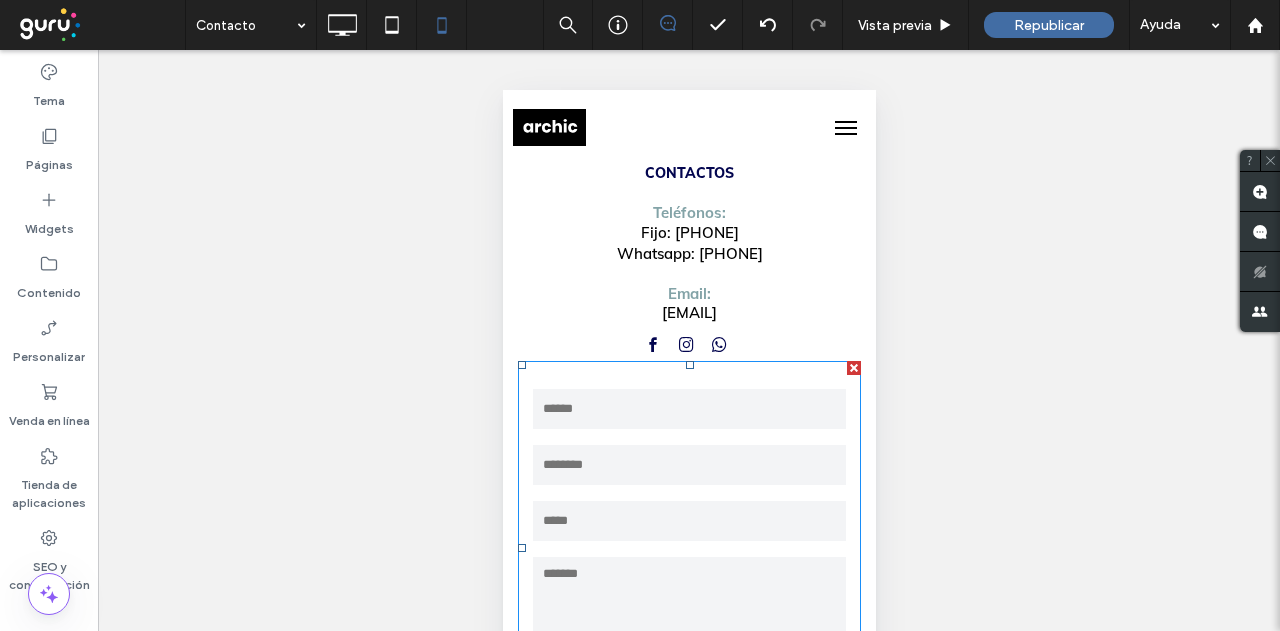 scroll, scrollTop: 200, scrollLeft: 0, axis: vertical 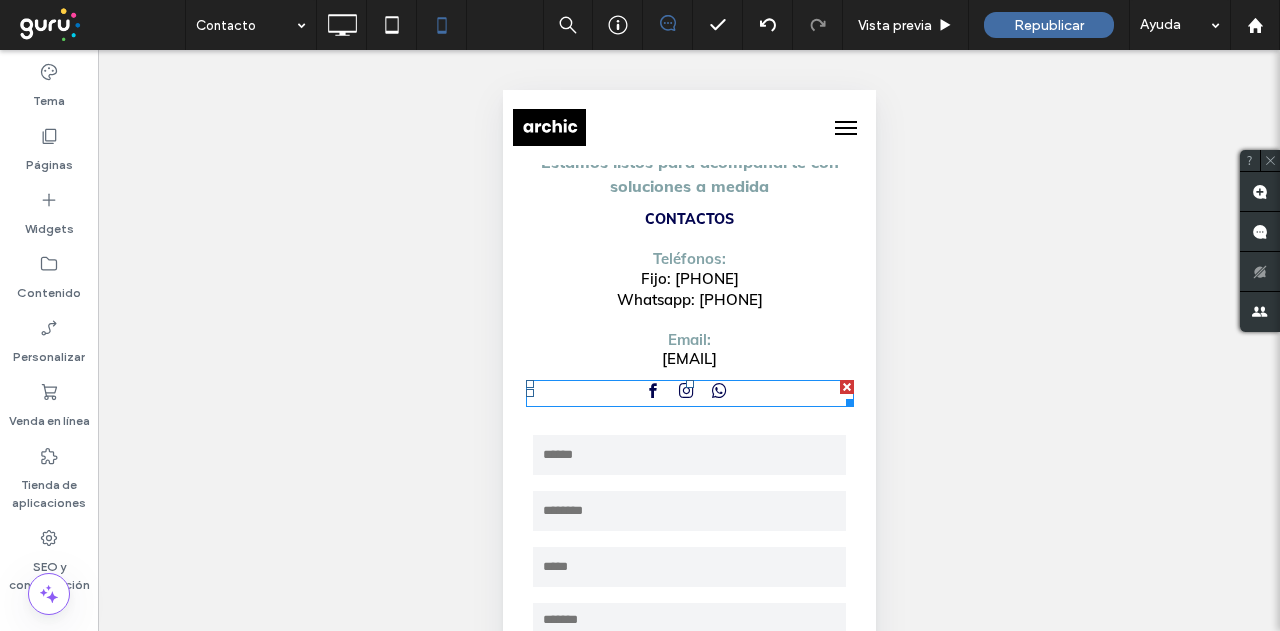 click at bounding box center [718, 391] 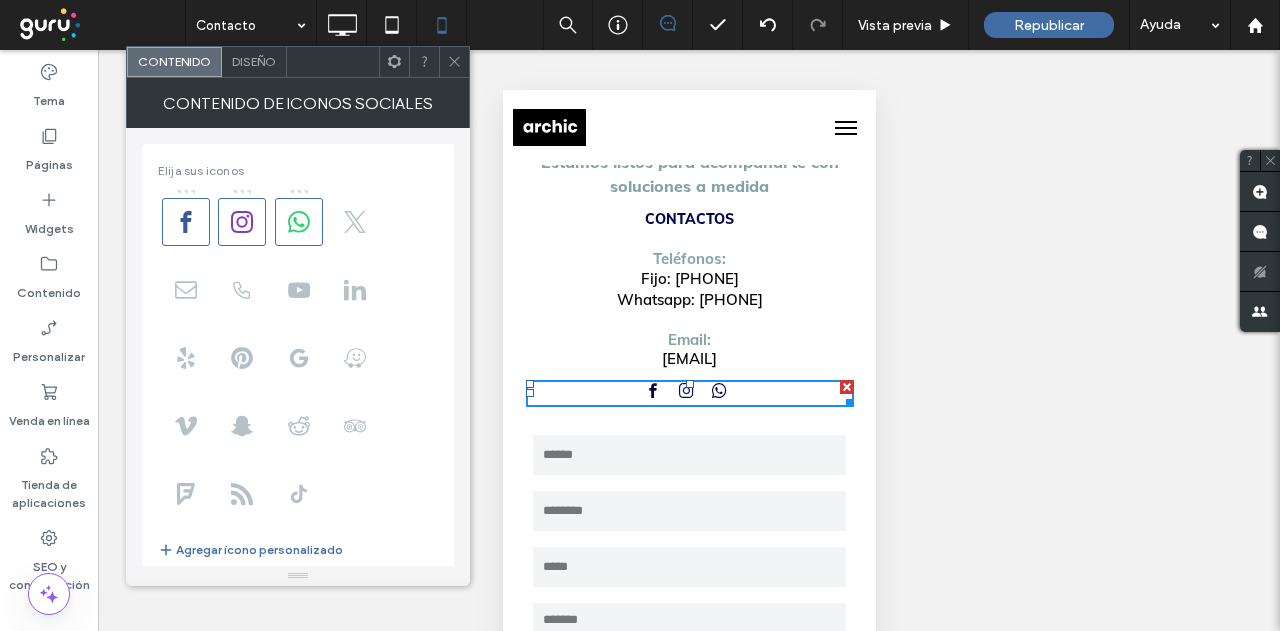click on "Diseño" at bounding box center [254, 61] 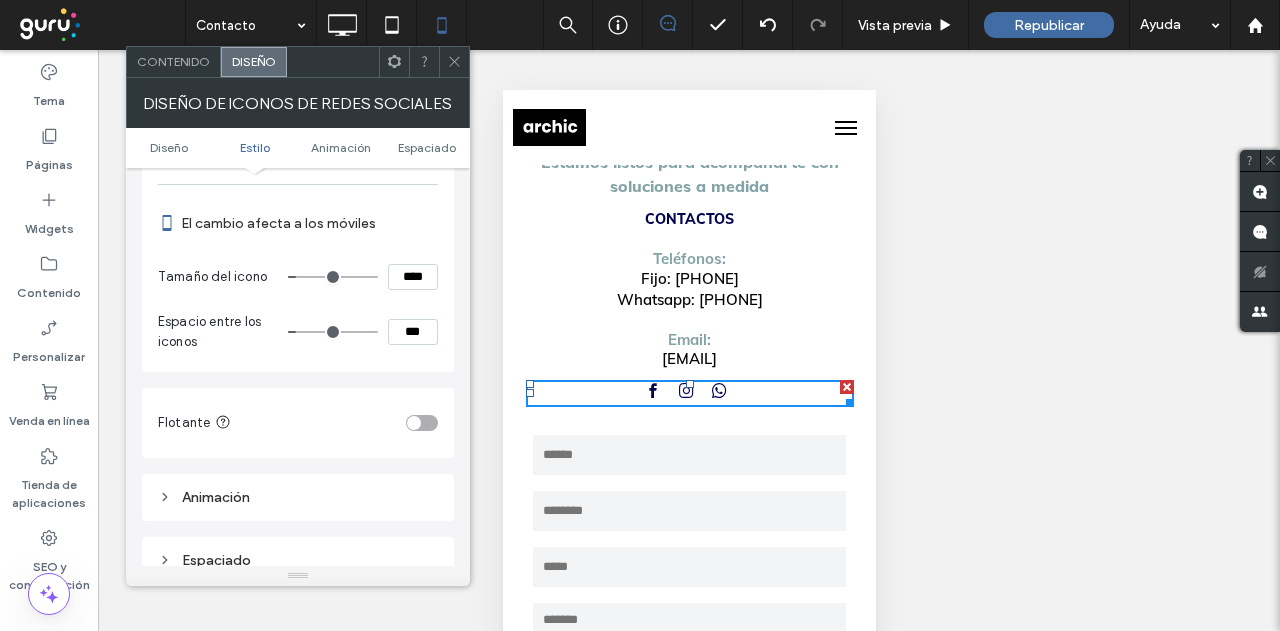 scroll, scrollTop: 300, scrollLeft: 0, axis: vertical 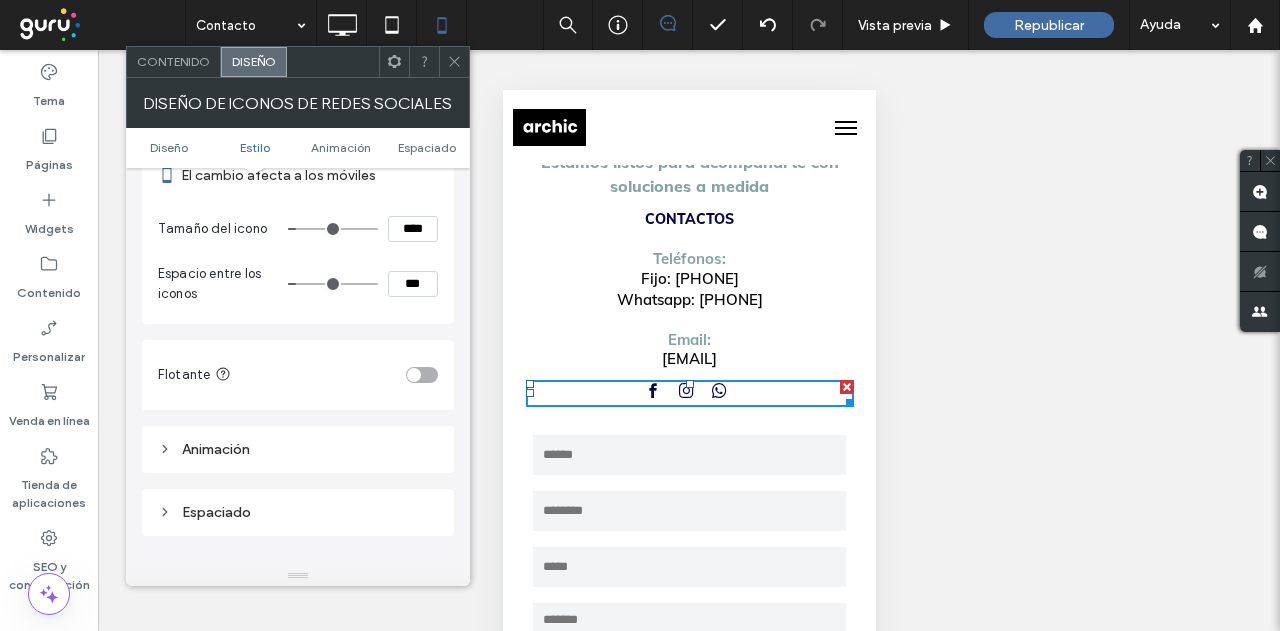 type on "**" 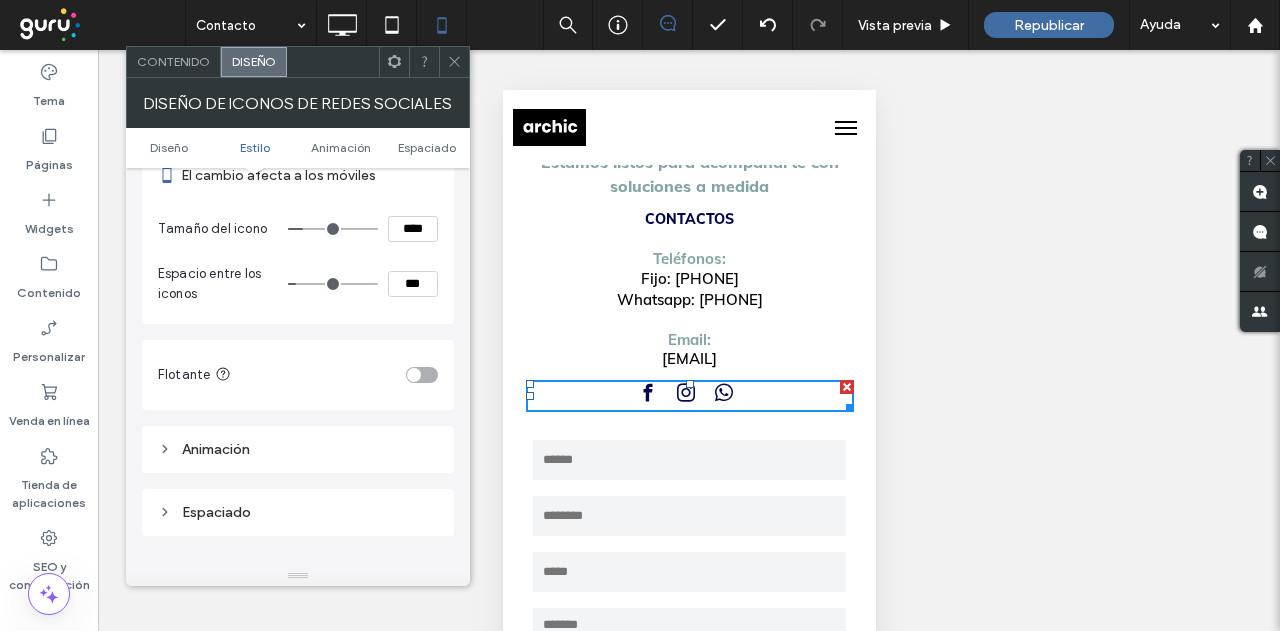 type on "**" 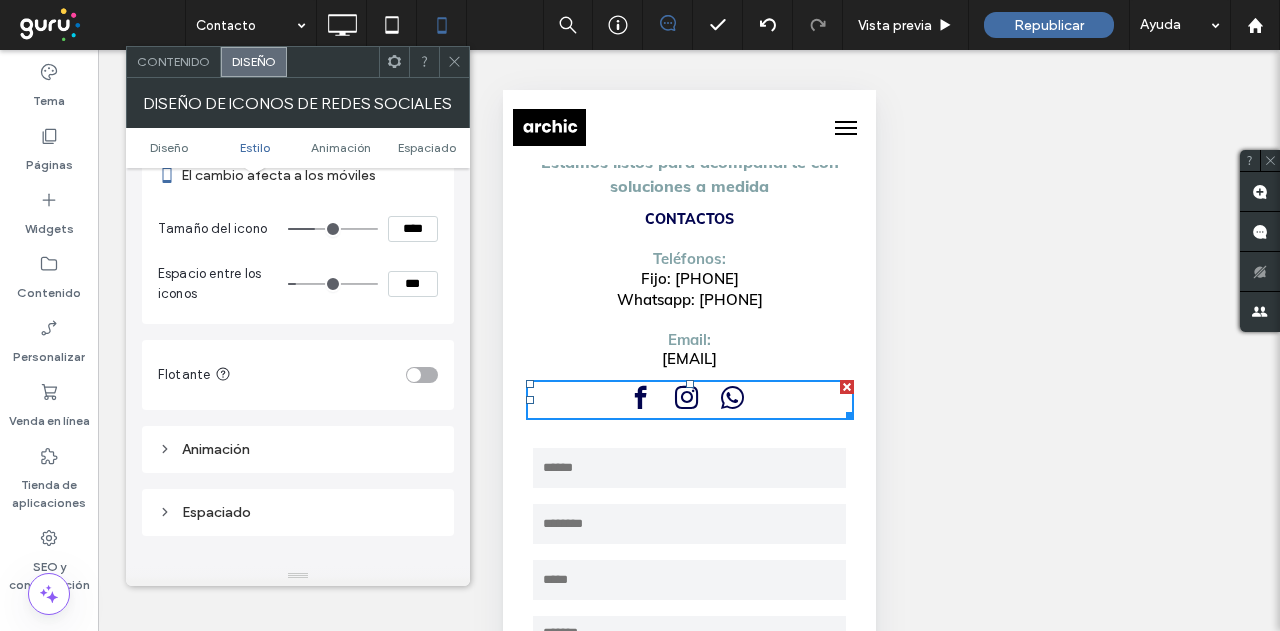 type on "**" 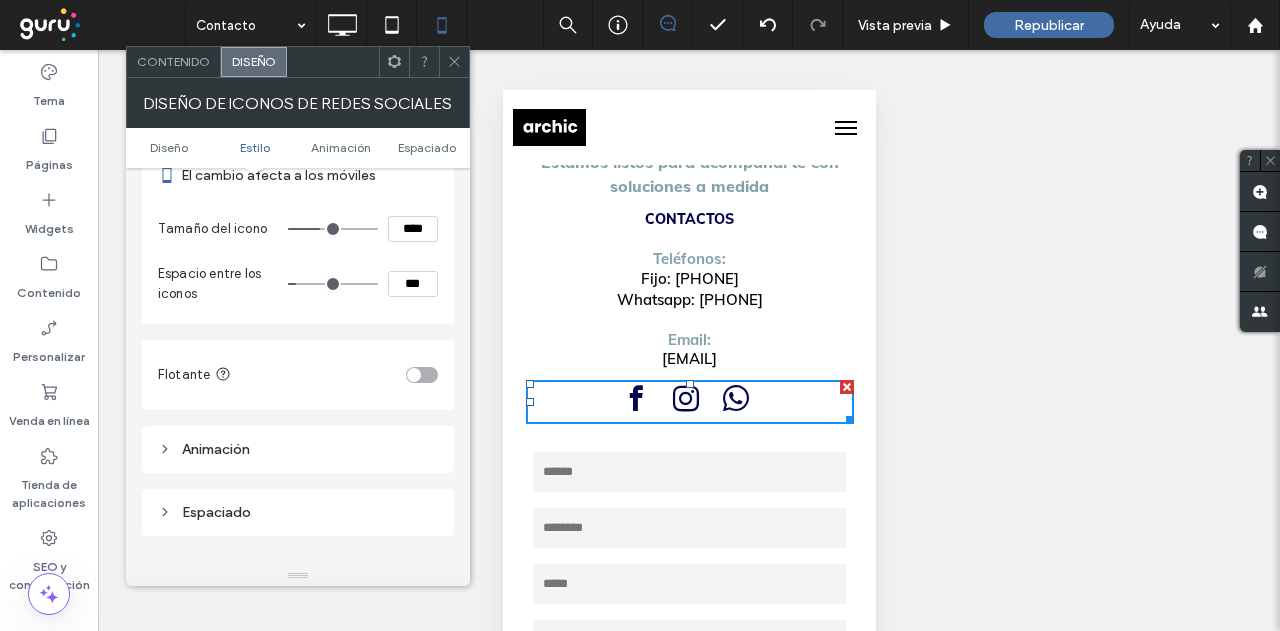 type on "**" 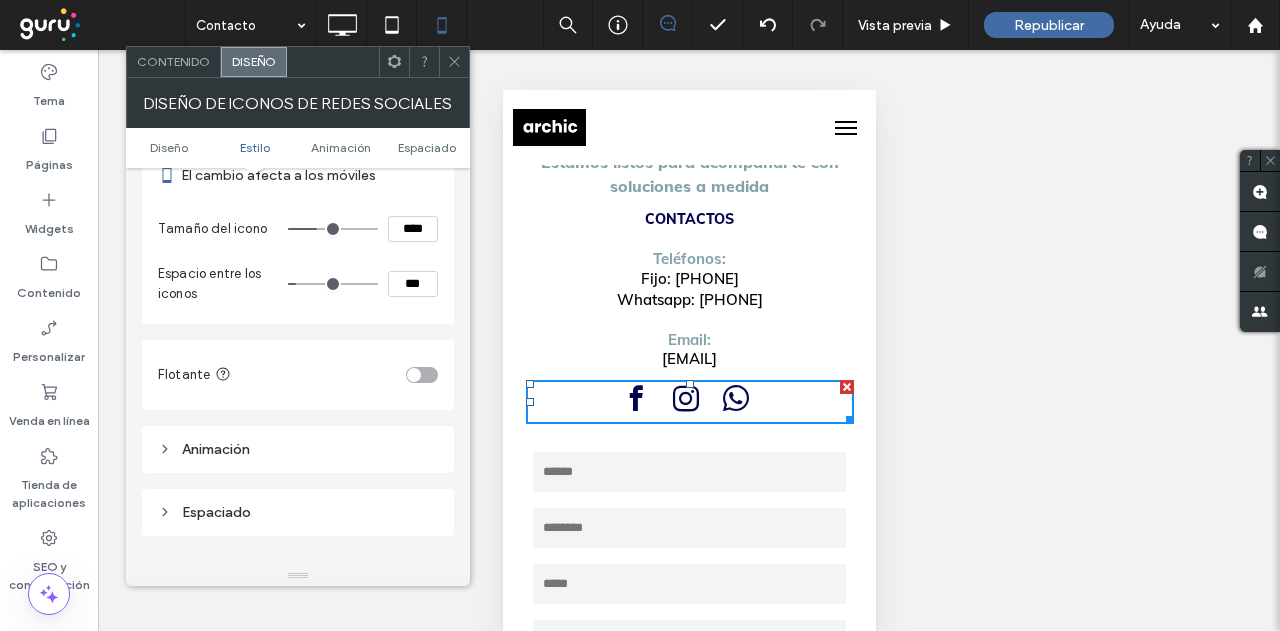 type on "**" 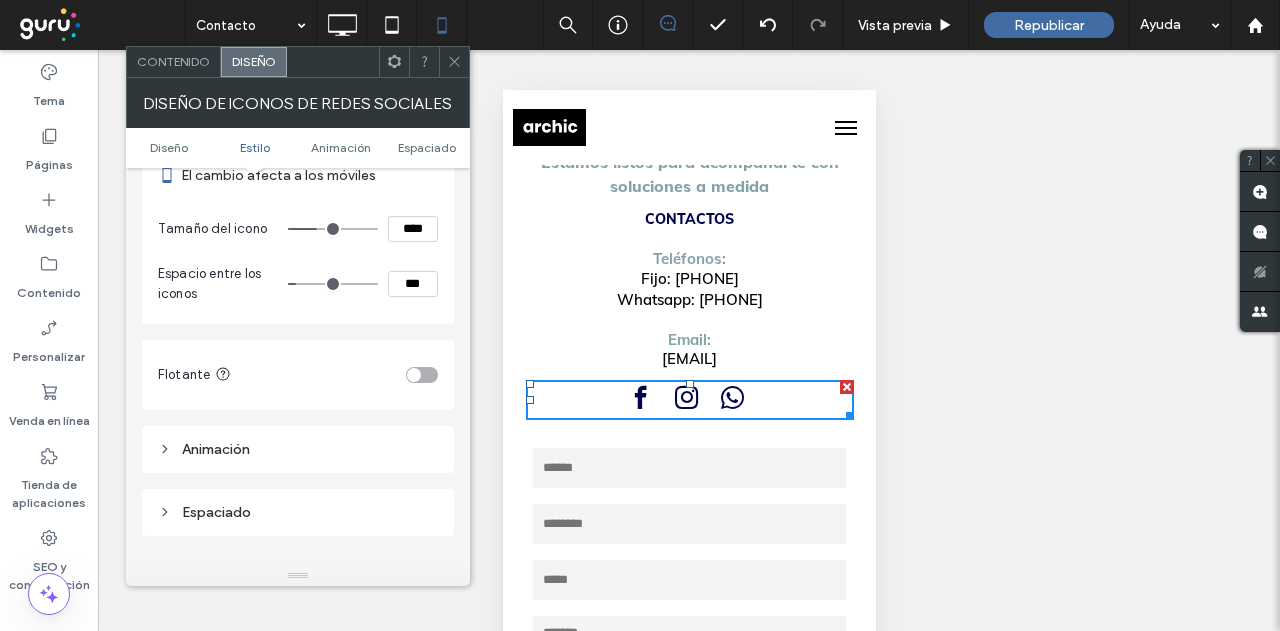 type on "**" 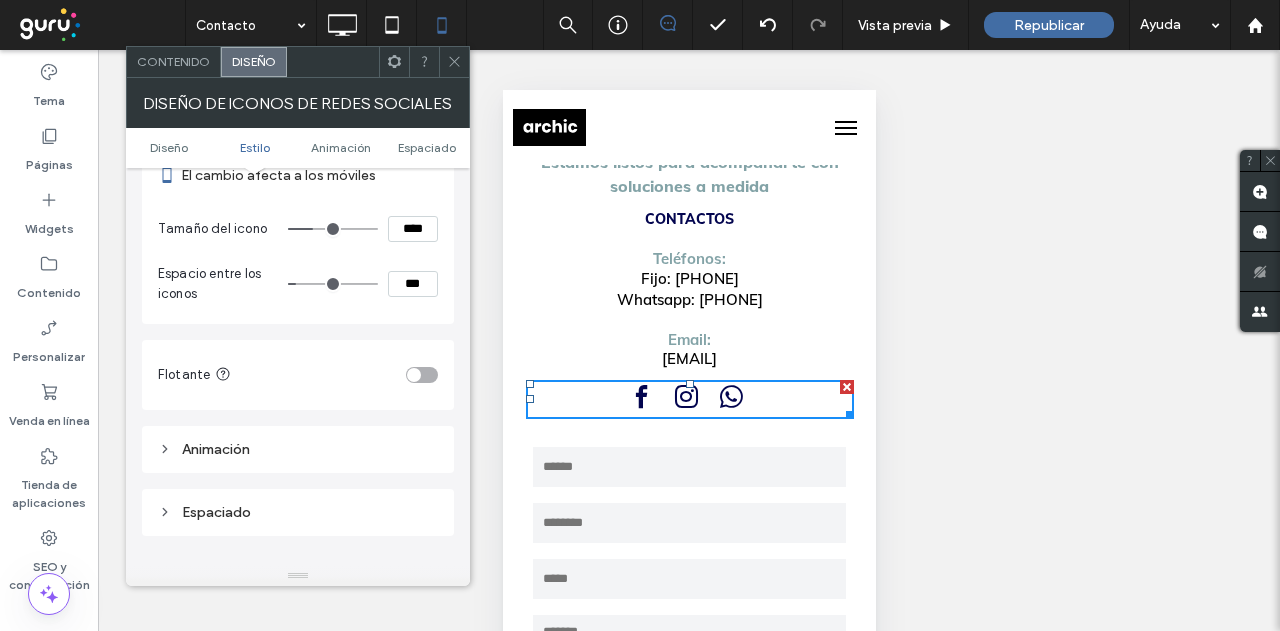 drag, startPoint x: 298, startPoint y: 225, endPoint x: 316, endPoint y: 221, distance: 18.439089 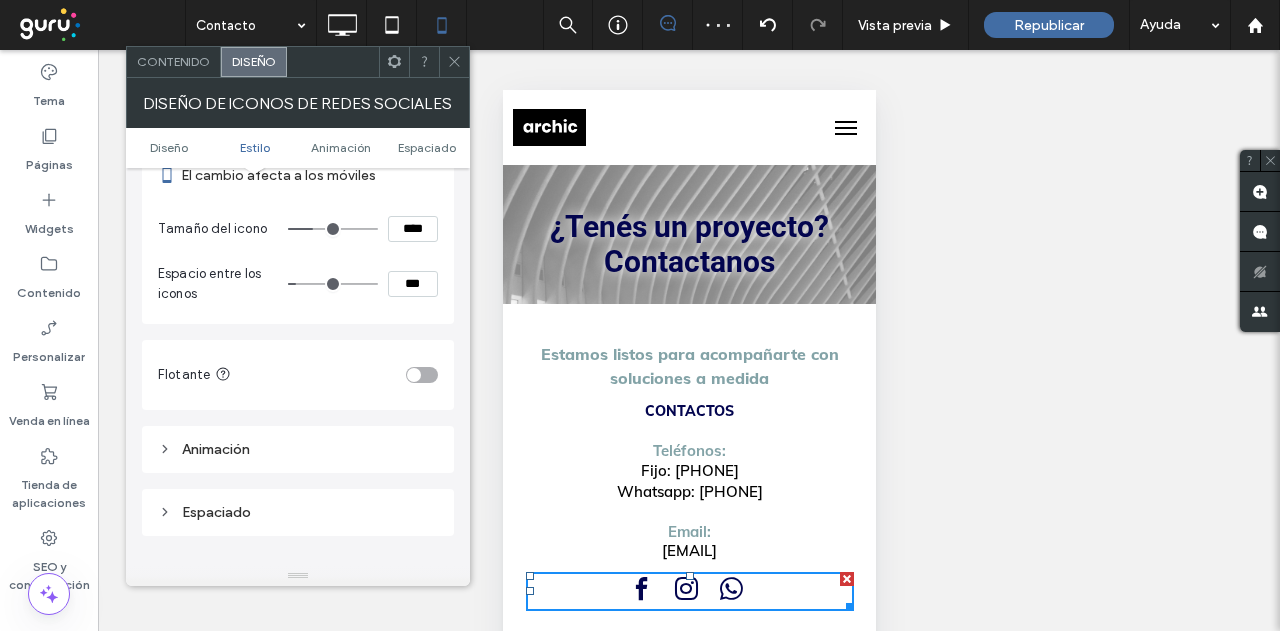 scroll, scrollTop: 0, scrollLeft: 0, axis: both 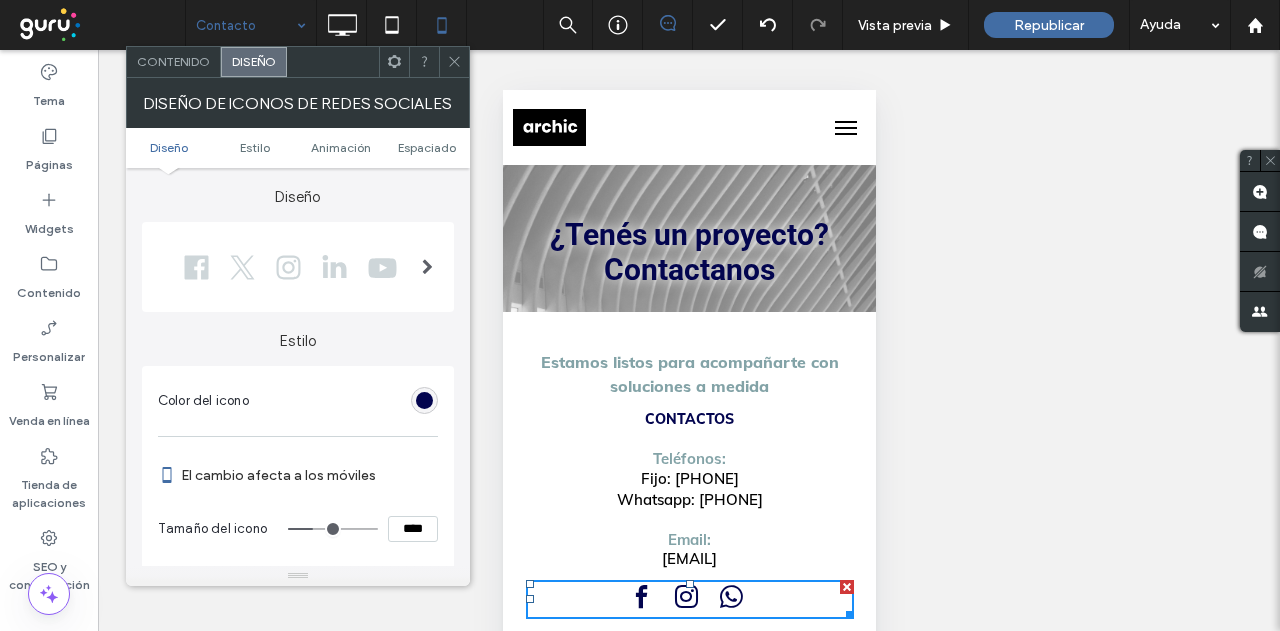 click on "Contenido" at bounding box center (173, 61) 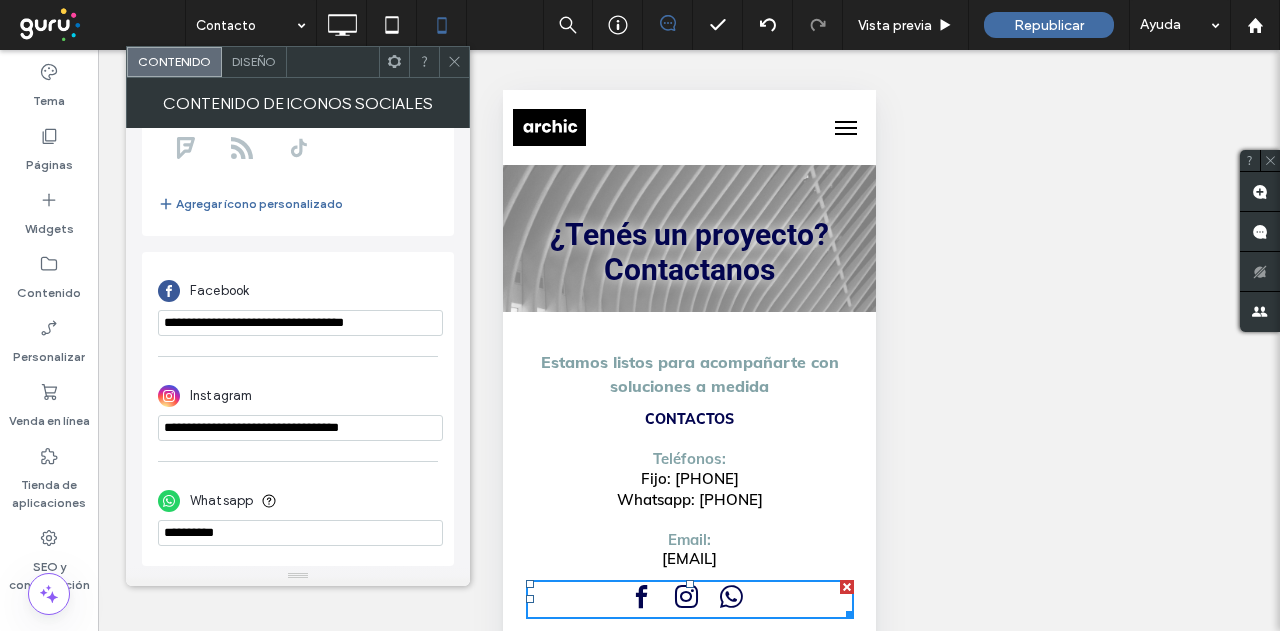 scroll, scrollTop: 0, scrollLeft: 0, axis: both 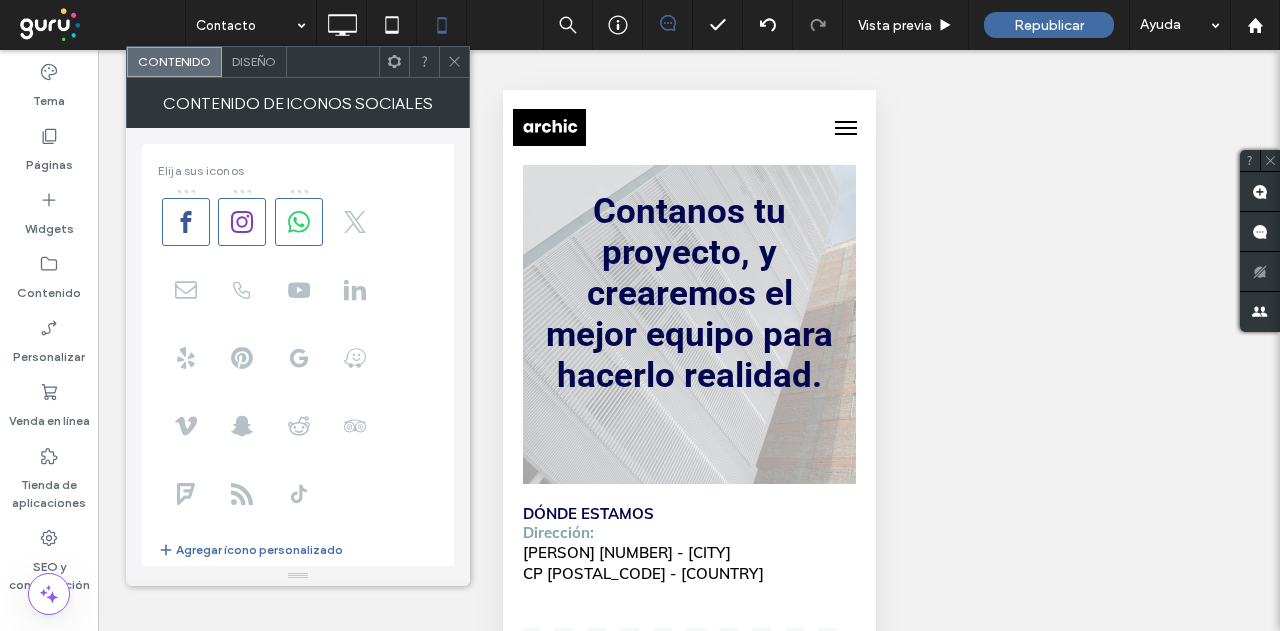 click at bounding box center (688, 294) 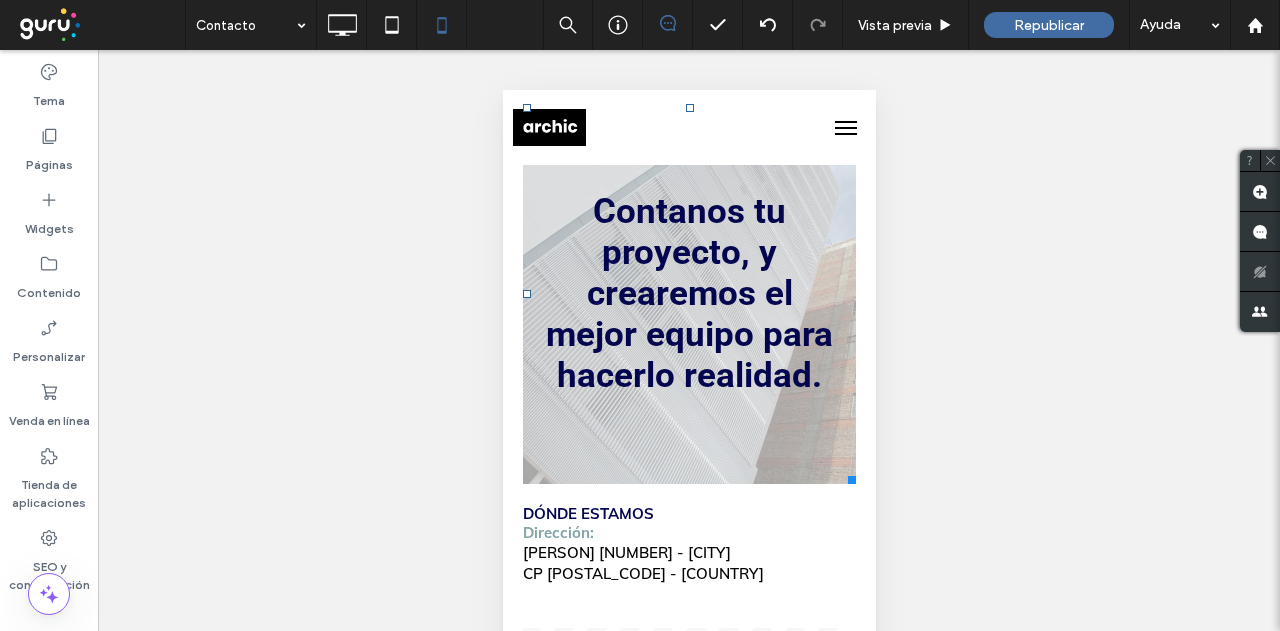 click at bounding box center [689, 471] 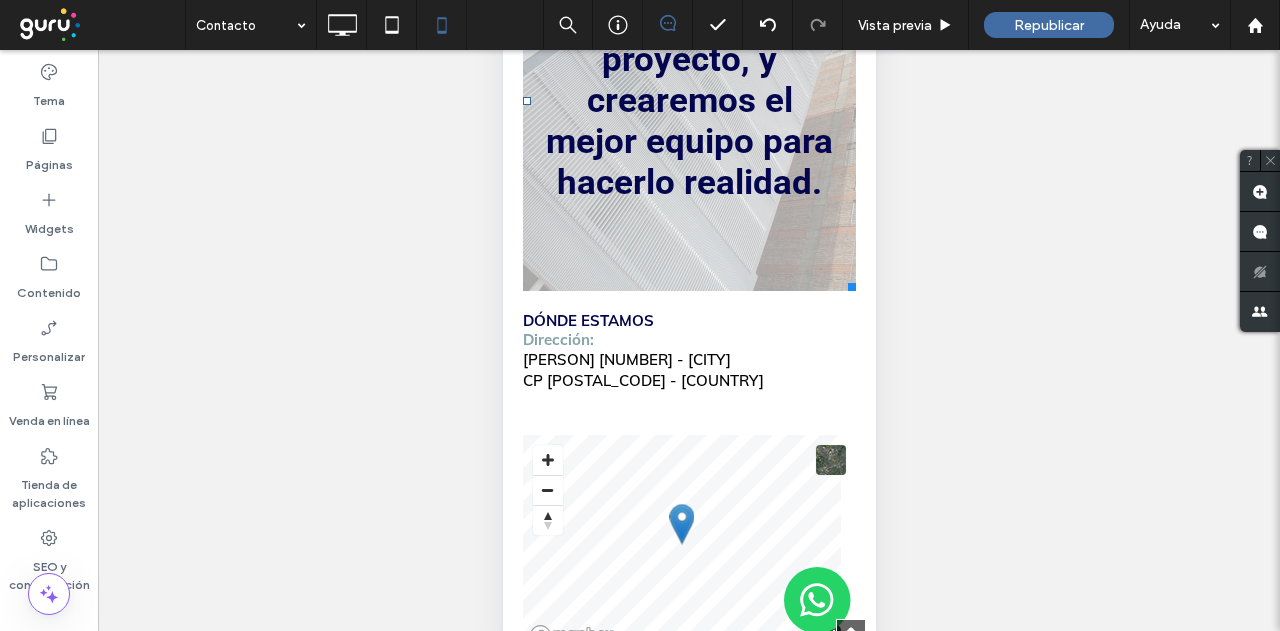 scroll, scrollTop: 196, scrollLeft: 0, axis: vertical 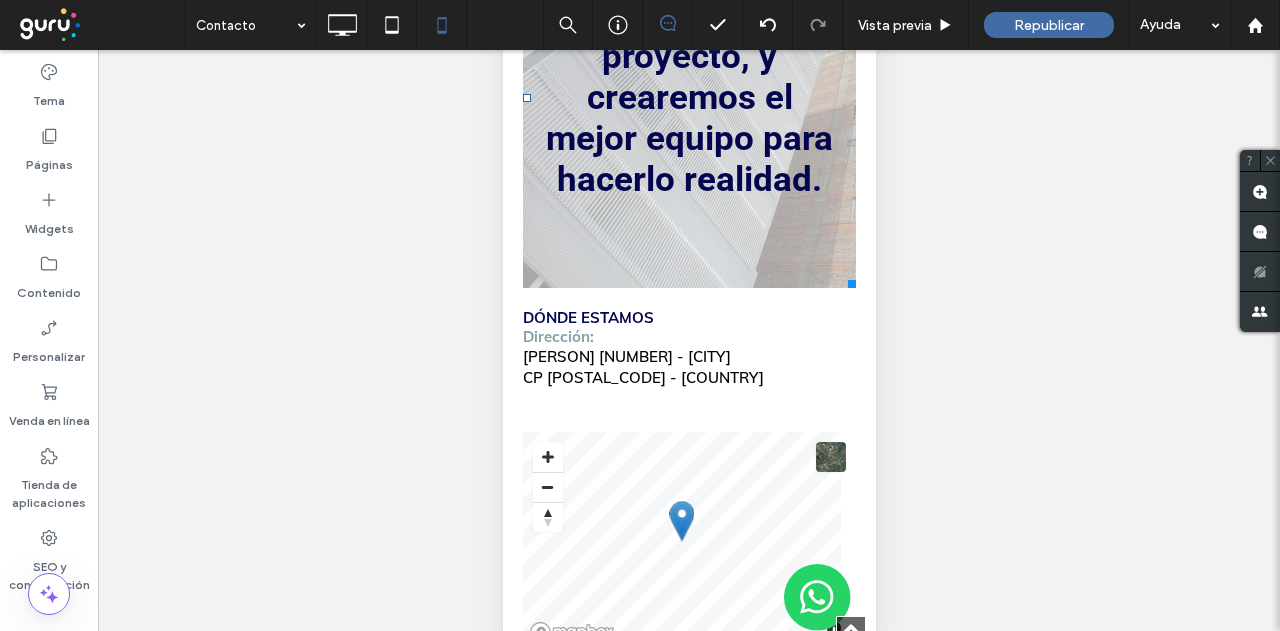 drag, startPoint x: 859, startPoint y: 251, endPoint x: 846, endPoint y: 351, distance: 100.84146 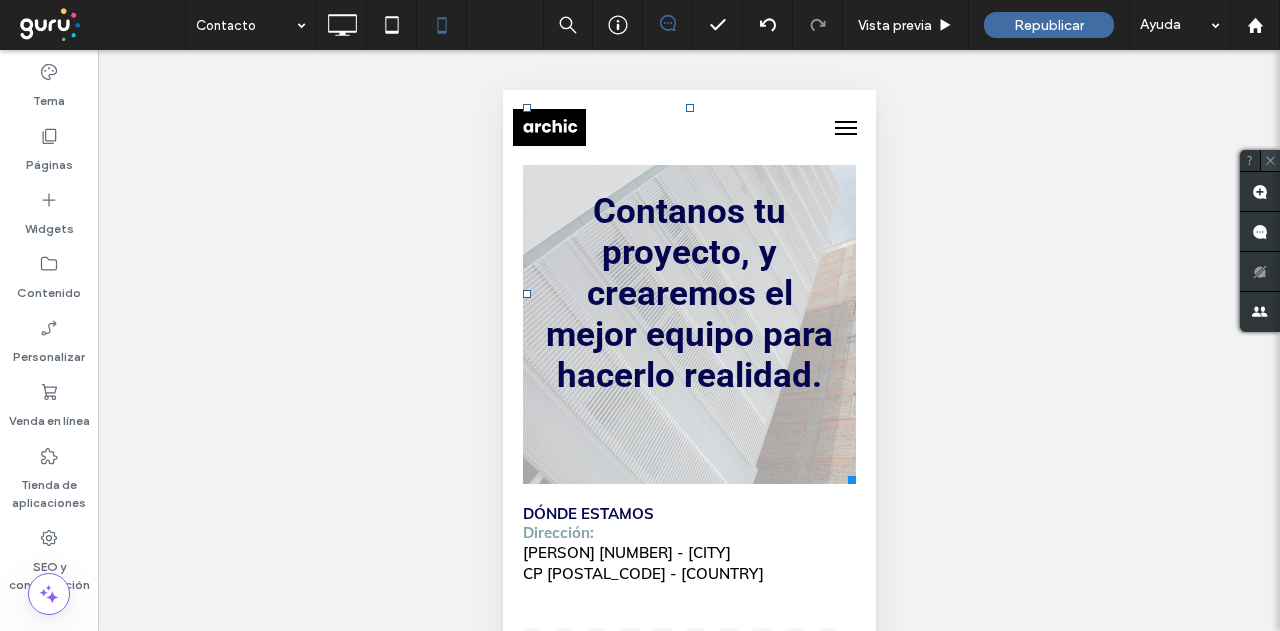 click 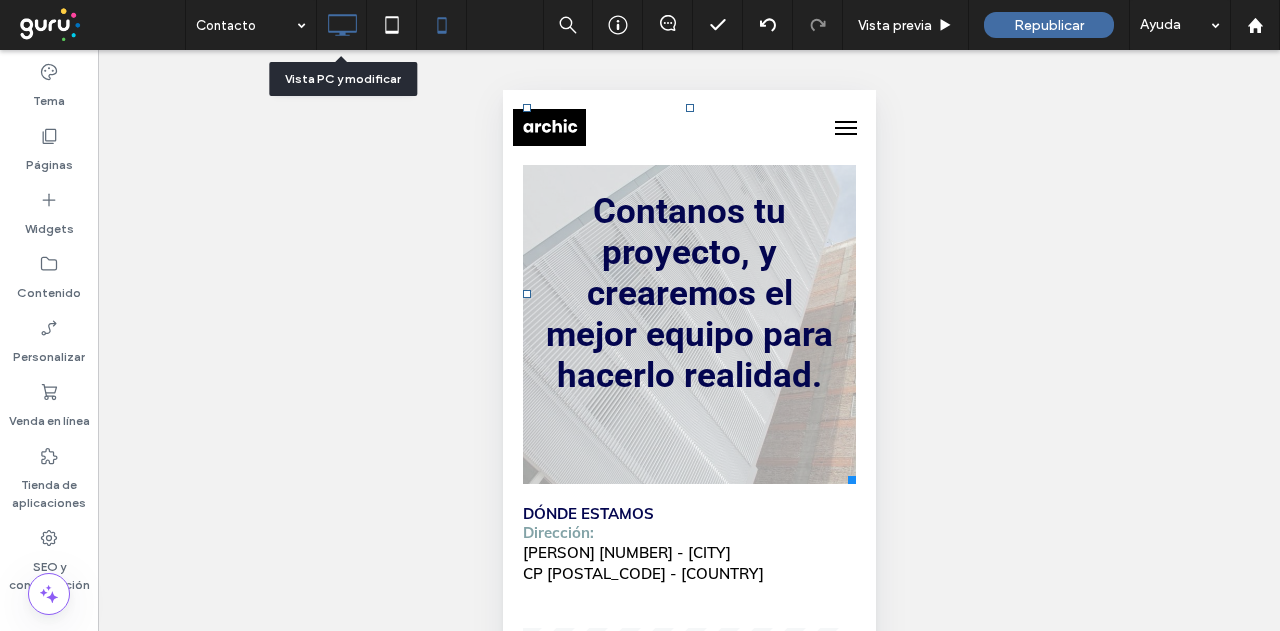 click 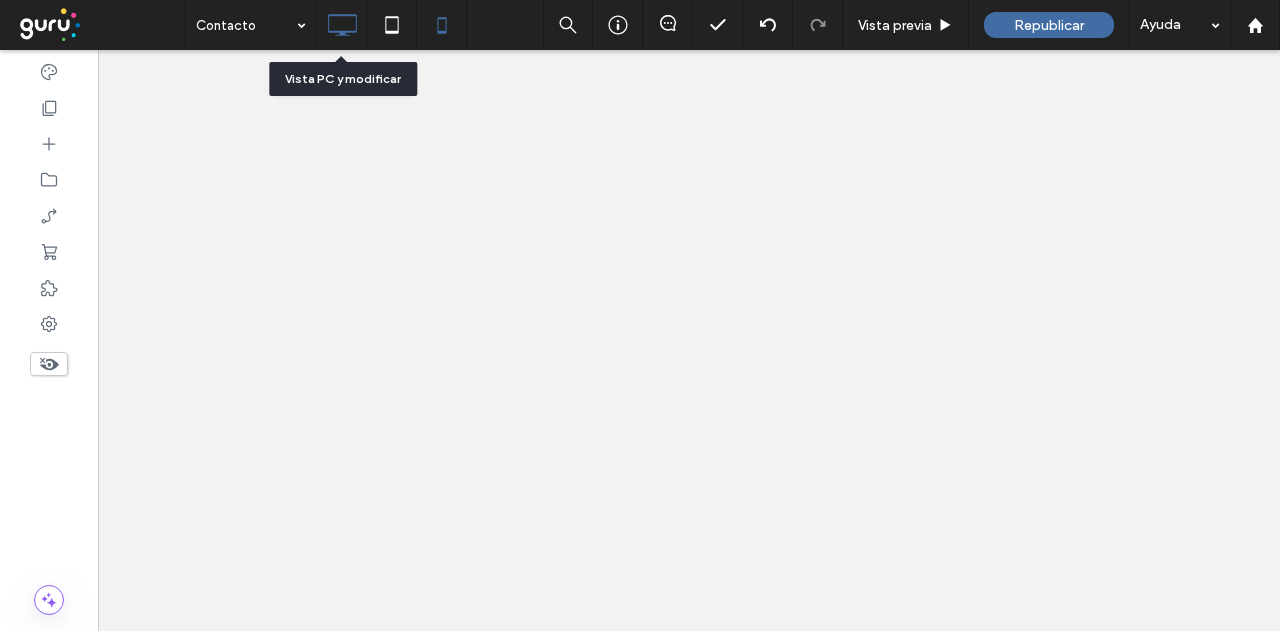 scroll, scrollTop: 0, scrollLeft: 0, axis: both 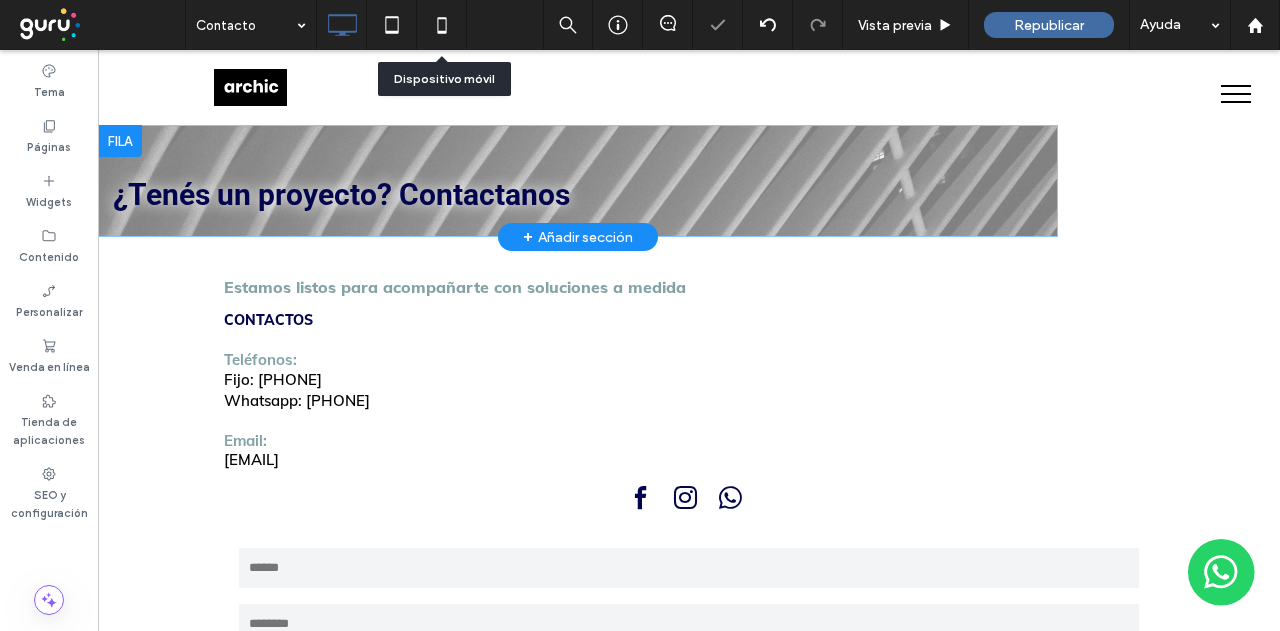 click 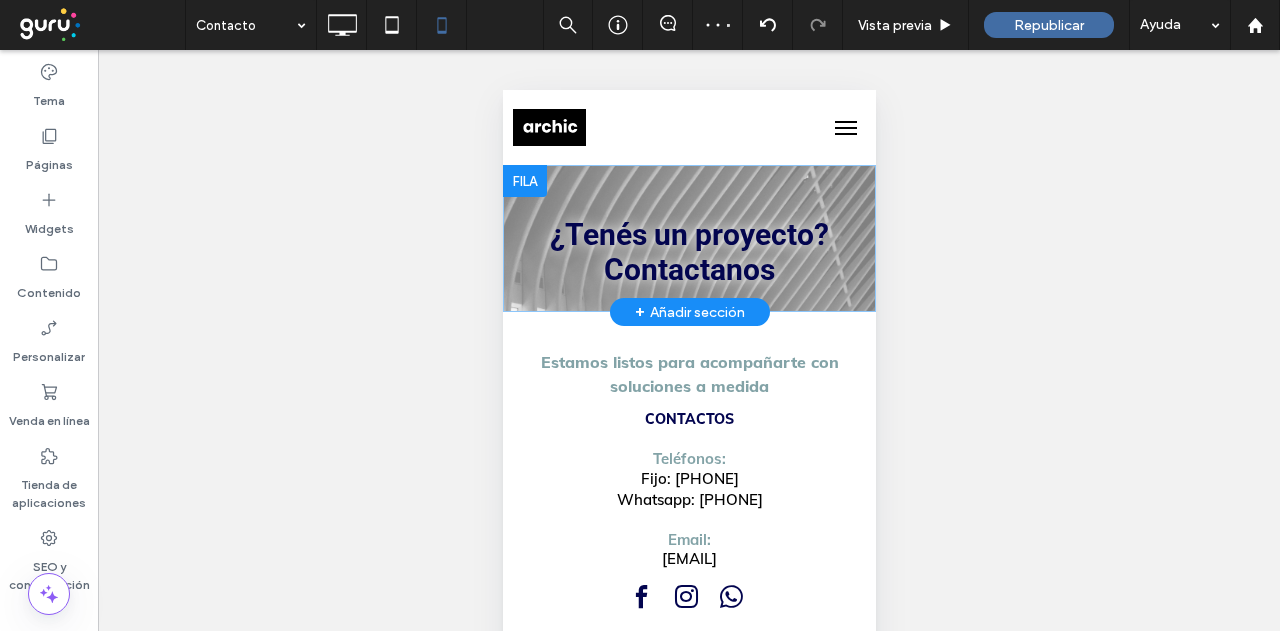 scroll, scrollTop: 196, scrollLeft: 0, axis: vertical 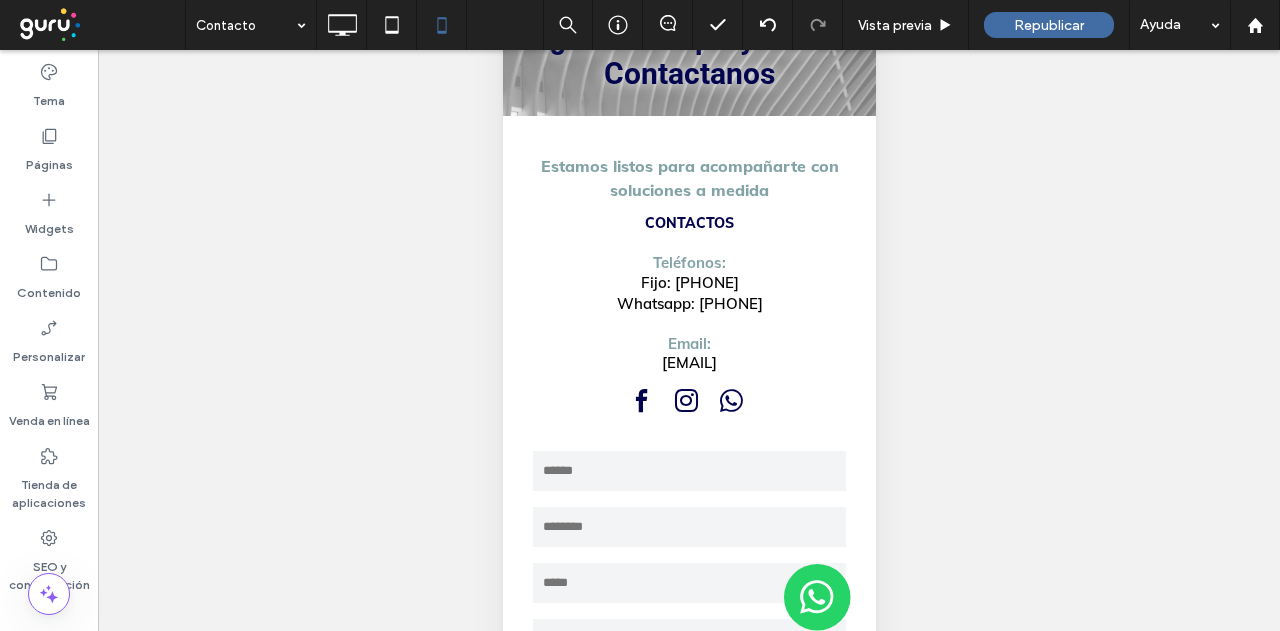 drag, startPoint x: 856, startPoint y: 103, endPoint x: 855, endPoint y: 133, distance: 30.016663 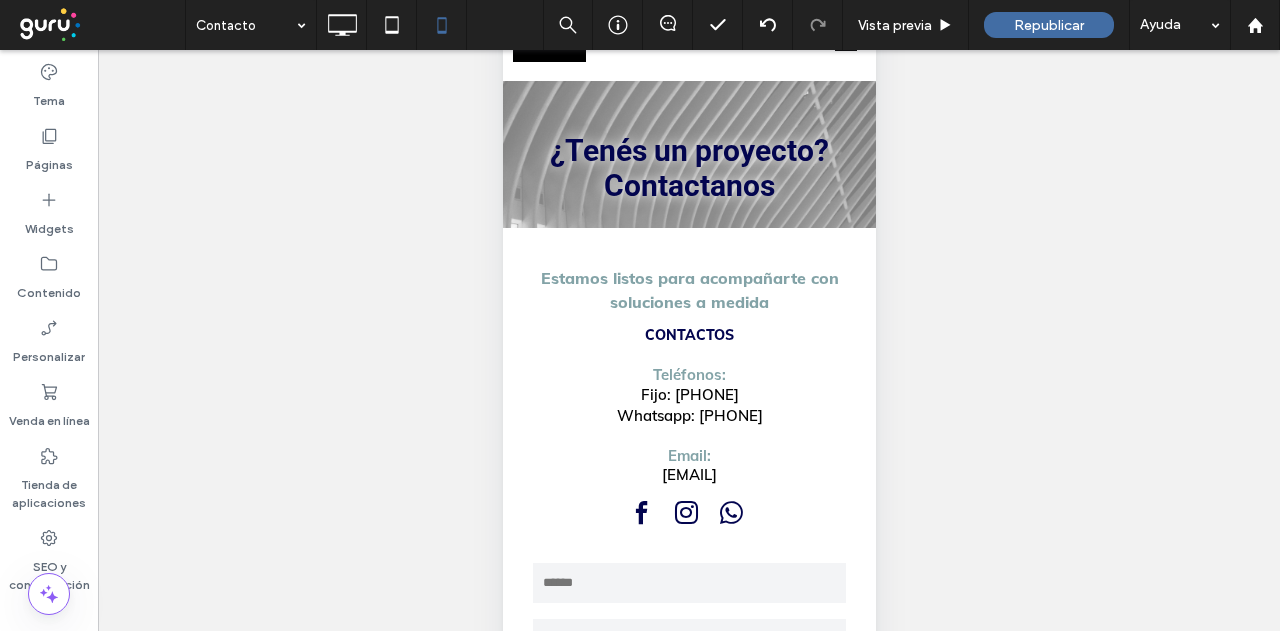 scroll, scrollTop: 196, scrollLeft: 0, axis: vertical 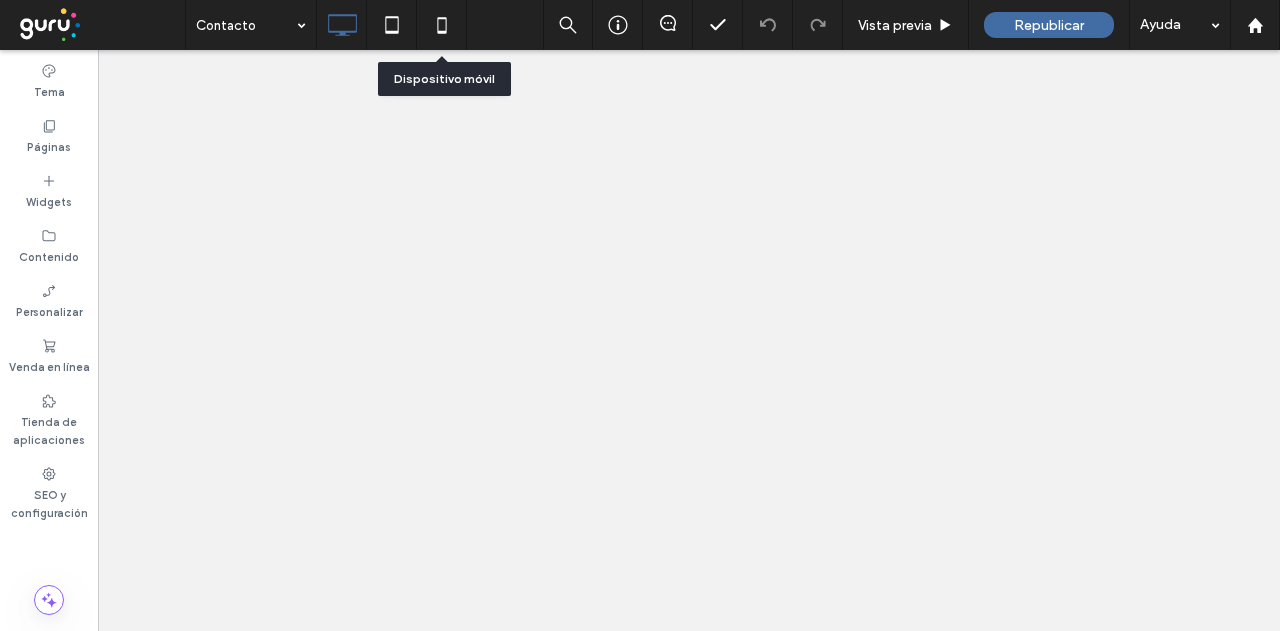 click 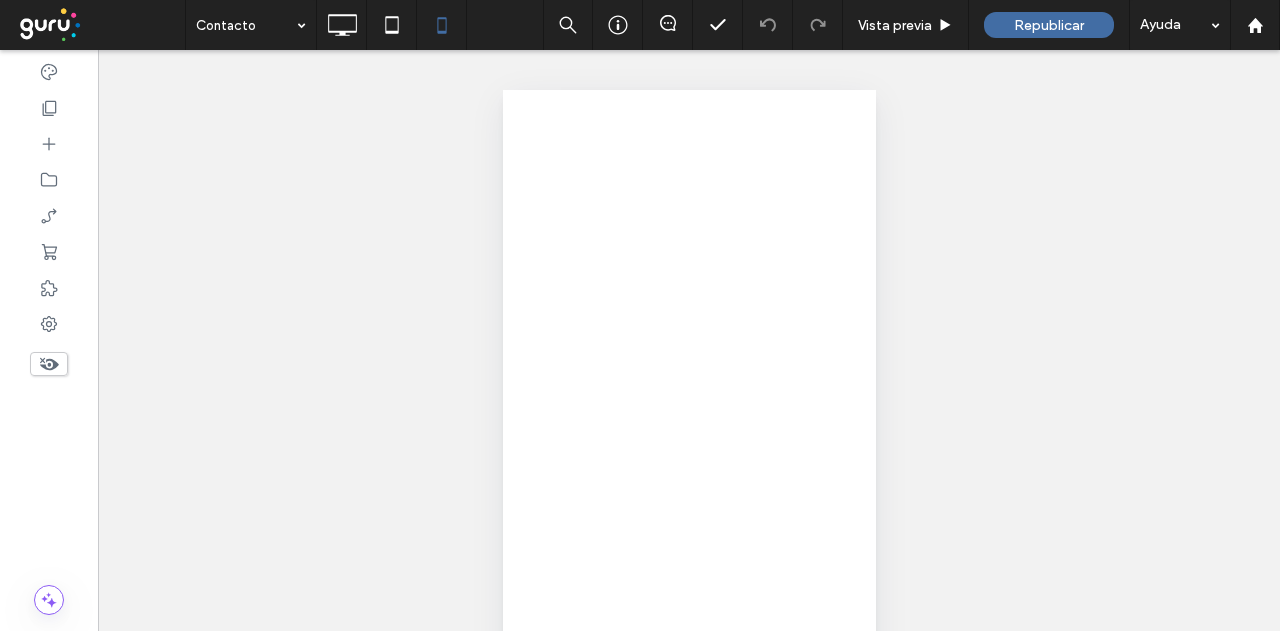 scroll, scrollTop: 0, scrollLeft: 0, axis: both 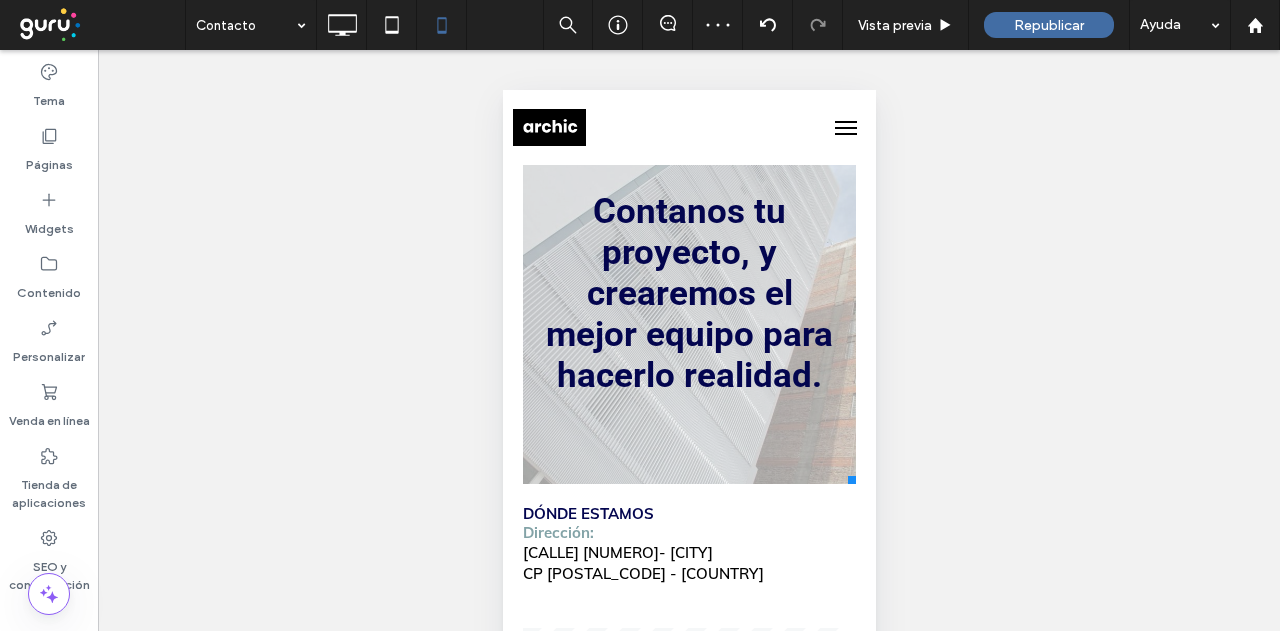 click at bounding box center [688, 294] 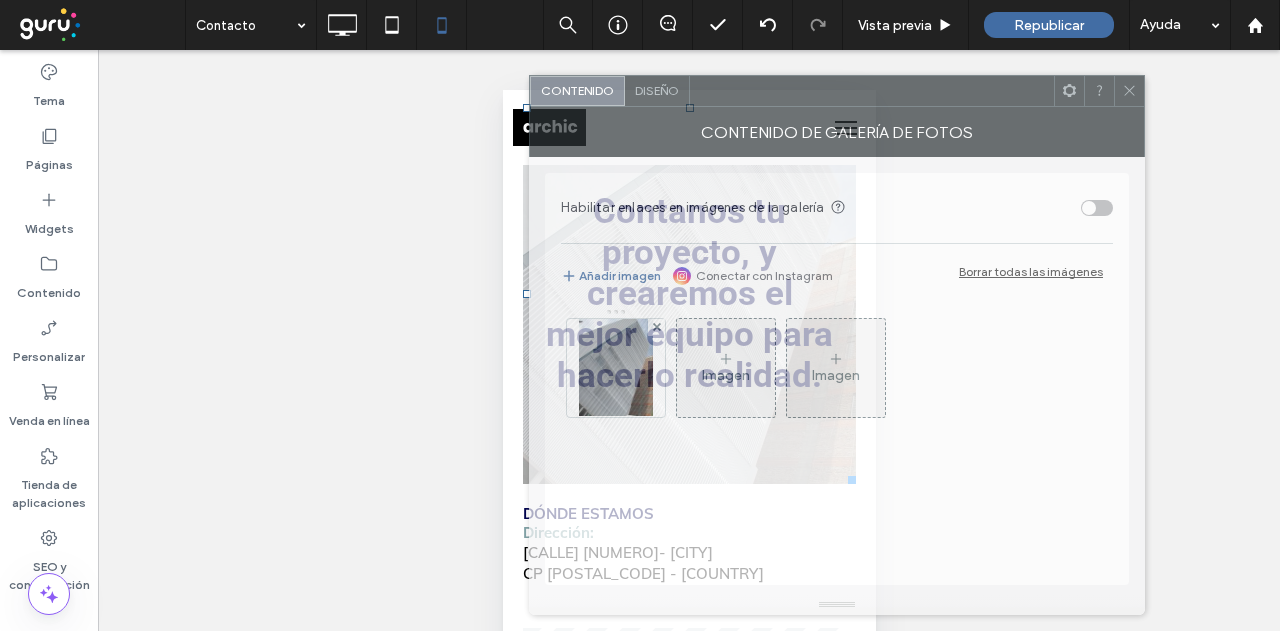 drag, startPoint x: 524, startPoint y: 71, endPoint x: 933, endPoint y: 100, distance: 410.02682 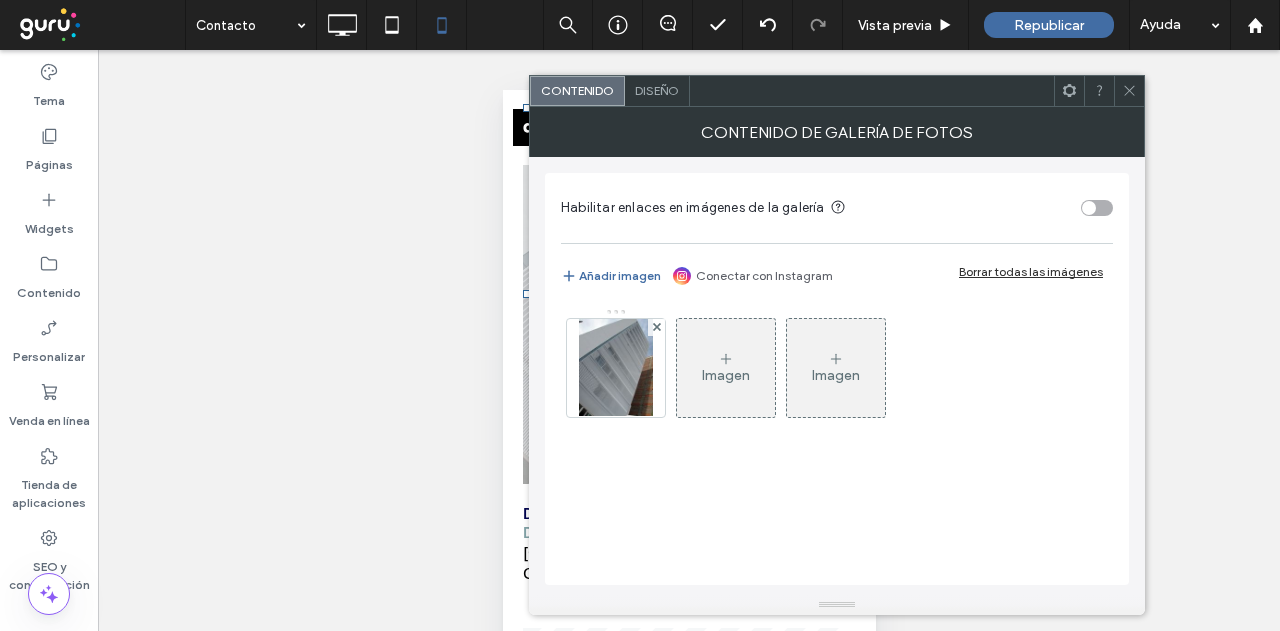 click 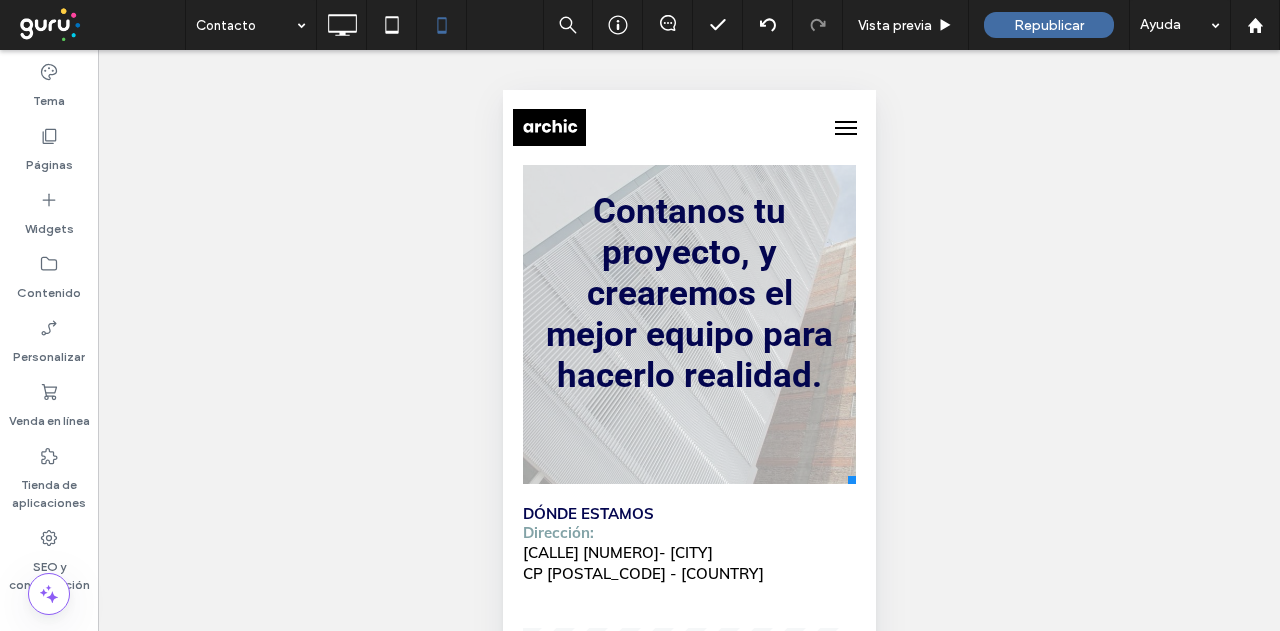 click at bounding box center (688, 294) 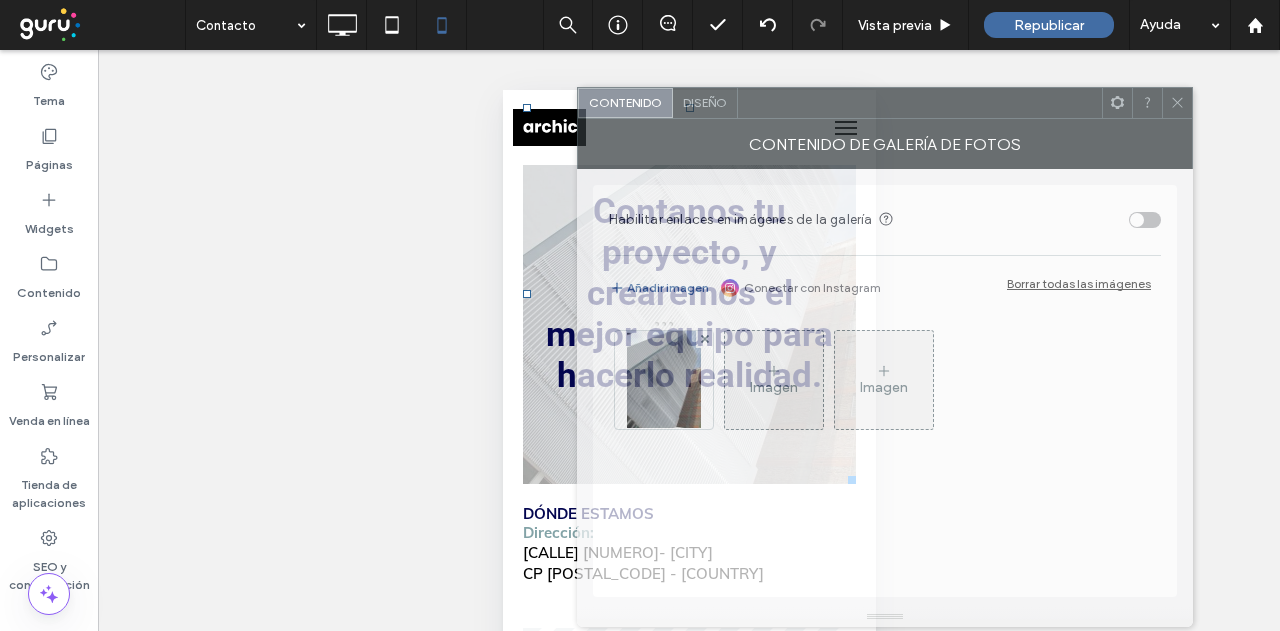 drag, startPoint x: 570, startPoint y: 68, endPoint x: 938, endPoint y: 100, distance: 369.38867 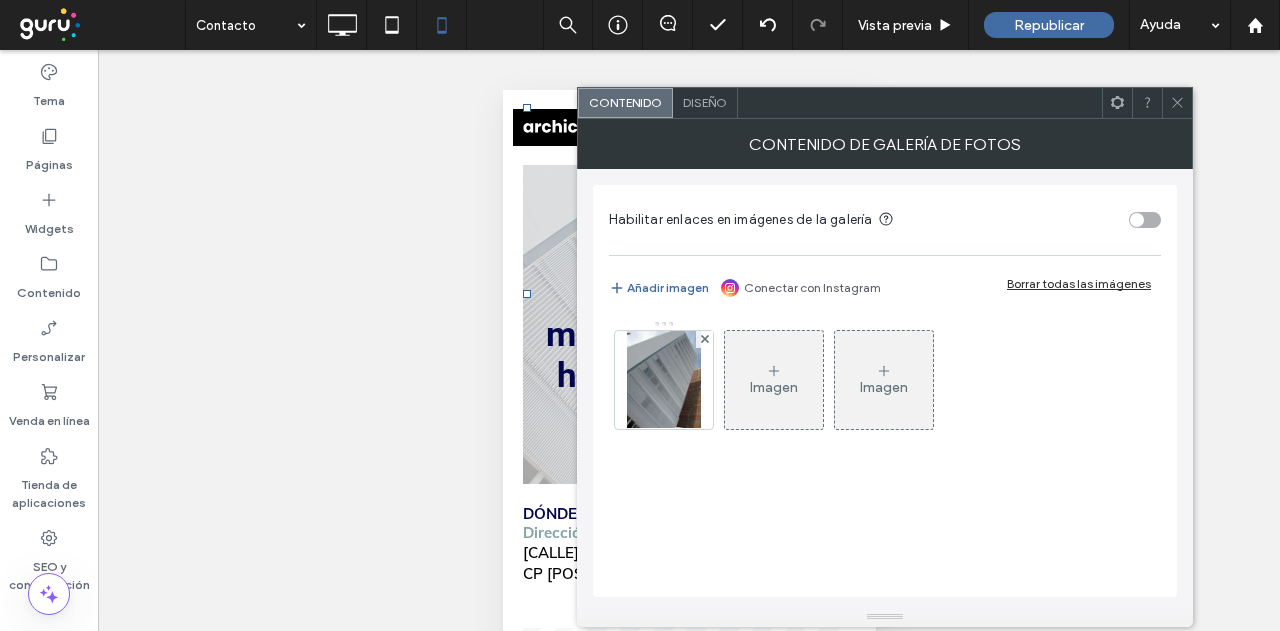 click on "Diseño" at bounding box center [705, 102] 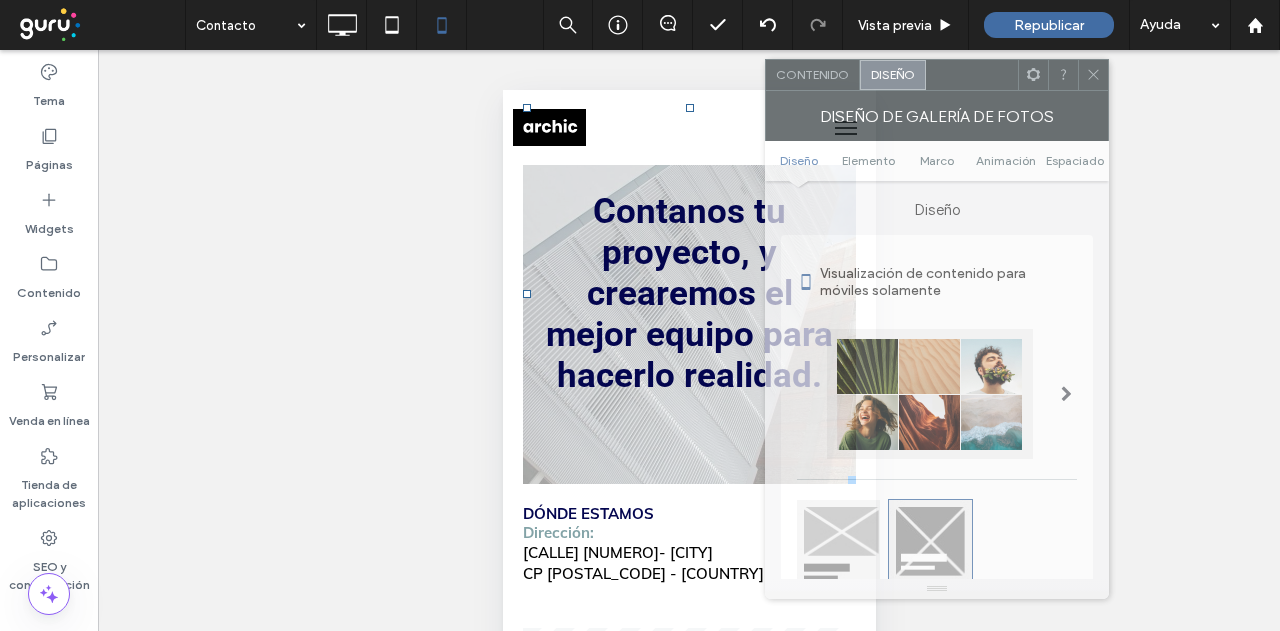 drag, startPoint x: 792, startPoint y: 108, endPoint x: 980, endPoint y: 80, distance: 190.07367 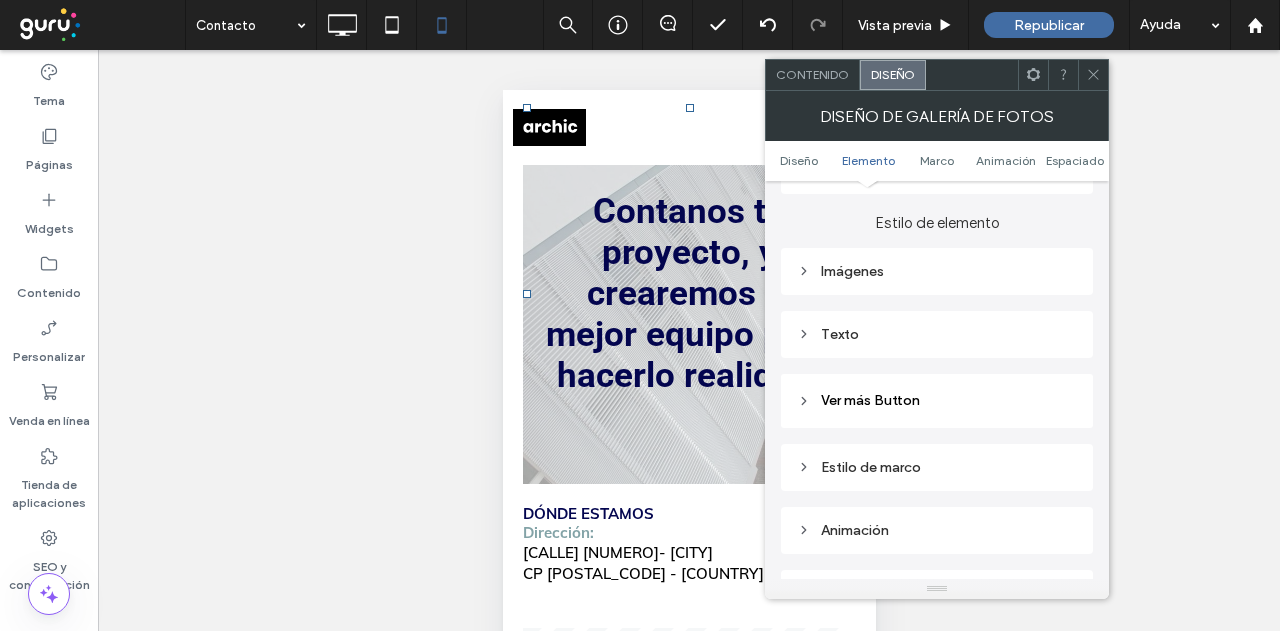 scroll, scrollTop: 800, scrollLeft: 0, axis: vertical 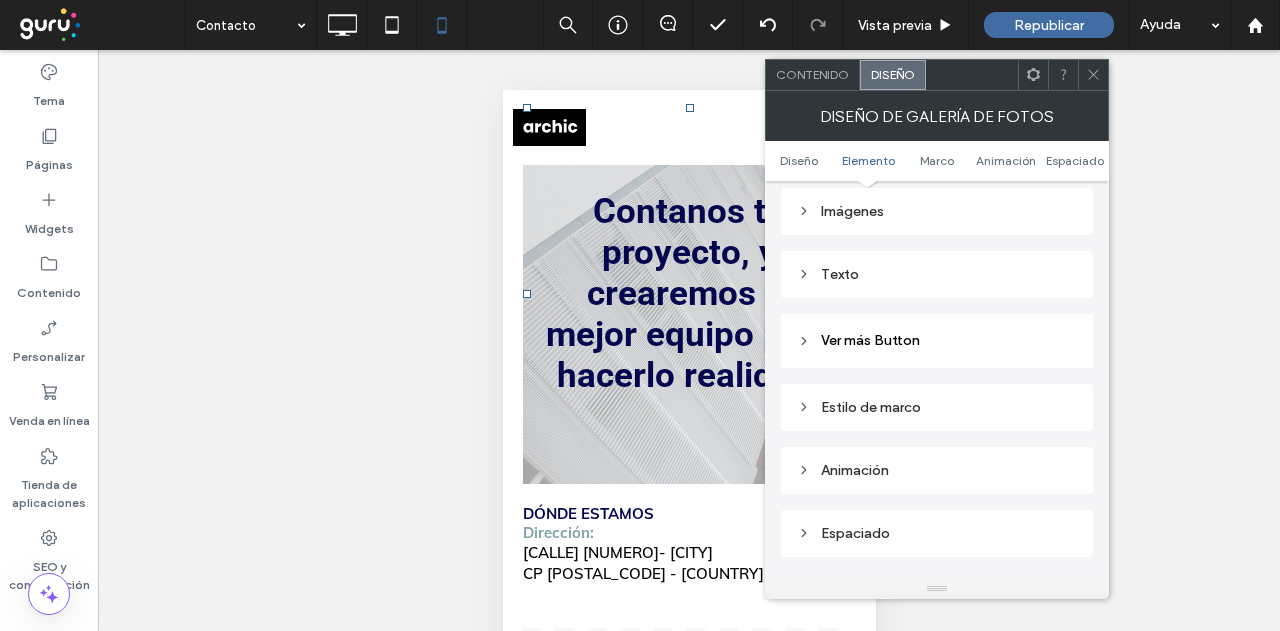 click 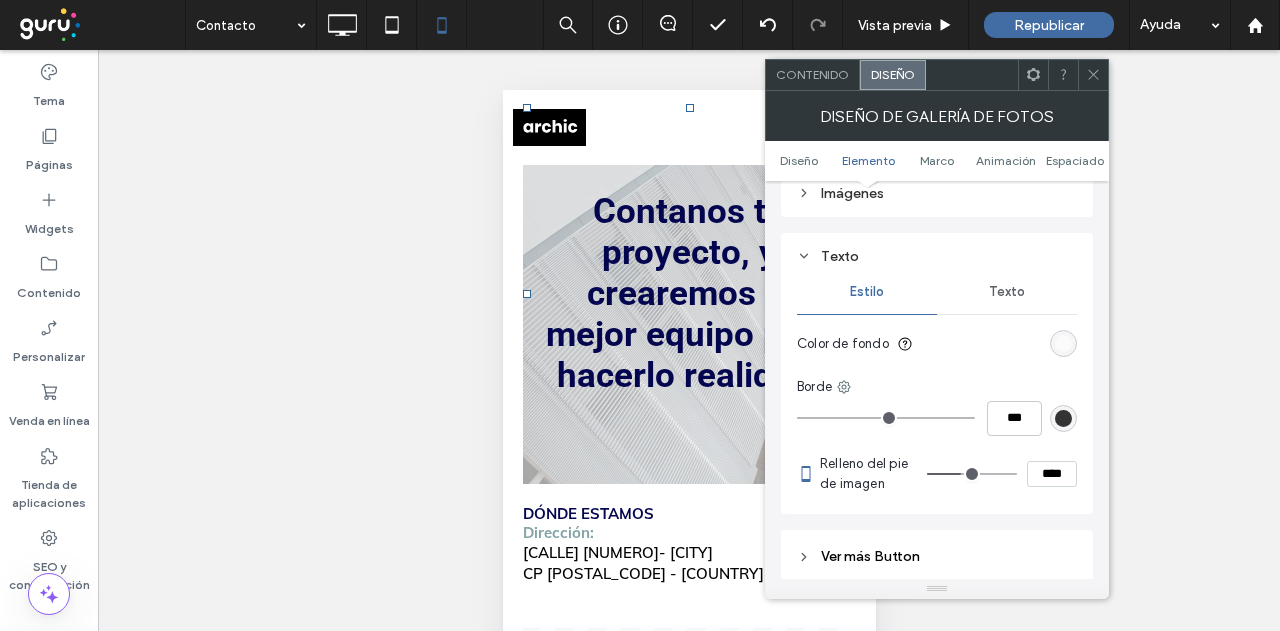 scroll, scrollTop: 800, scrollLeft: 0, axis: vertical 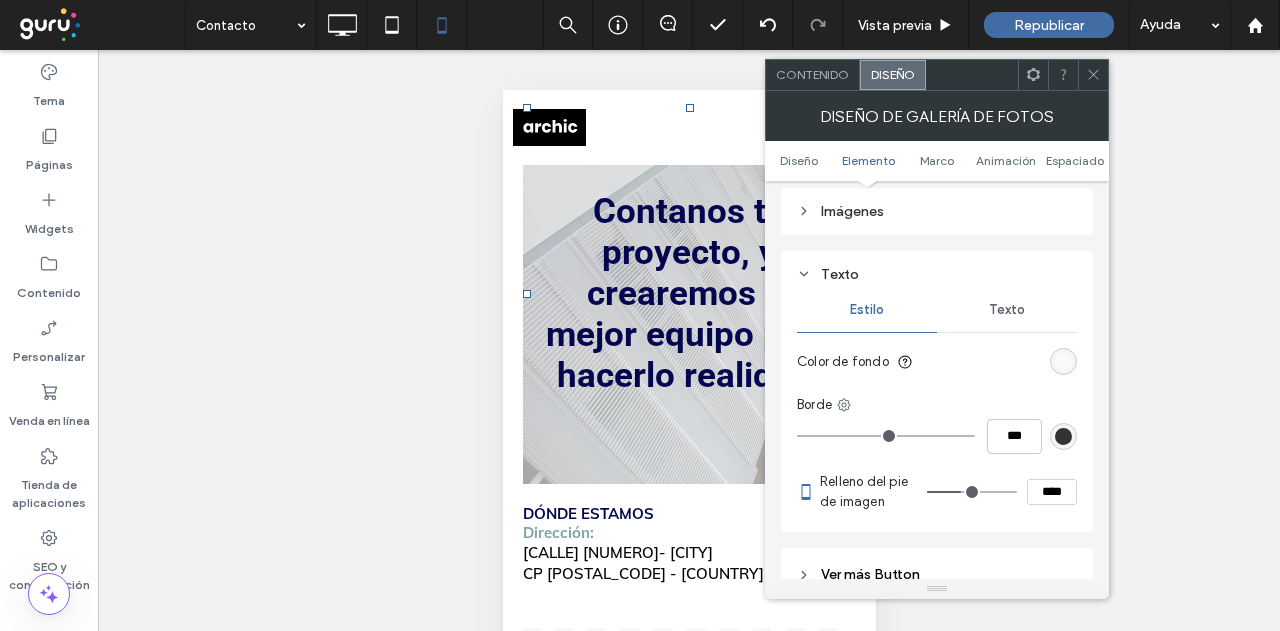click on "Texto" at bounding box center (1007, 310) 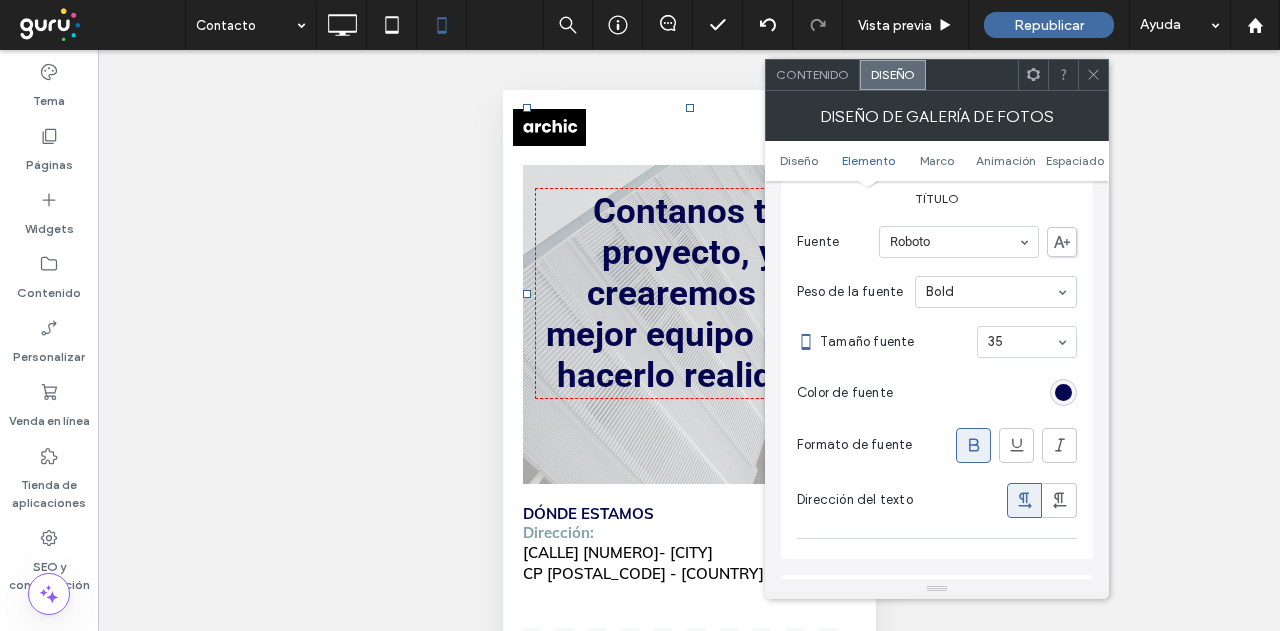 scroll, scrollTop: 1000, scrollLeft: 0, axis: vertical 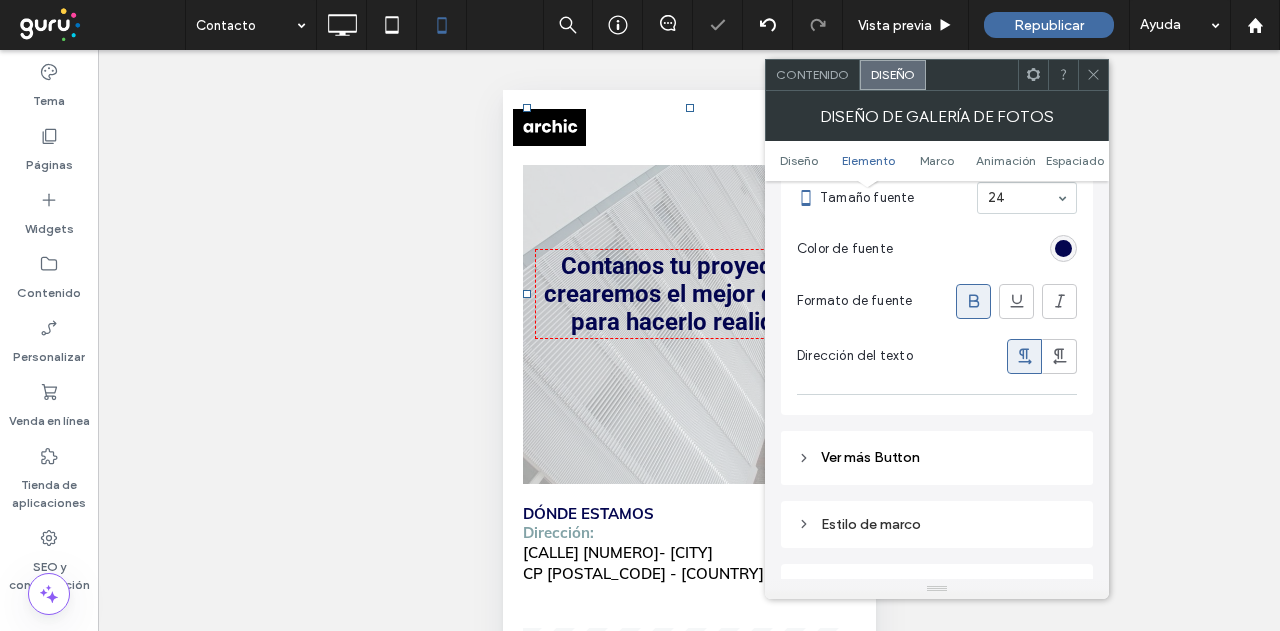 click on "24" at bounding box center (1027, 198) 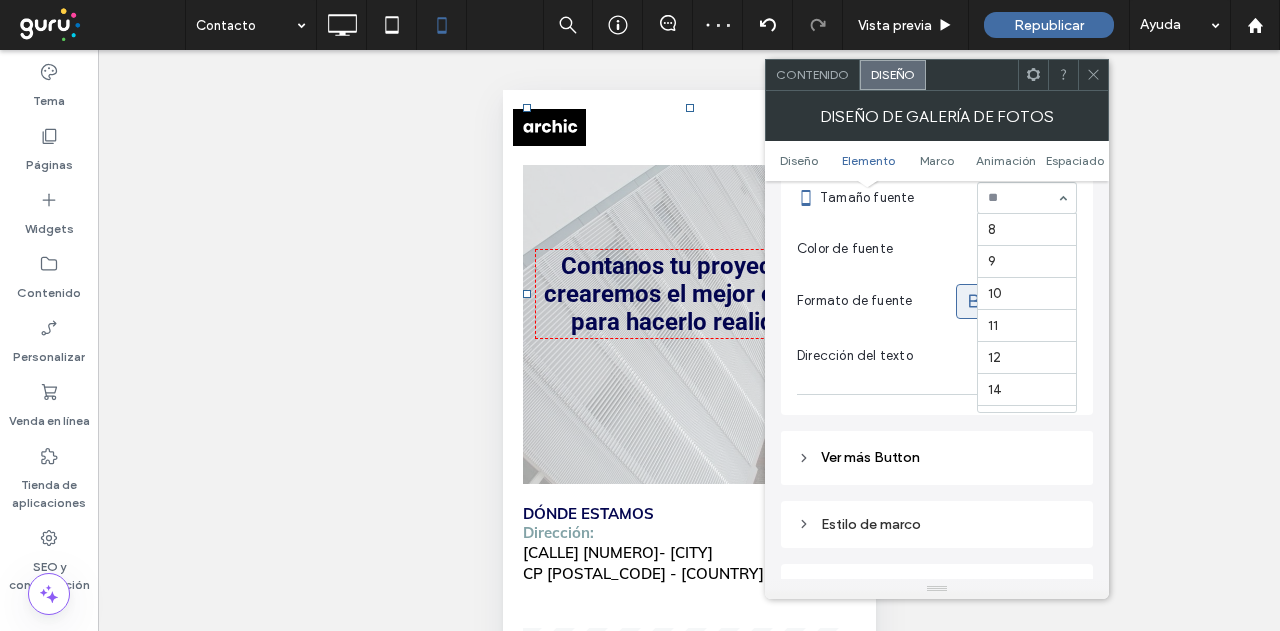 scroll, scrollTop: 294, scrollLeft: 0, axis: vertical 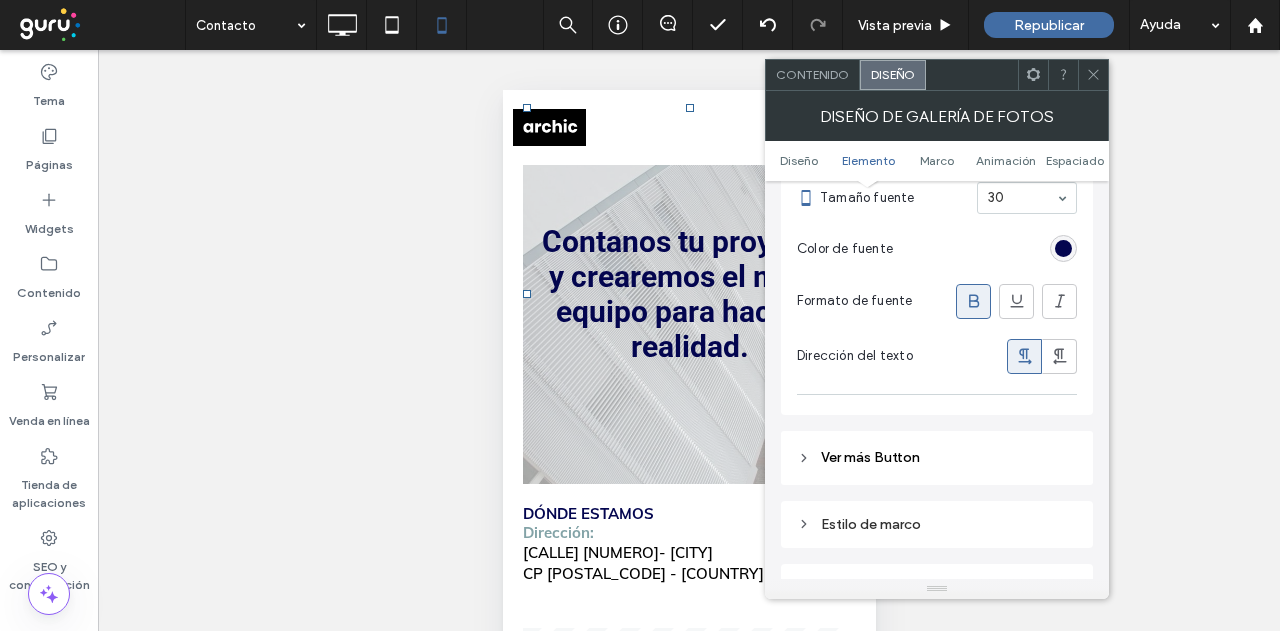click 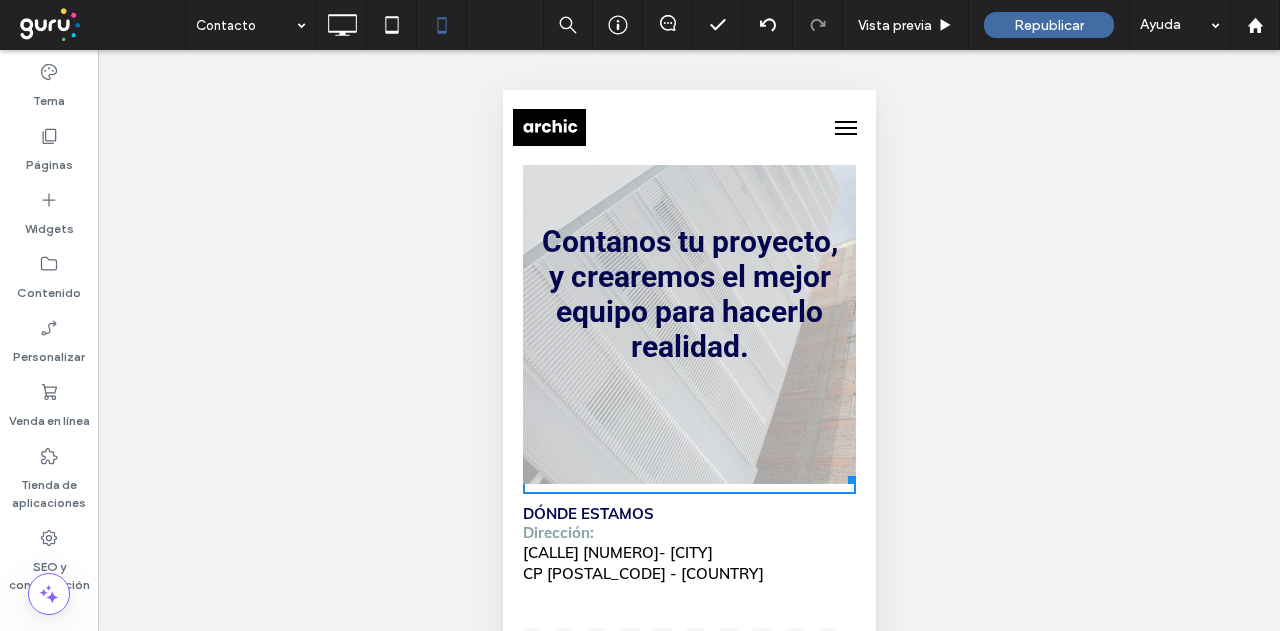 drag, startPoint x: 833, startPoint y: 482, endPoint x: 1333, endPoint y: 536, distance: 502.90753 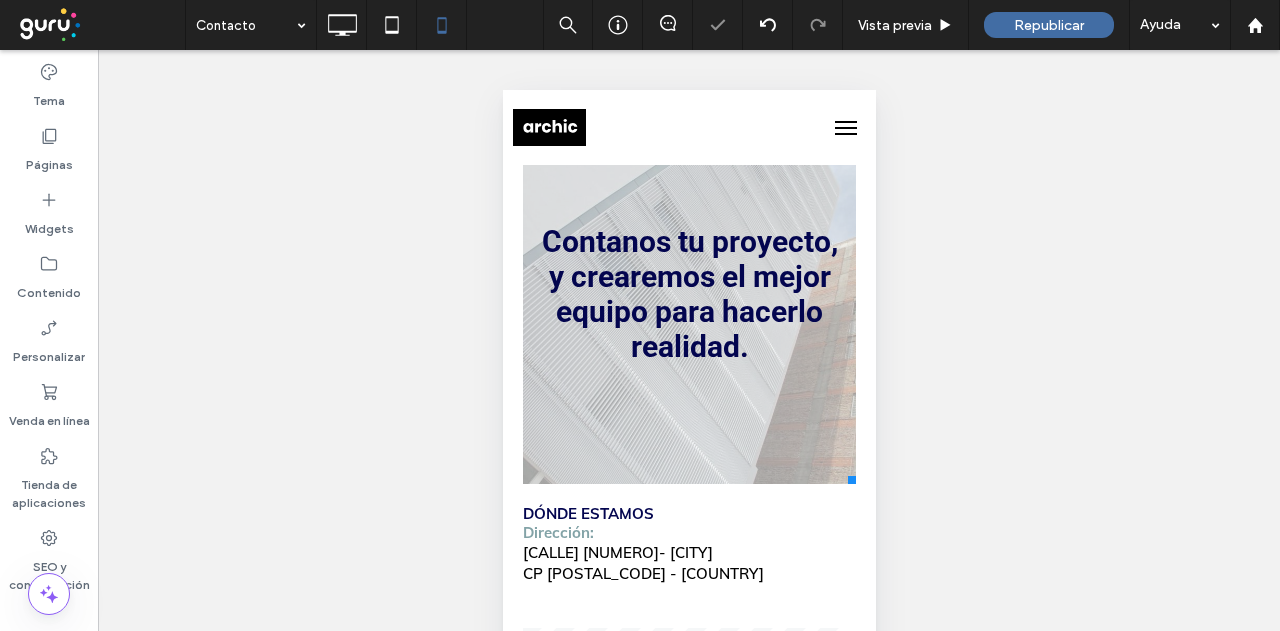 click at bounding box center [688, 294] 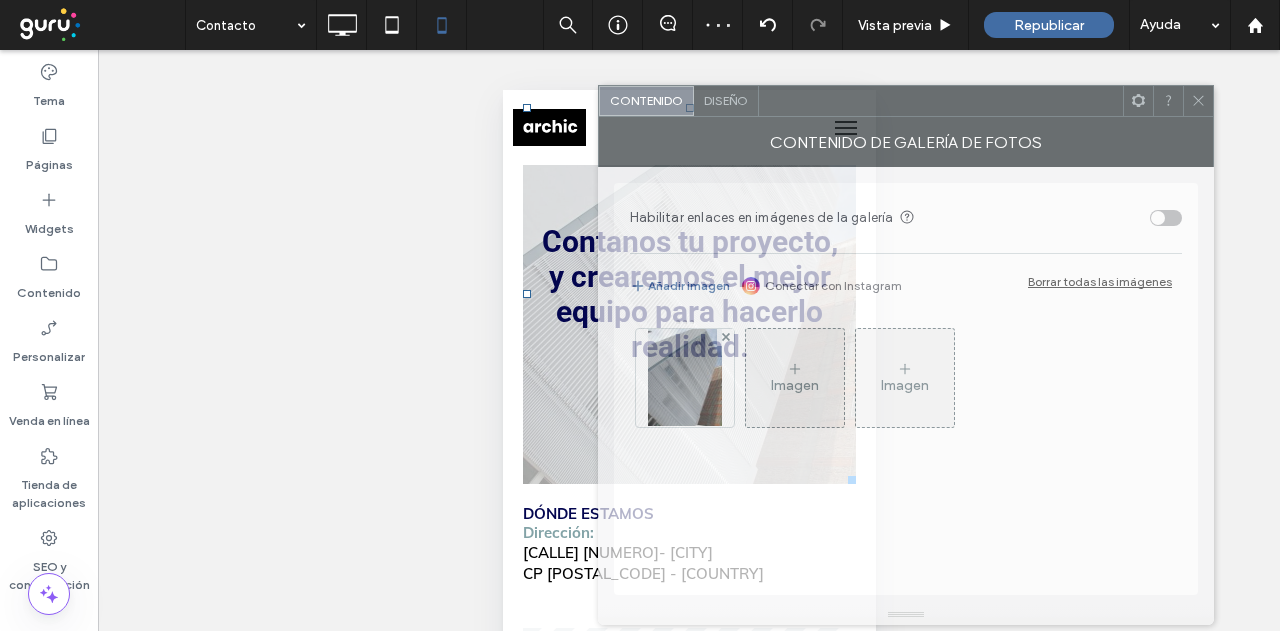 drag, startPoint x: 568, startPoint y: 71, endPoint x: 1048, endPoint y: 110, distance: 481.58176 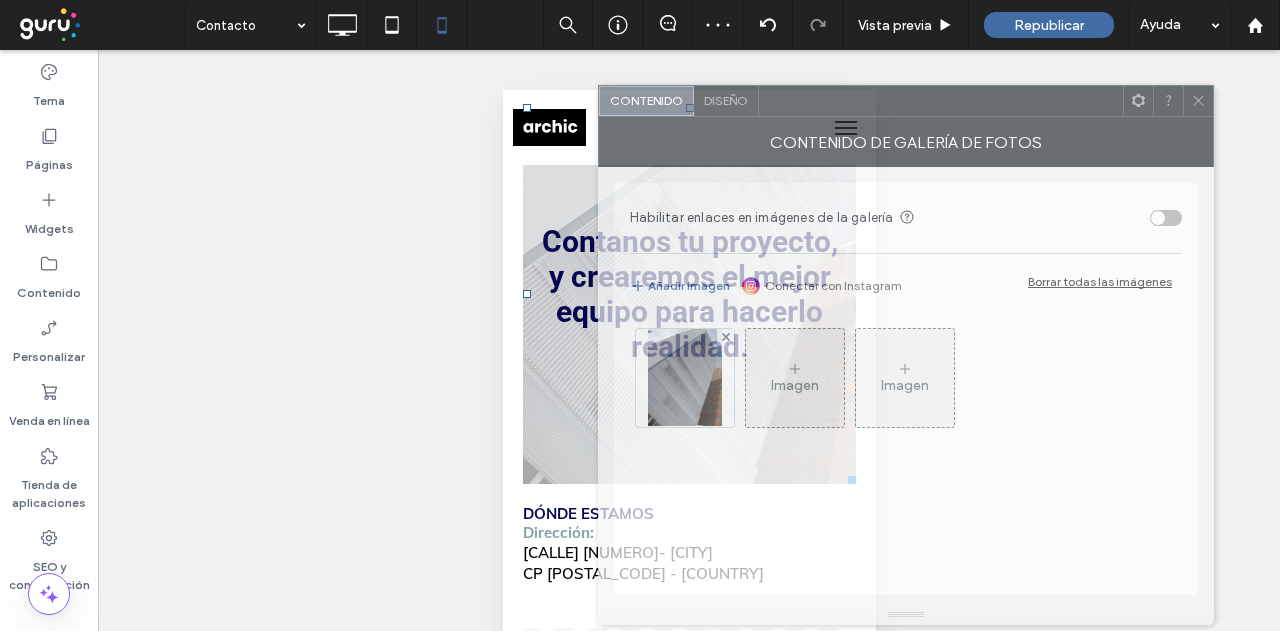 click at bounding box center (941, 101) 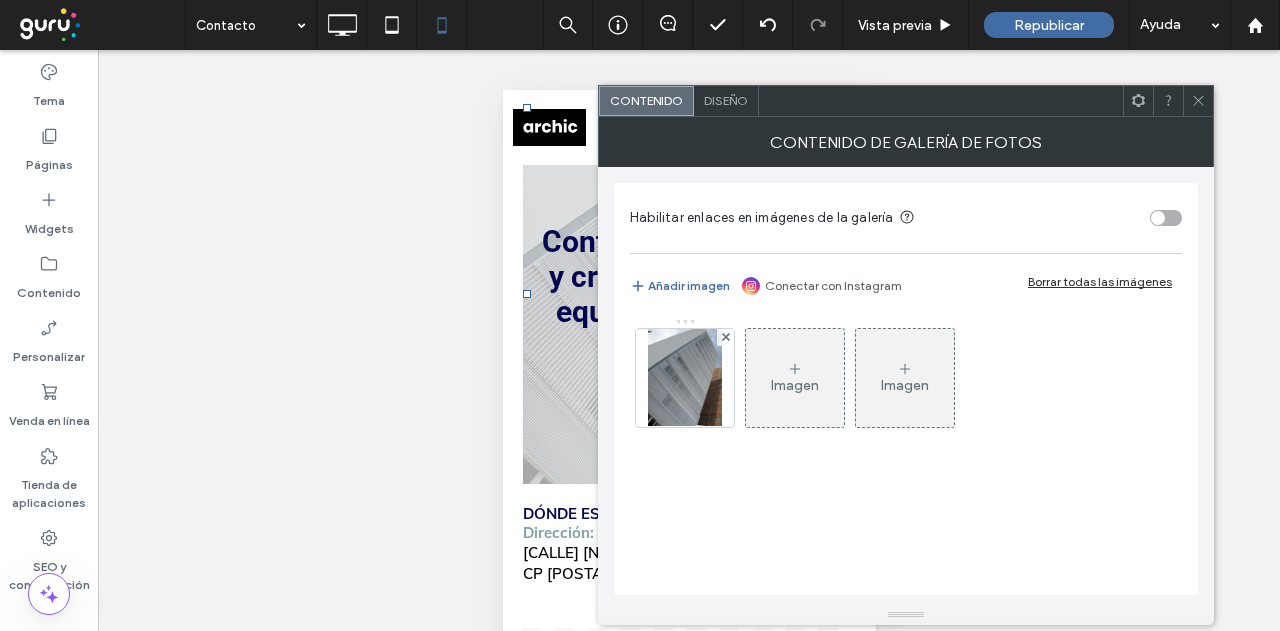 click on "Diseño" at bounding box center (726, 100) 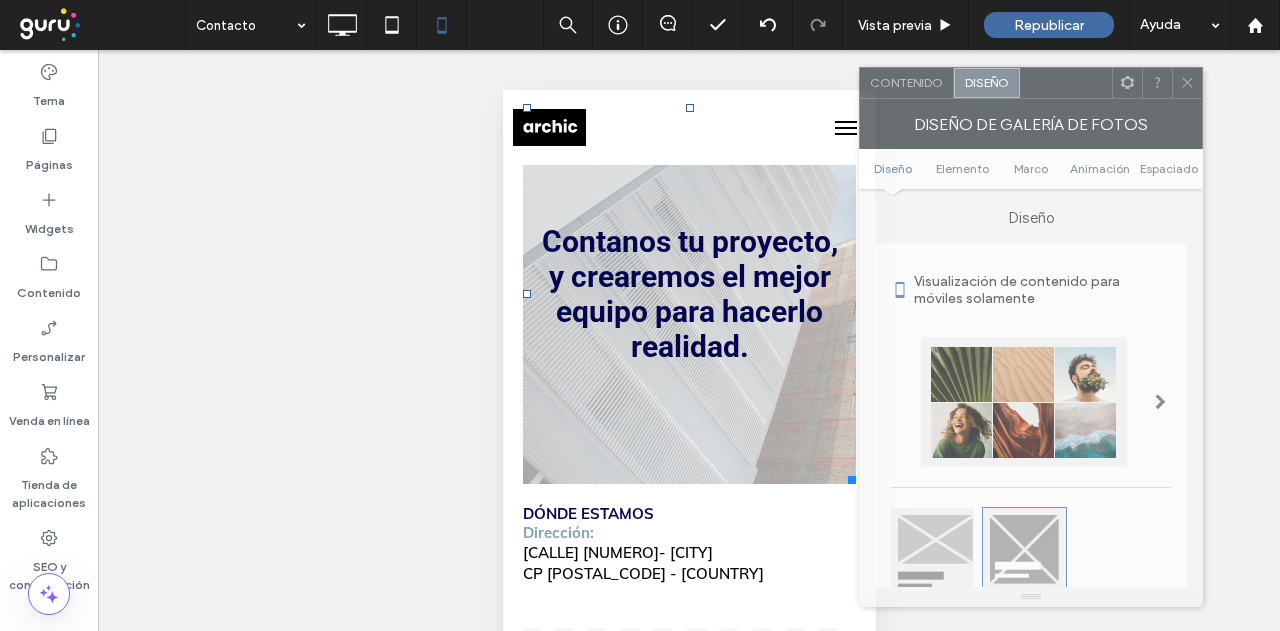 drag, startPoint x: 811, startPoint y: 103, endPoint x: 1072, endPoint y: 85, distance: 261.61996 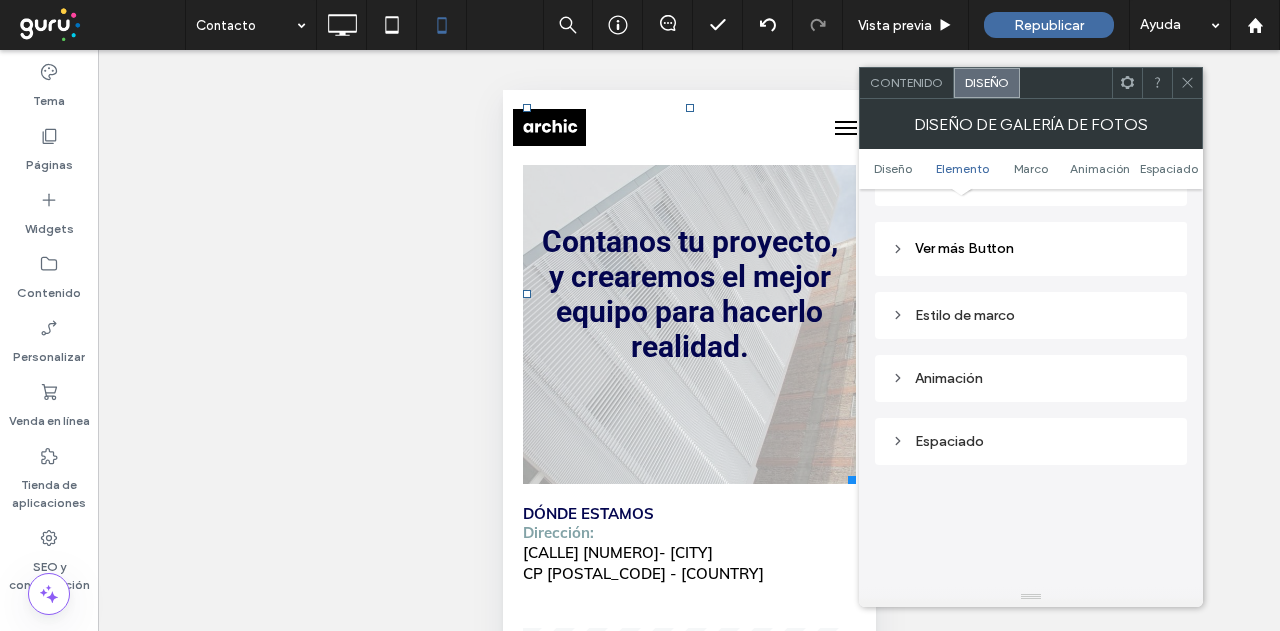 scroll, scrollTop: 800, scrollLeft: 0, axis: vertical 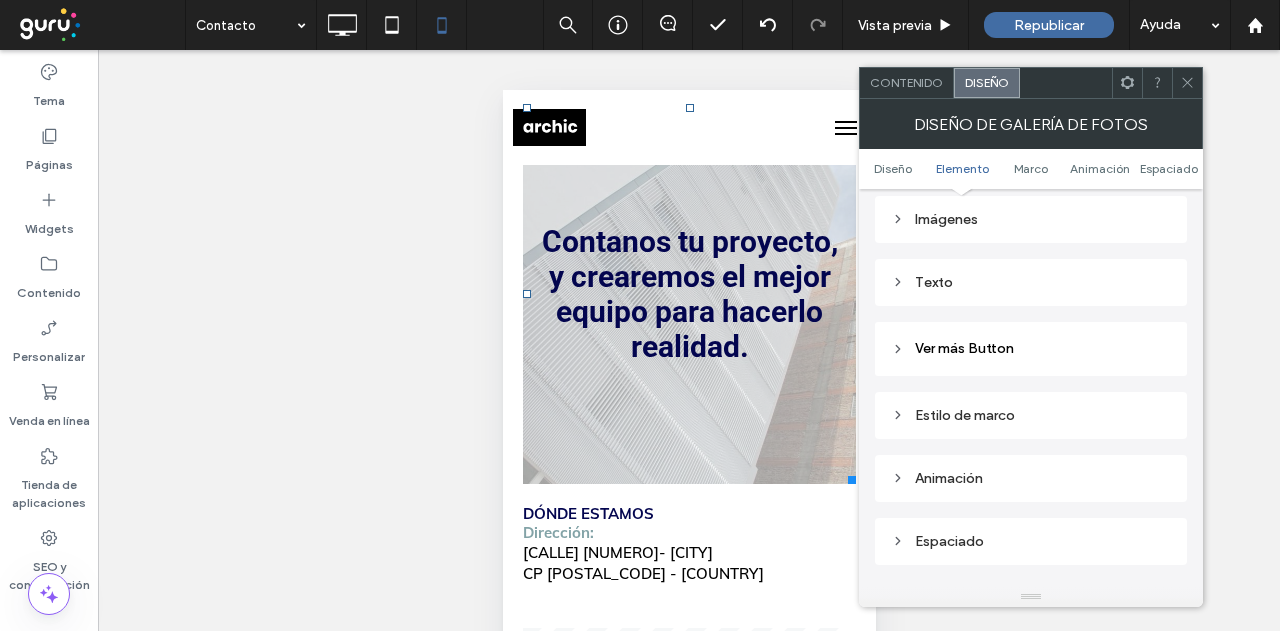 click 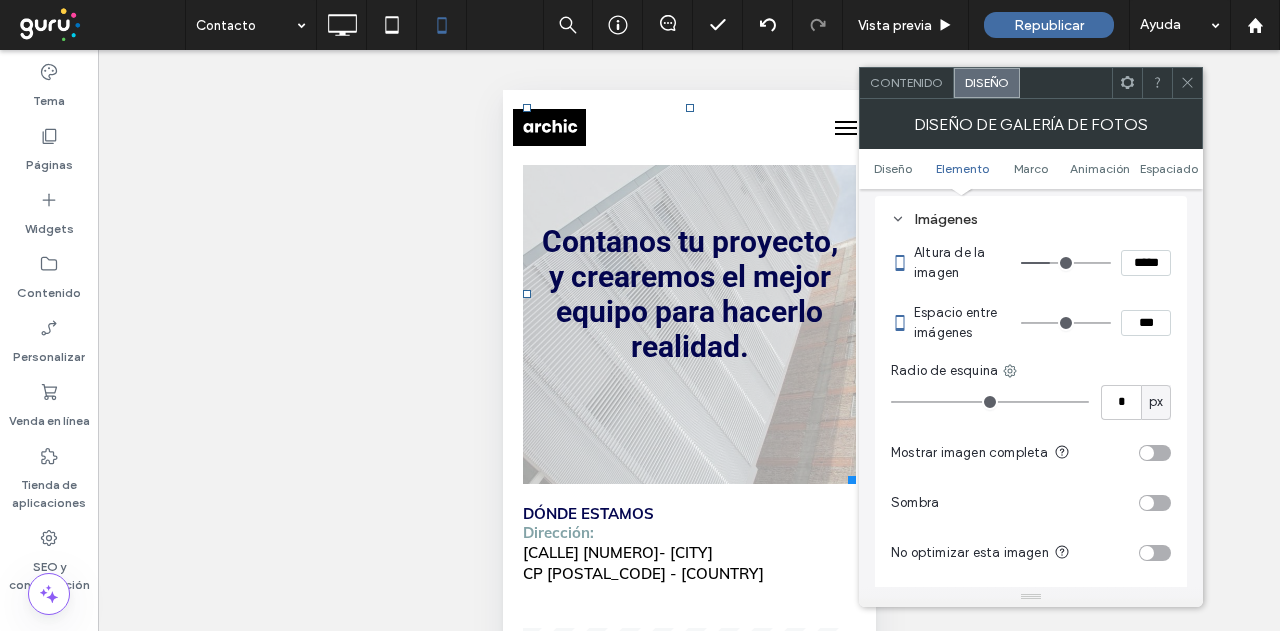 type on "***" 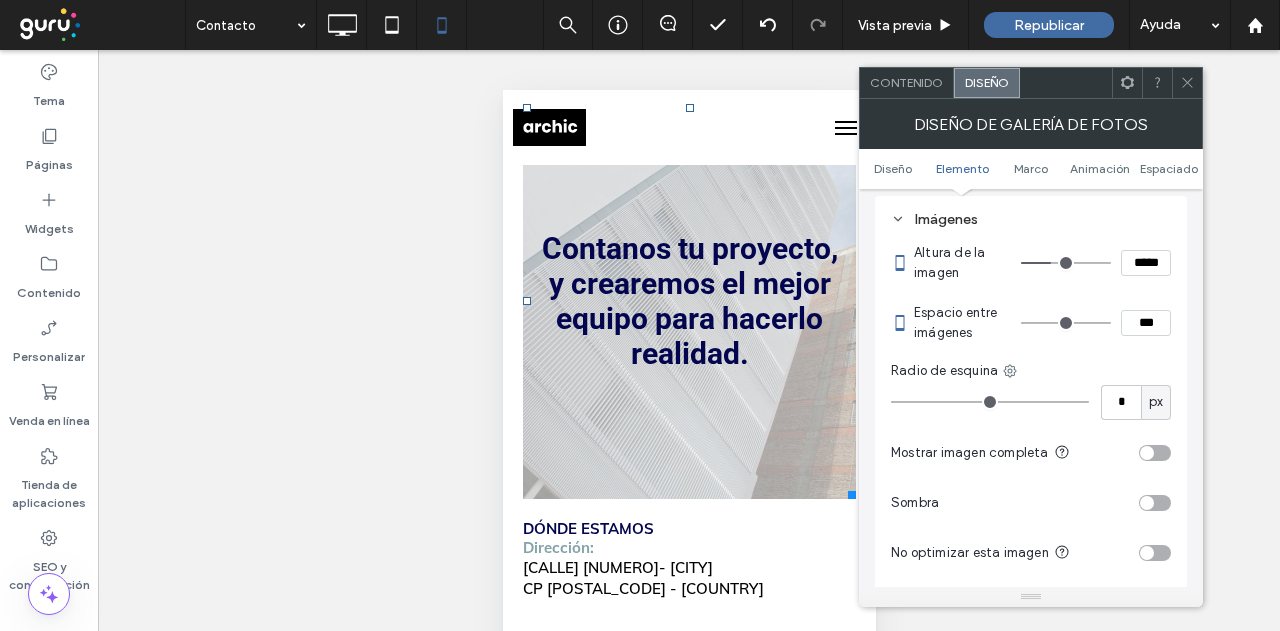 type on "***" 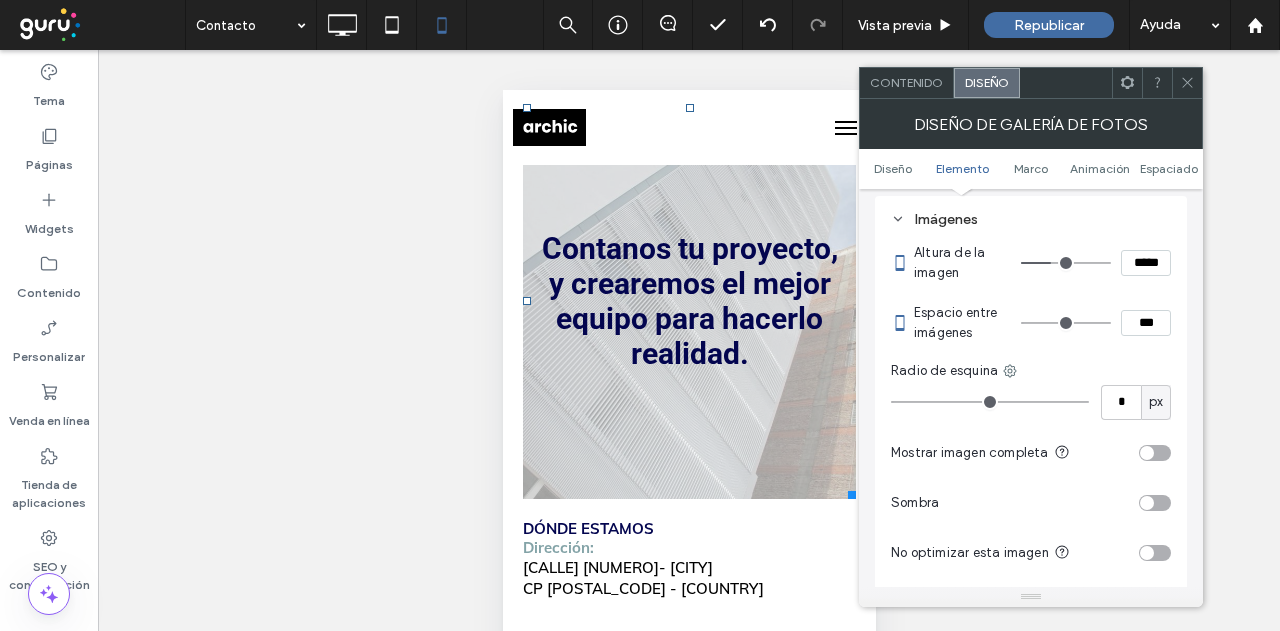 type on "*****" 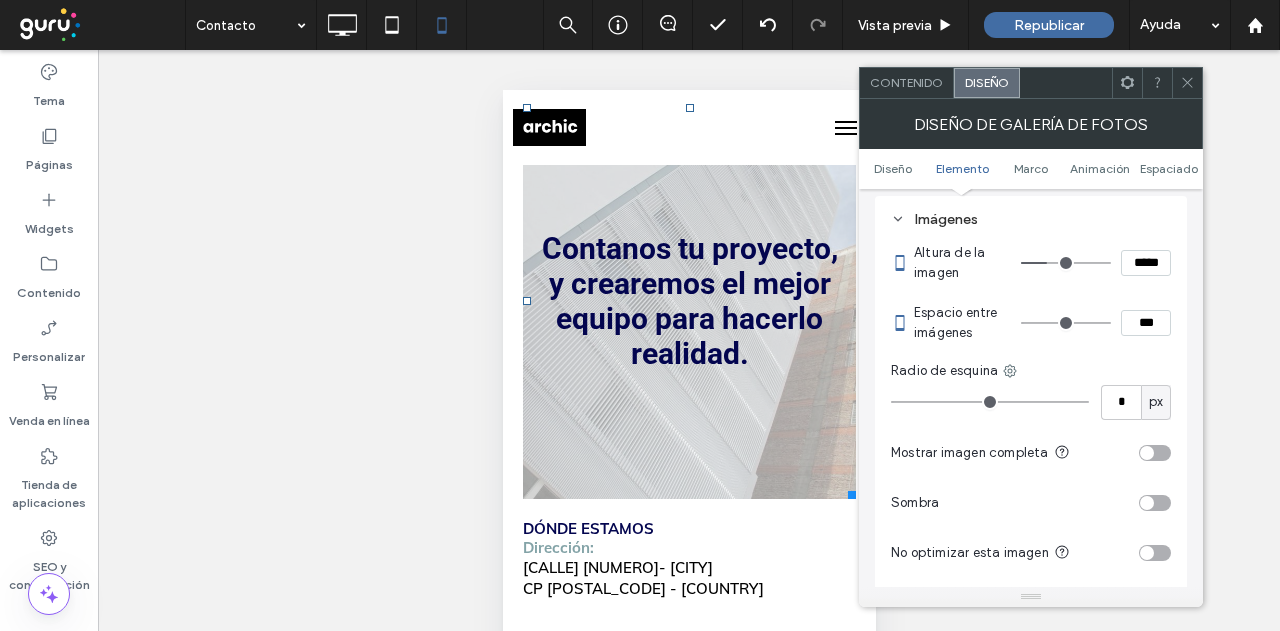 type on "***" 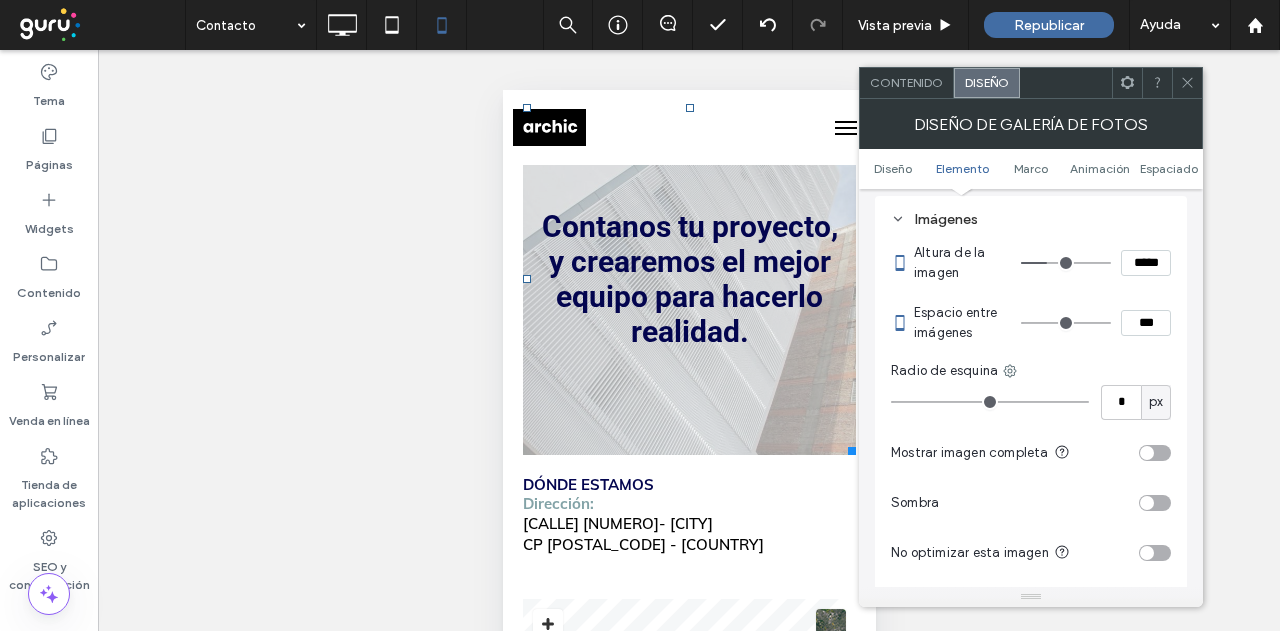type on "***" 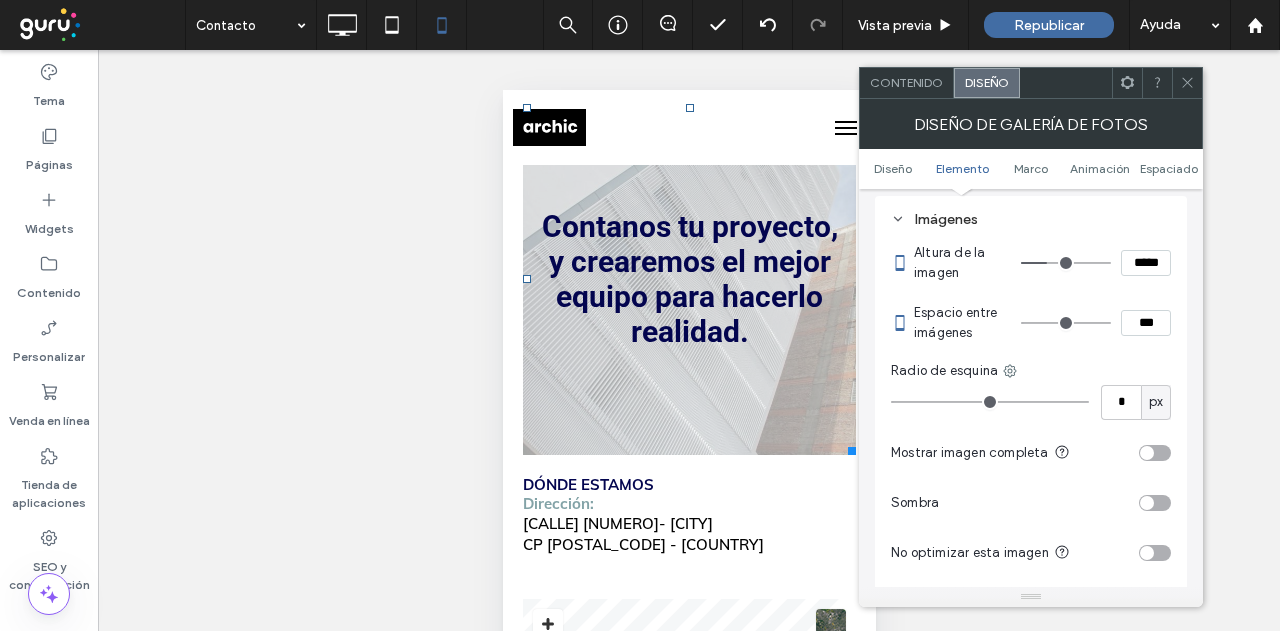 type on "*****" 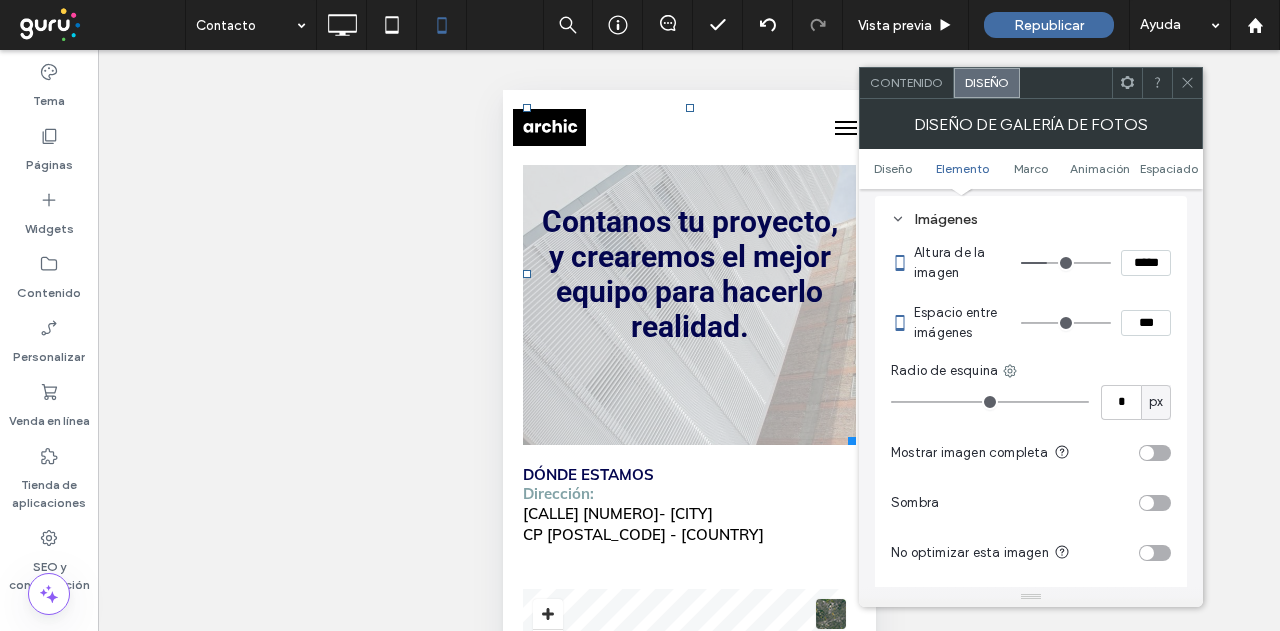 type on "***" 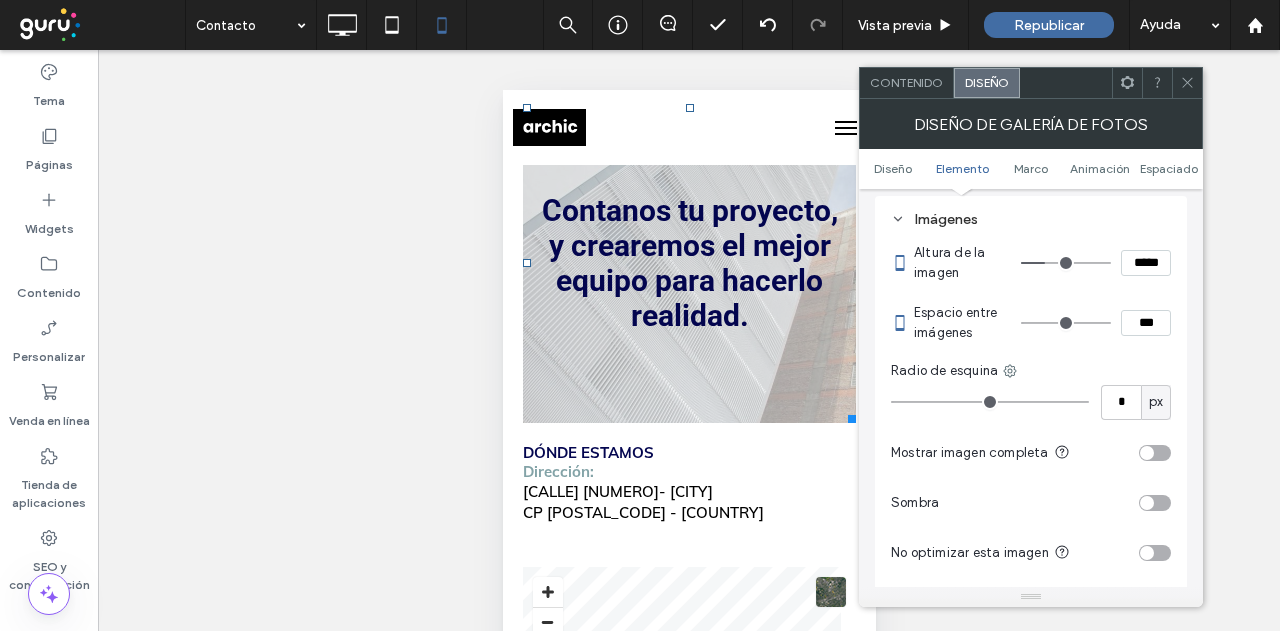 type on "***" 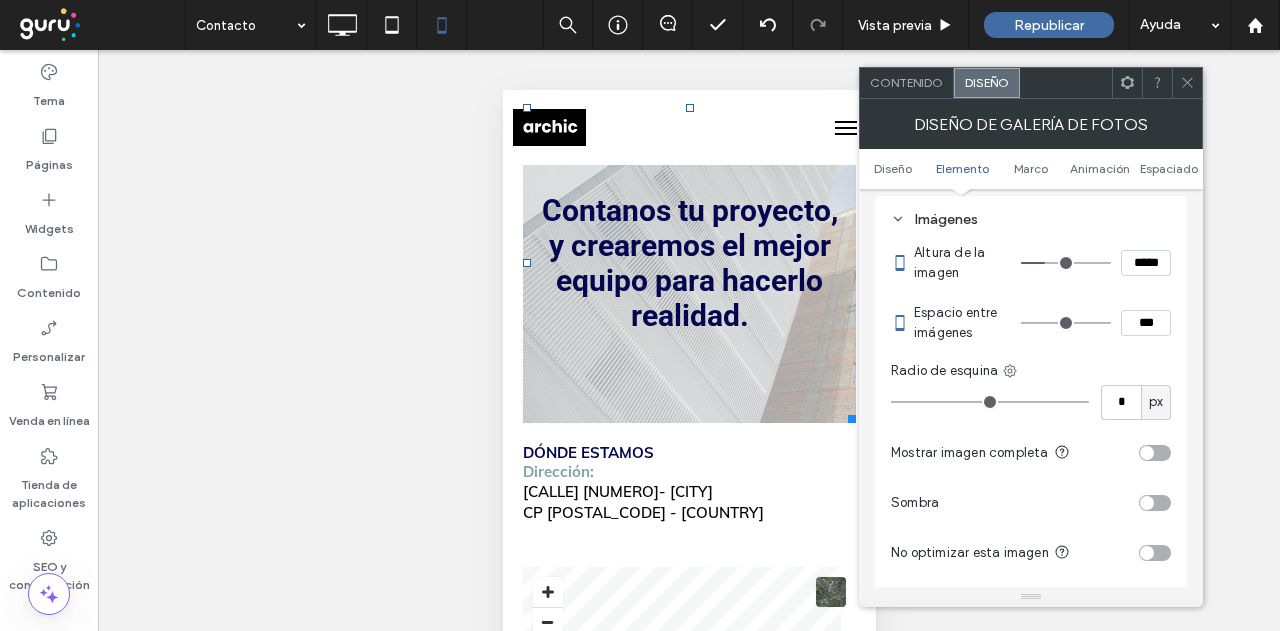 type on "*****" 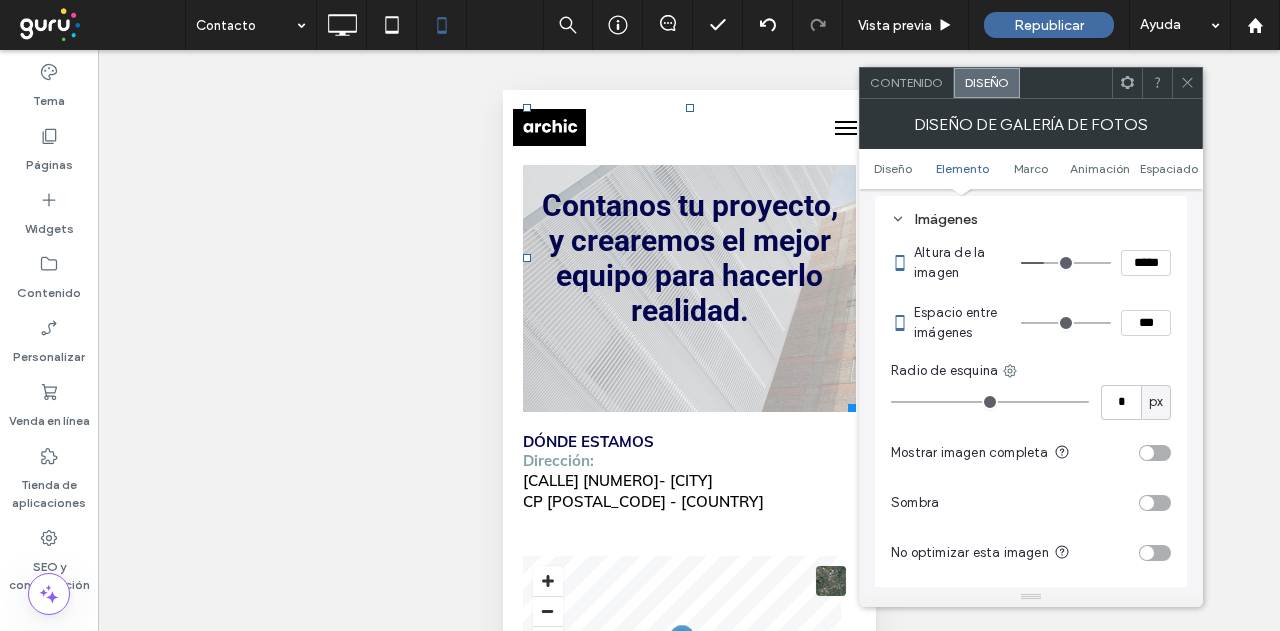 type on "***" 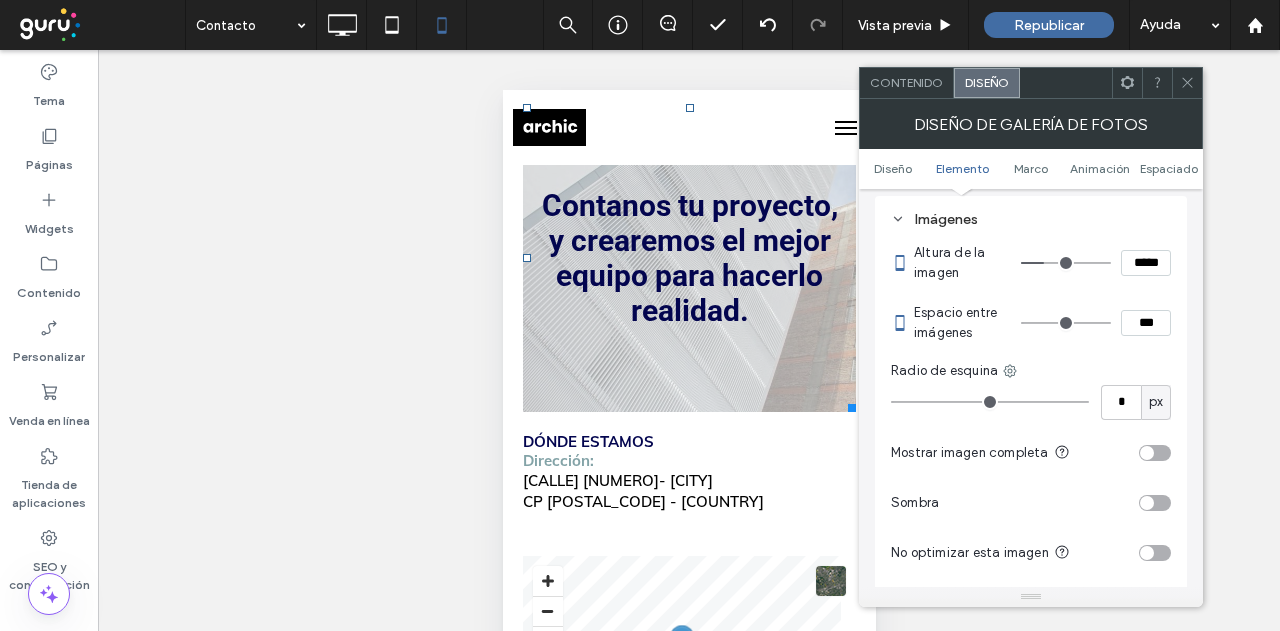 type on "*****" 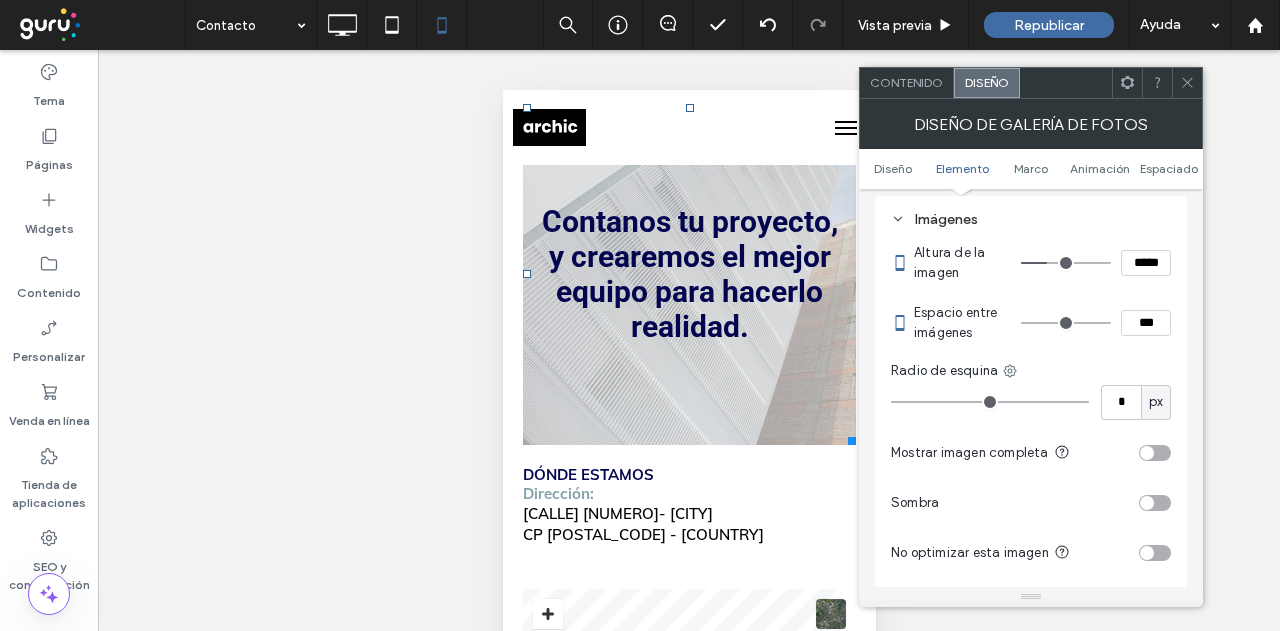 type on "***" 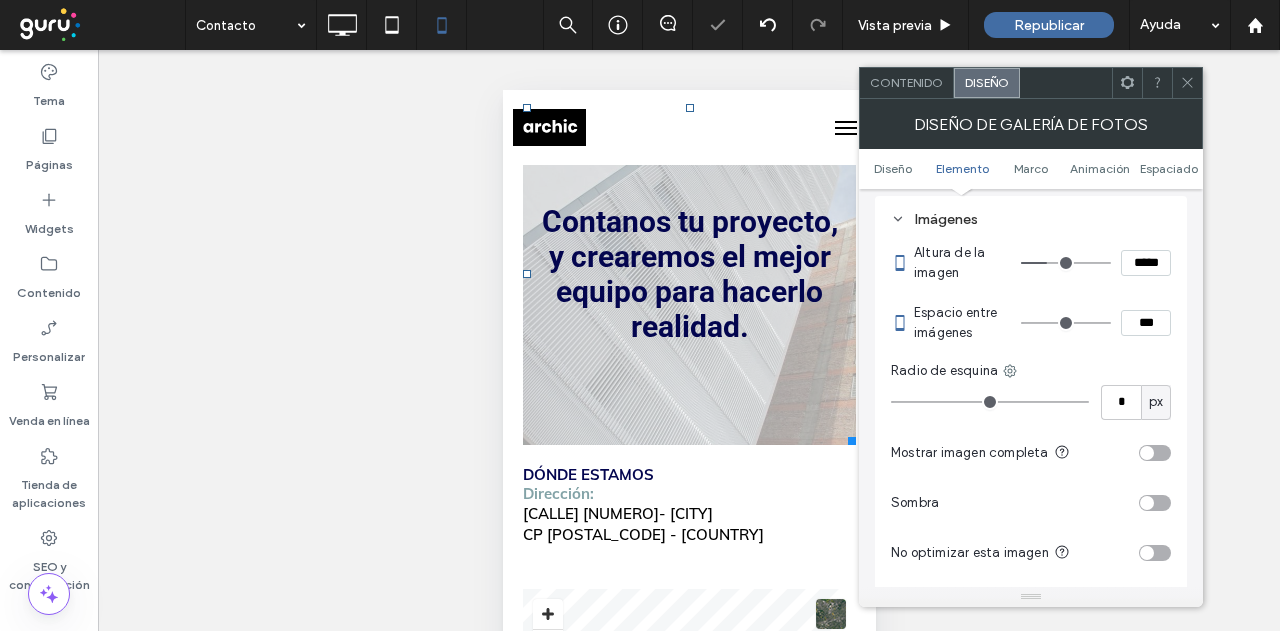 click on "Contenido" at bounding box center [906, 82] 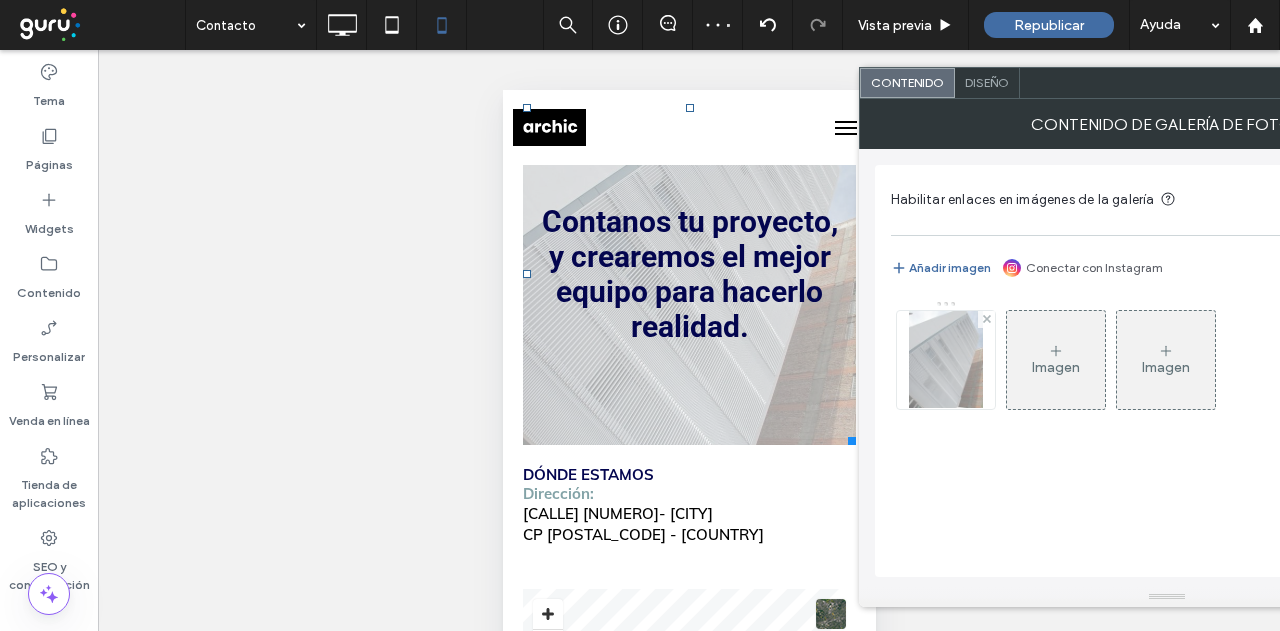click at bounding box center (946, 360) 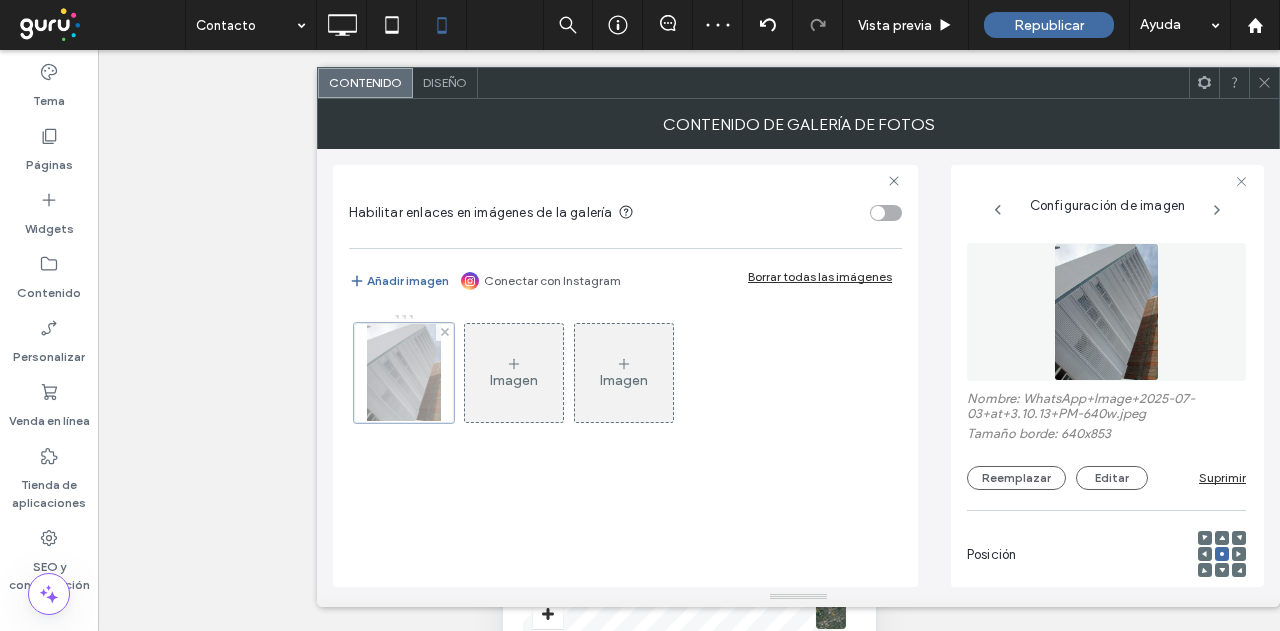 scroll, scrollTop: 0, scrollLeft: 148, axis: horizontal 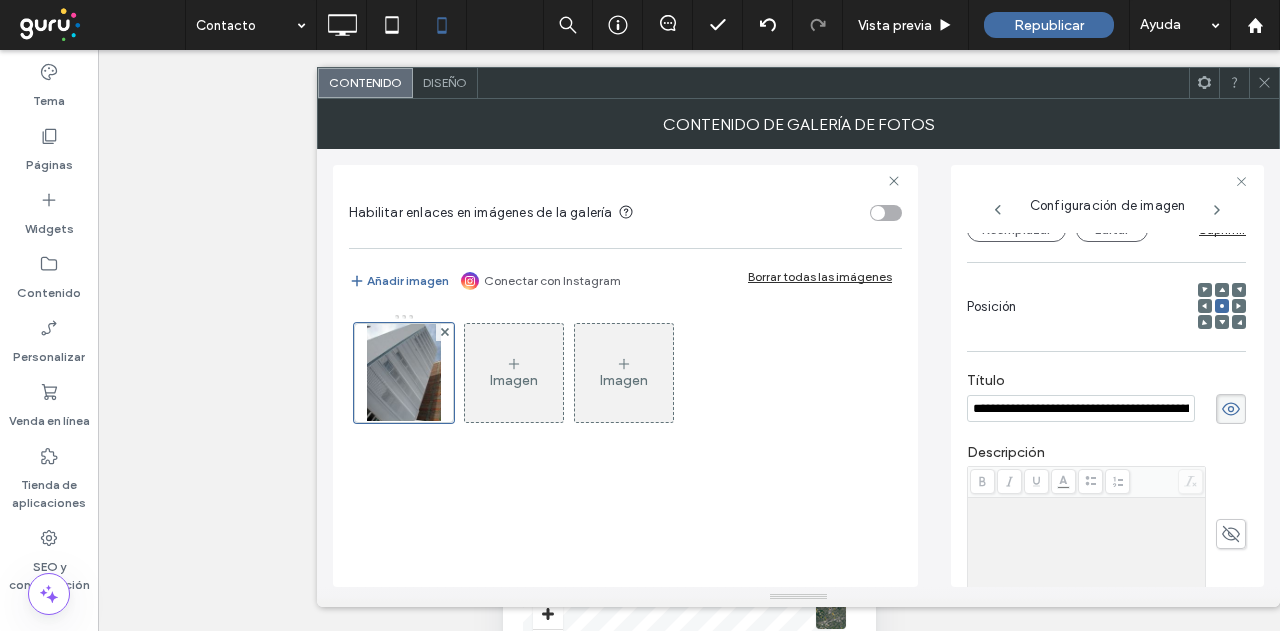 click 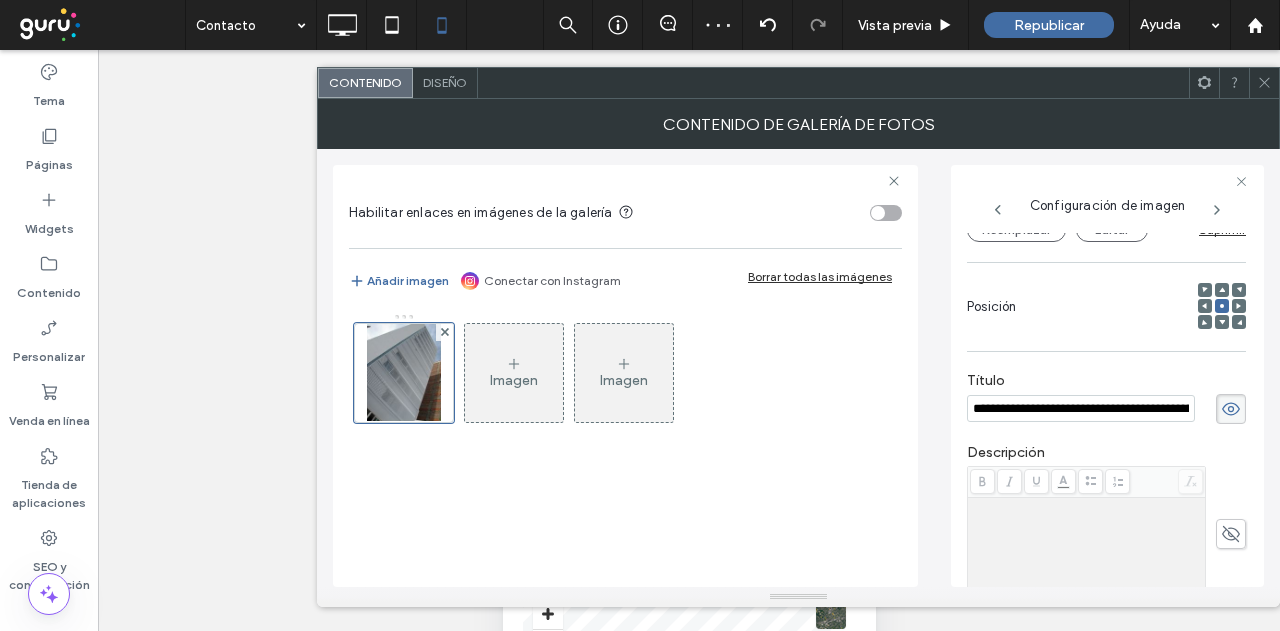 click at bounding box center (1264, 83) 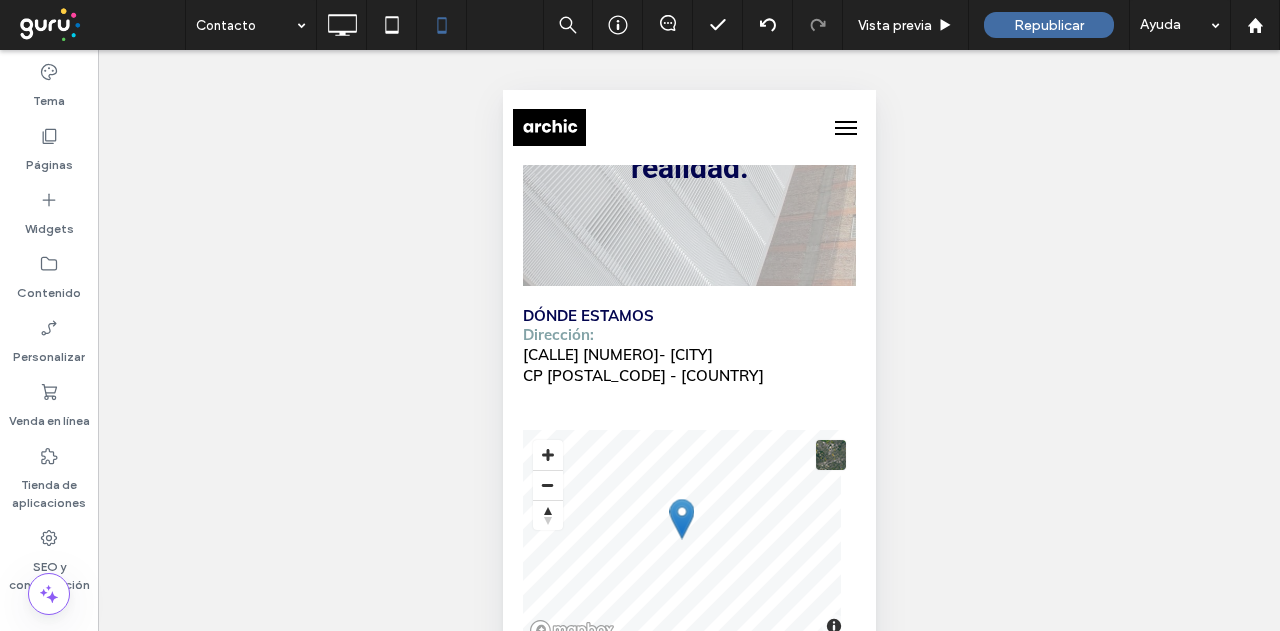 scroll, scrollTop: 1100, scrollLeft: 0, axis: vertical 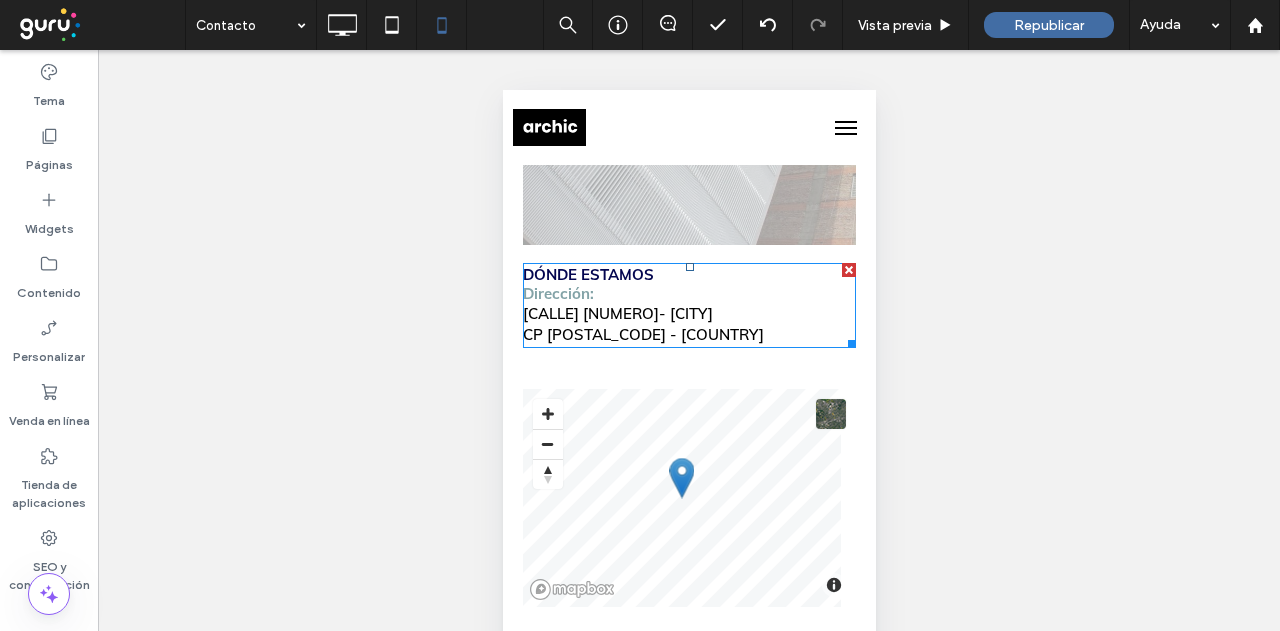 click on "DÓNDE ESTAMOS" at bounding box center (587, 274) 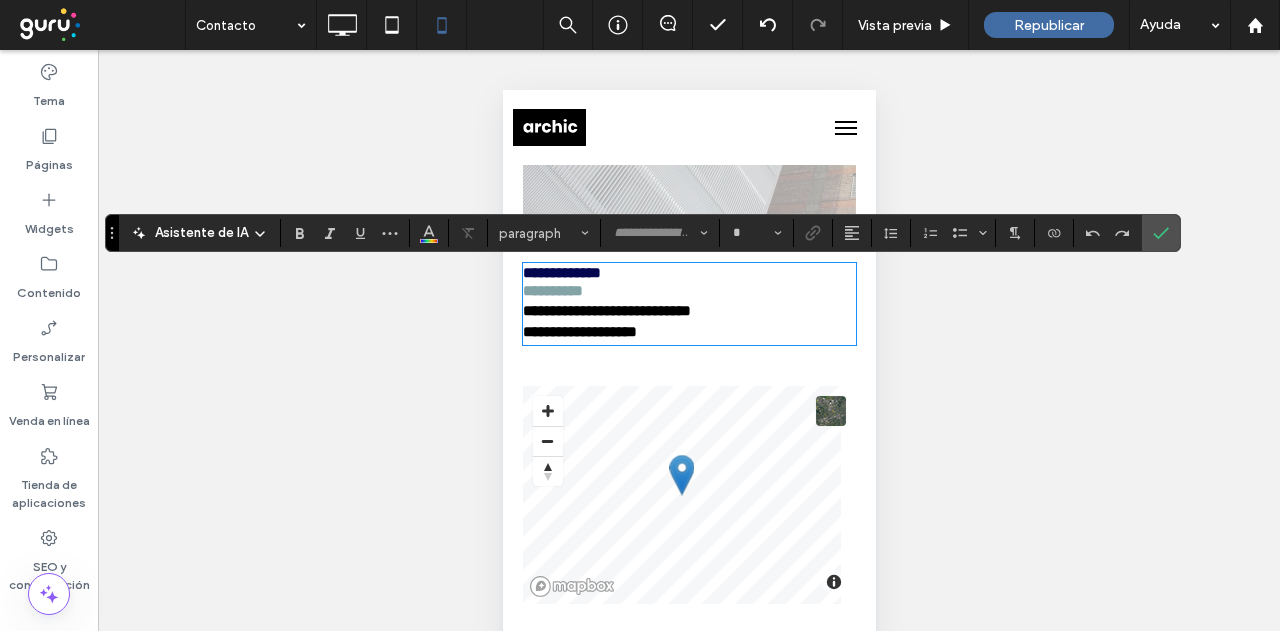type on "****" 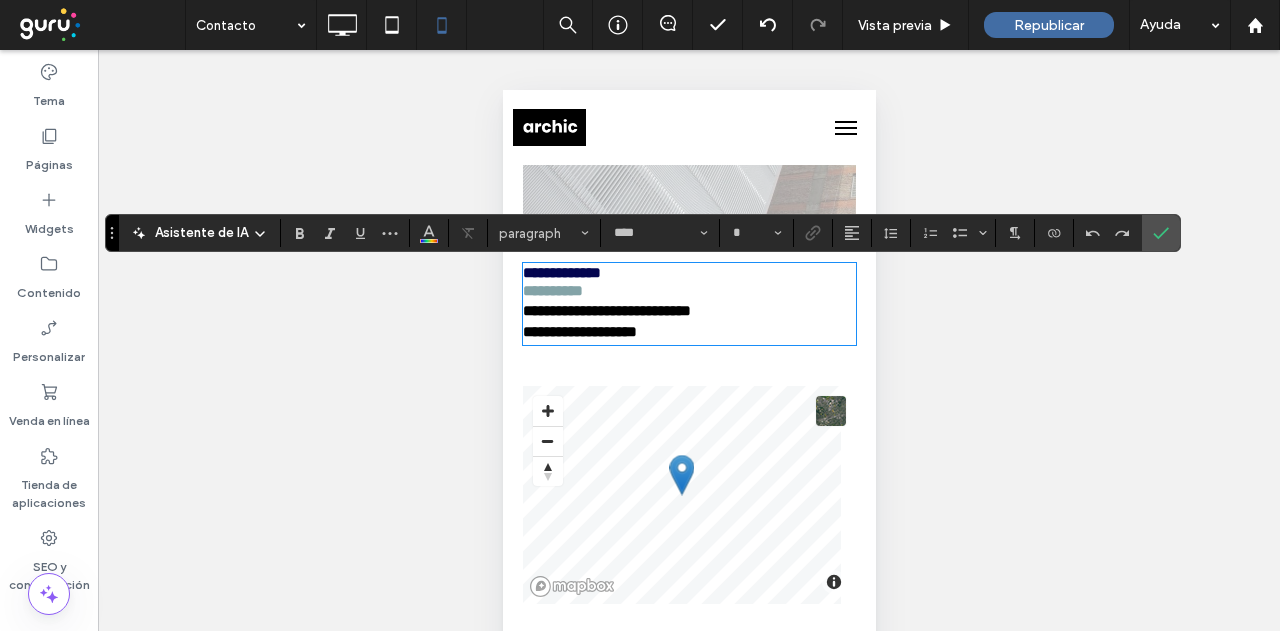 type on "**" 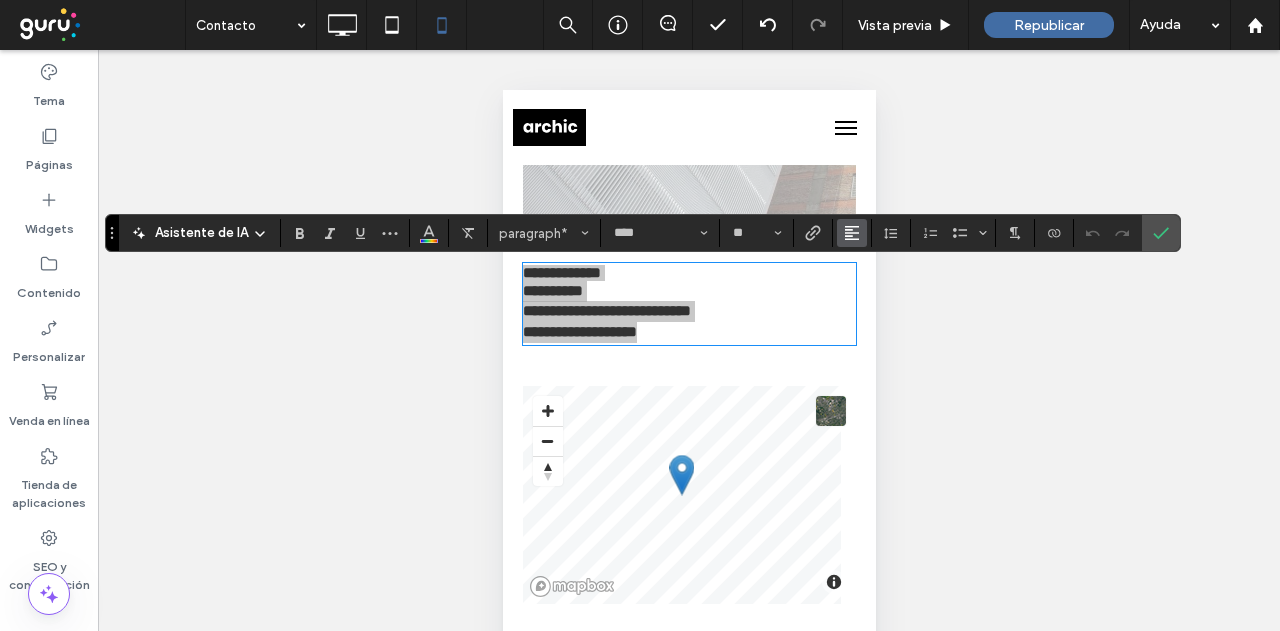 click 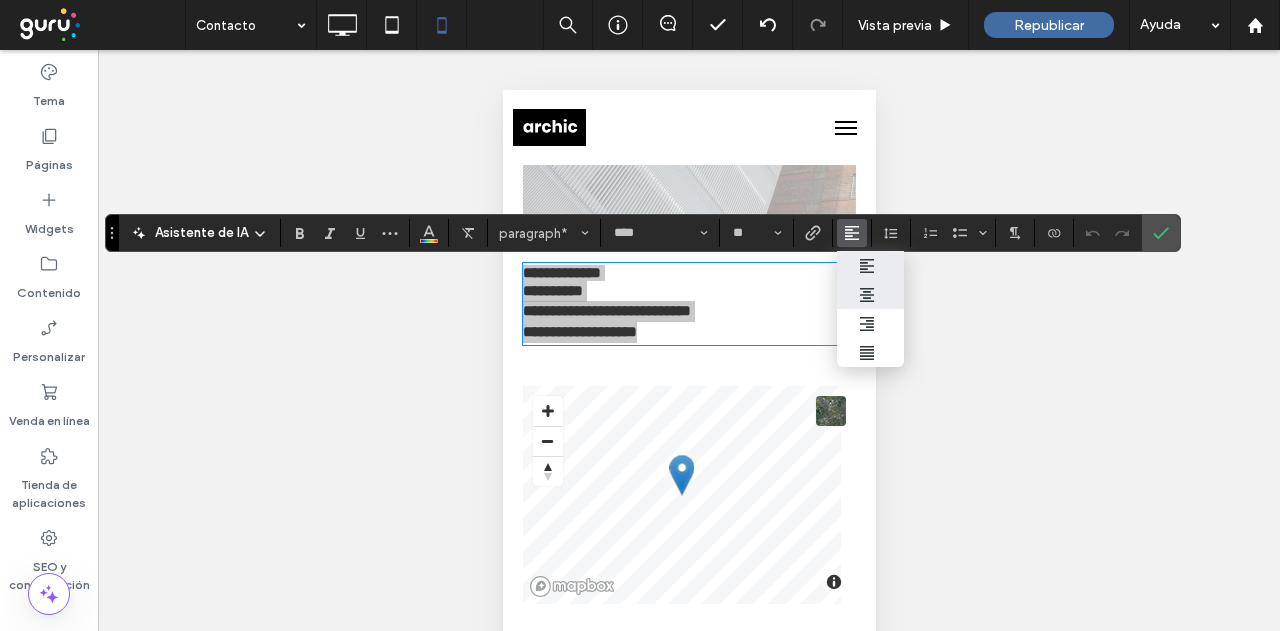 click 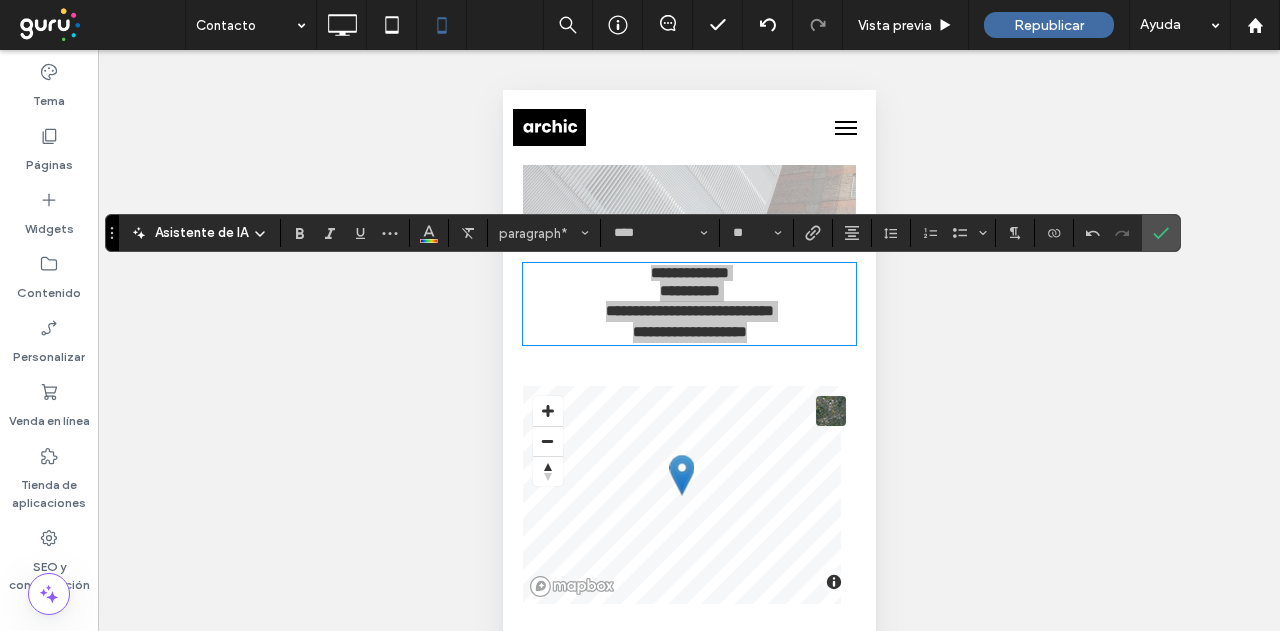 drag, startPoint x: 1152, startPoint y: 231, endPoint x: 1130, endPoint y: 232, distance: 22.022715 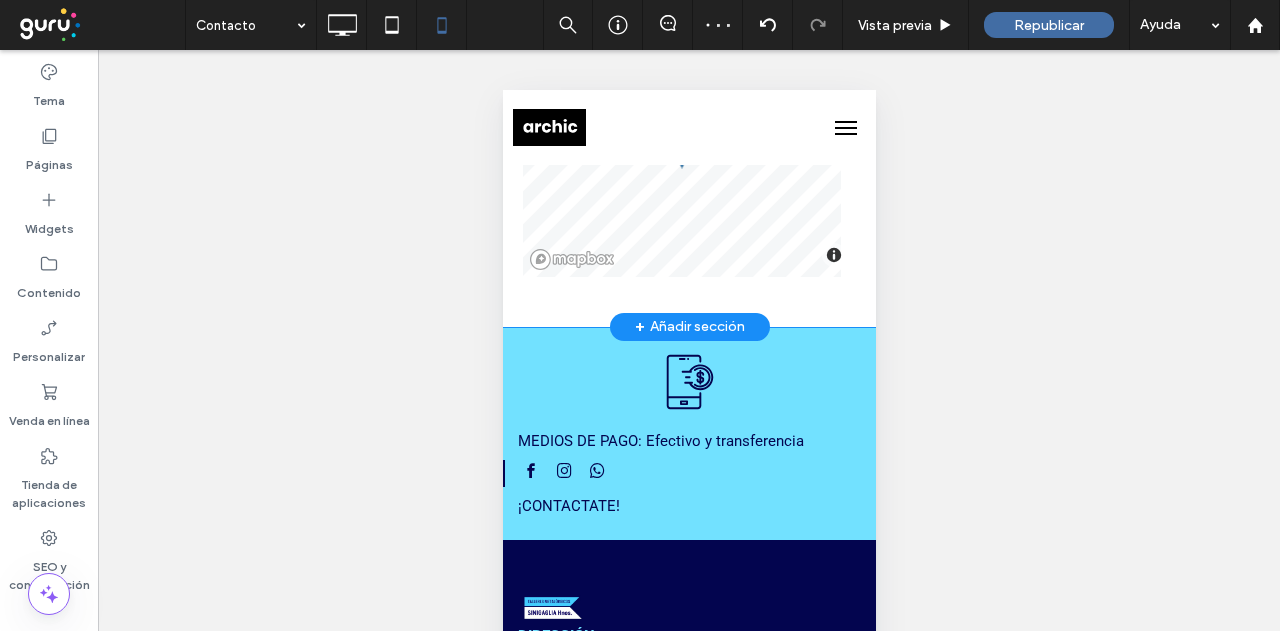 scroll, scrollTop: 1400, scrollLeft: 0, axis: vertical 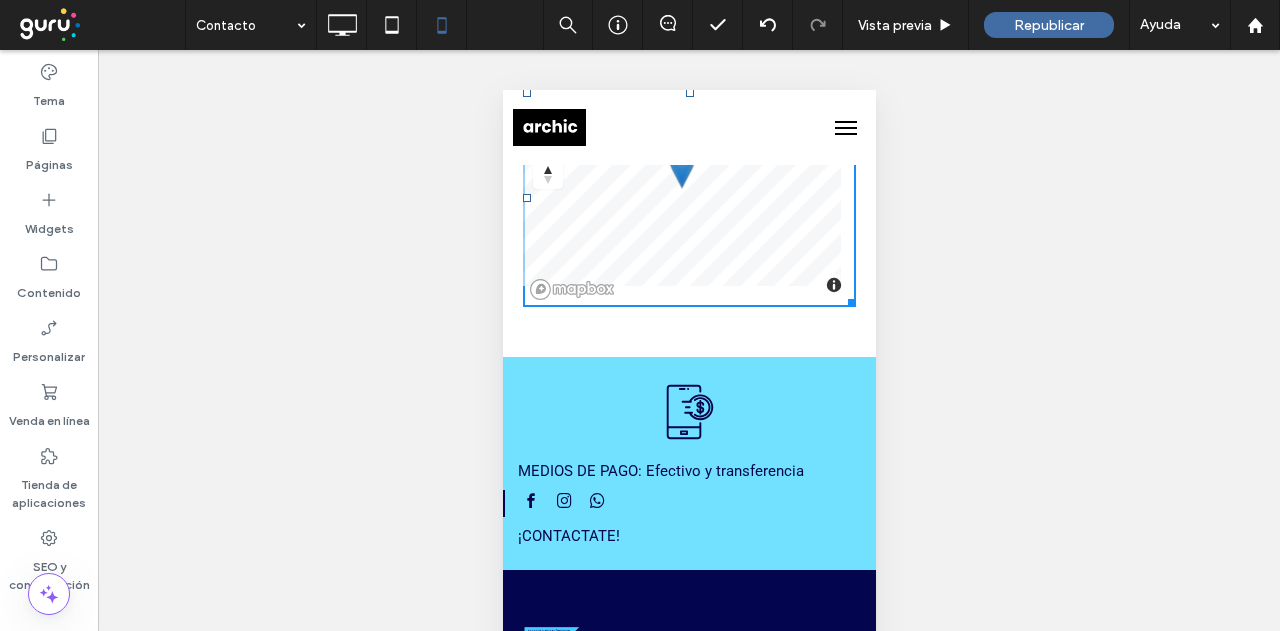 drag, startPoint x: 839, startPoint y: 305, endPoint x: 865, endPoint y: 284, distance: 33.42155 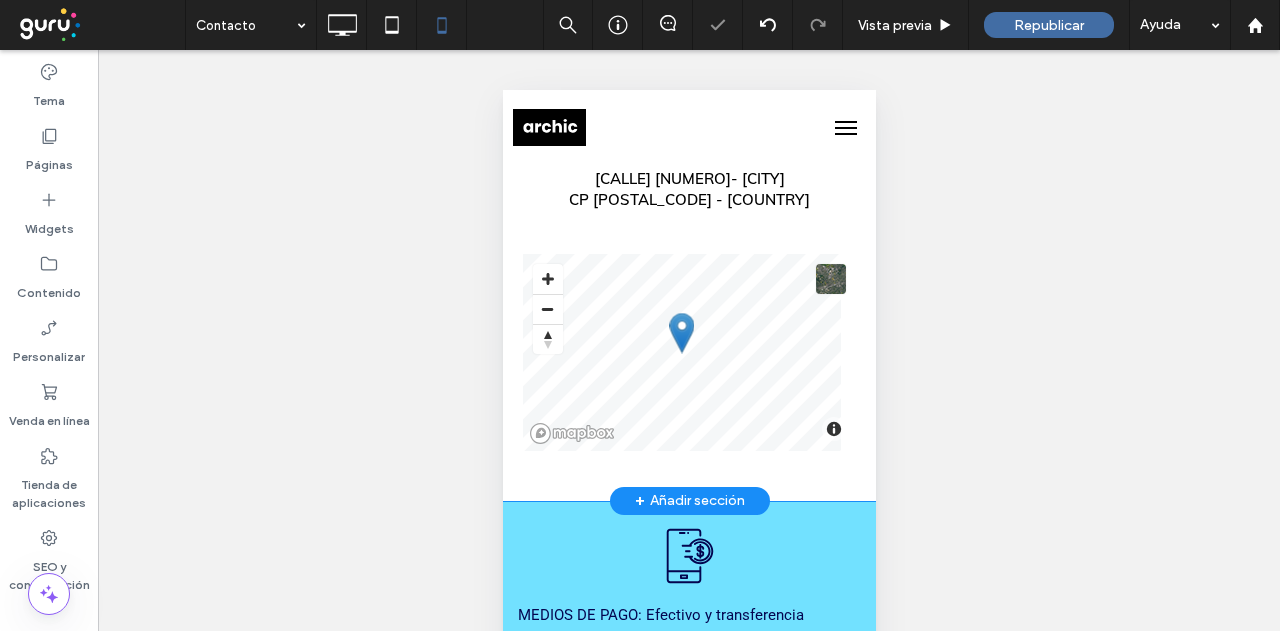scroll, scrollTop: 1300, scrollLeft: 0, axis: vertical 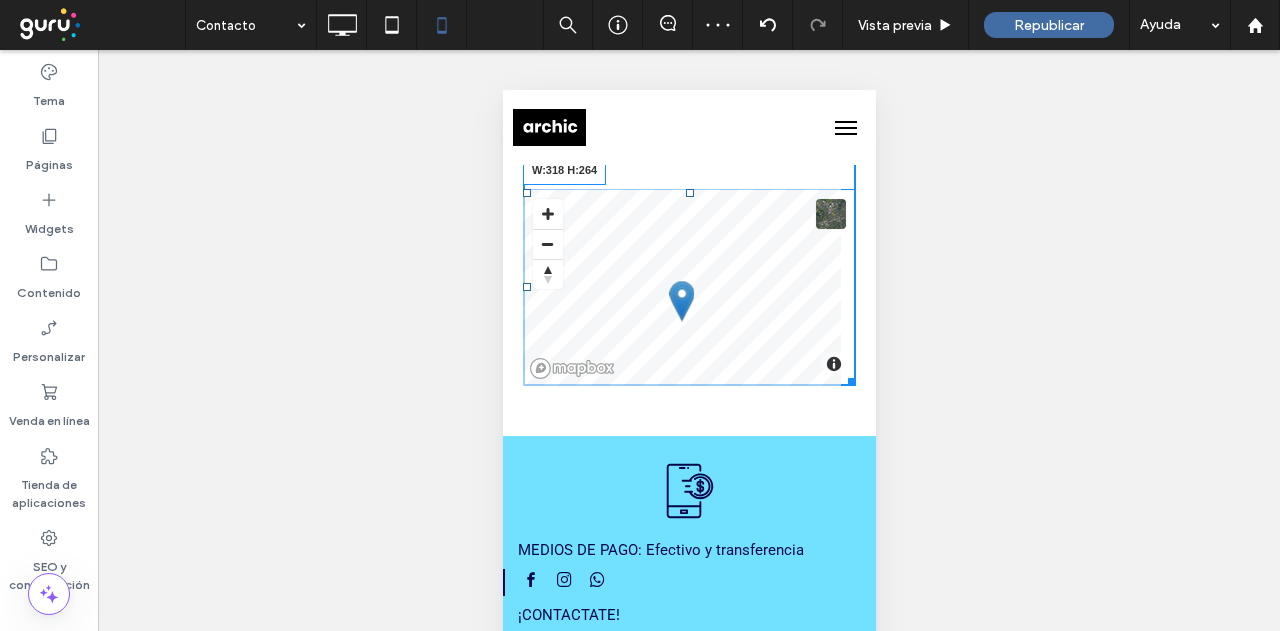 drag, startPoint x: 835, startPoint y: 388, endPoint x: 1346, endPoint y: 539, distance: 532.8433 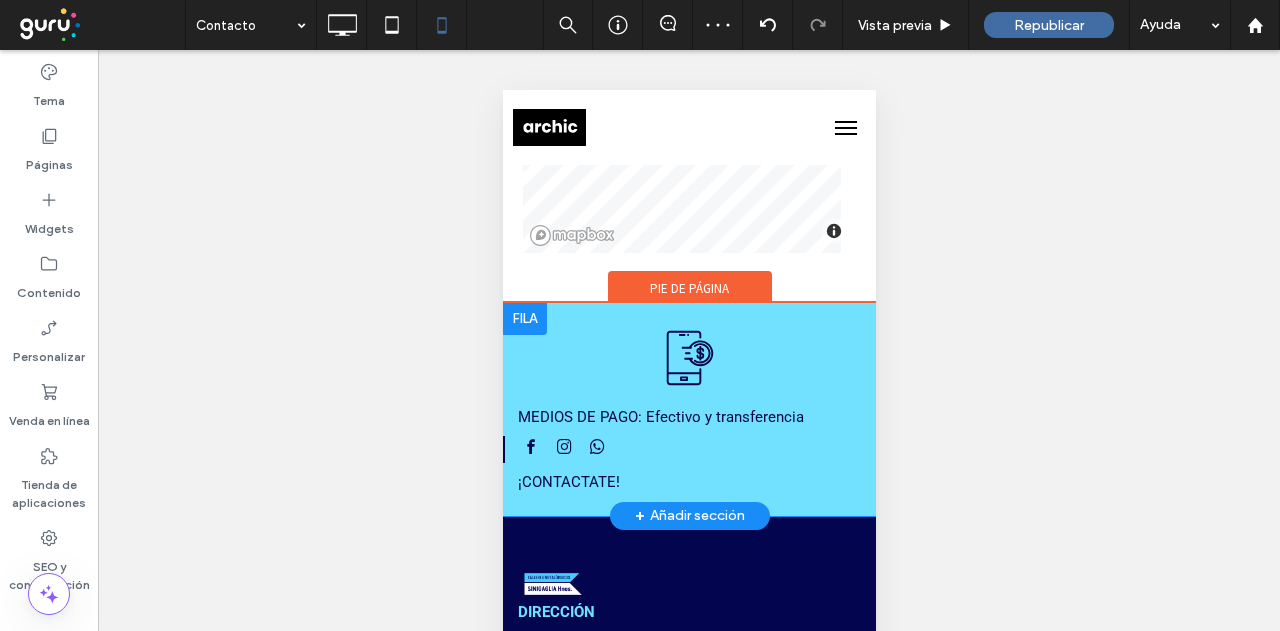 scroll, scrollTop: 1600, scrollLeft: 0, axis: vertical 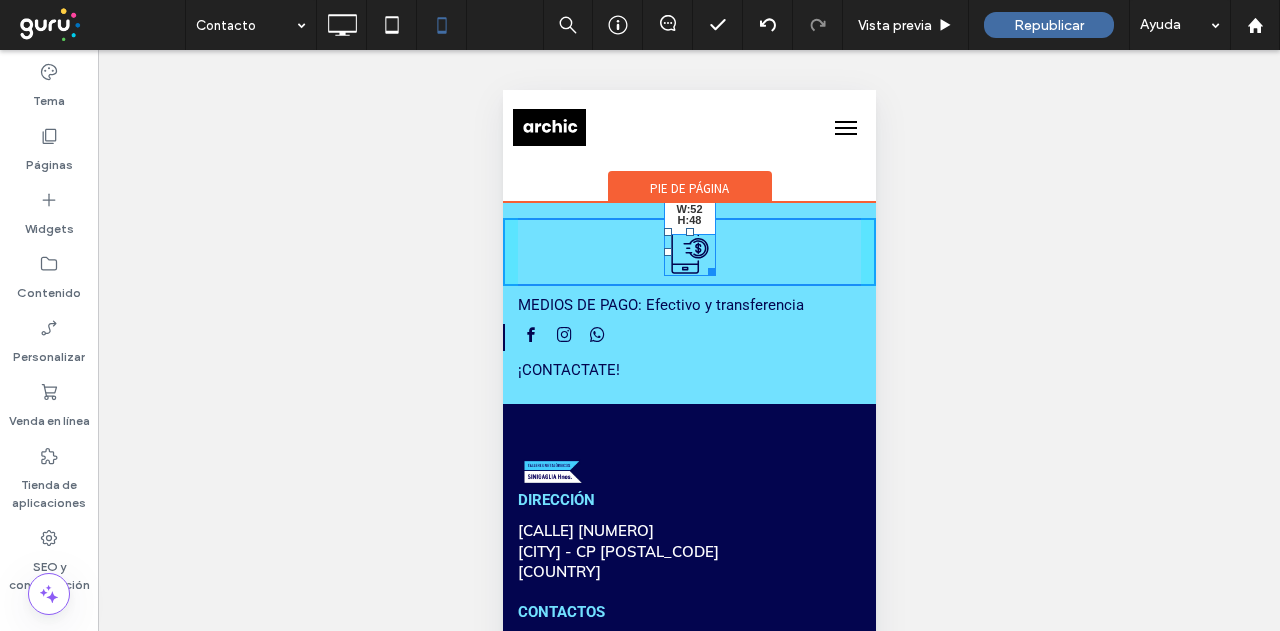 drag, startPoint x: 705, startPoint y: 287, endPoint x: 1200, endPoint y: 370, distance: 501.91034 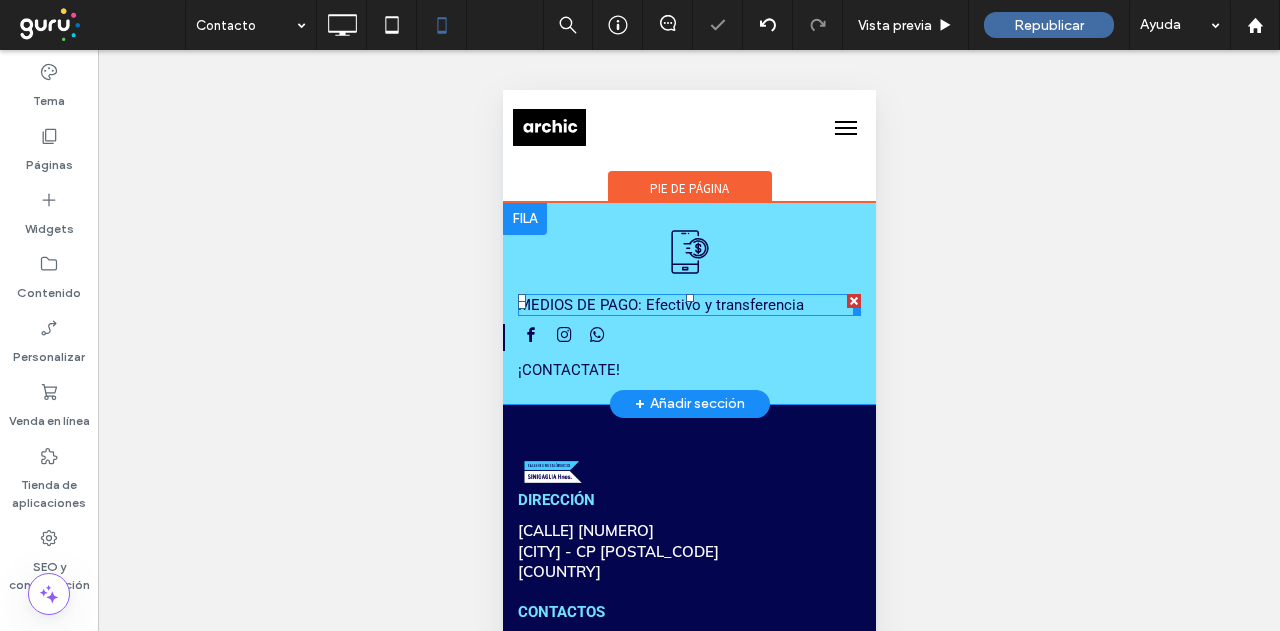 click on "MEDIOS DE PAGO: Efectivo y transferencia" at bounding box center (660, 305) 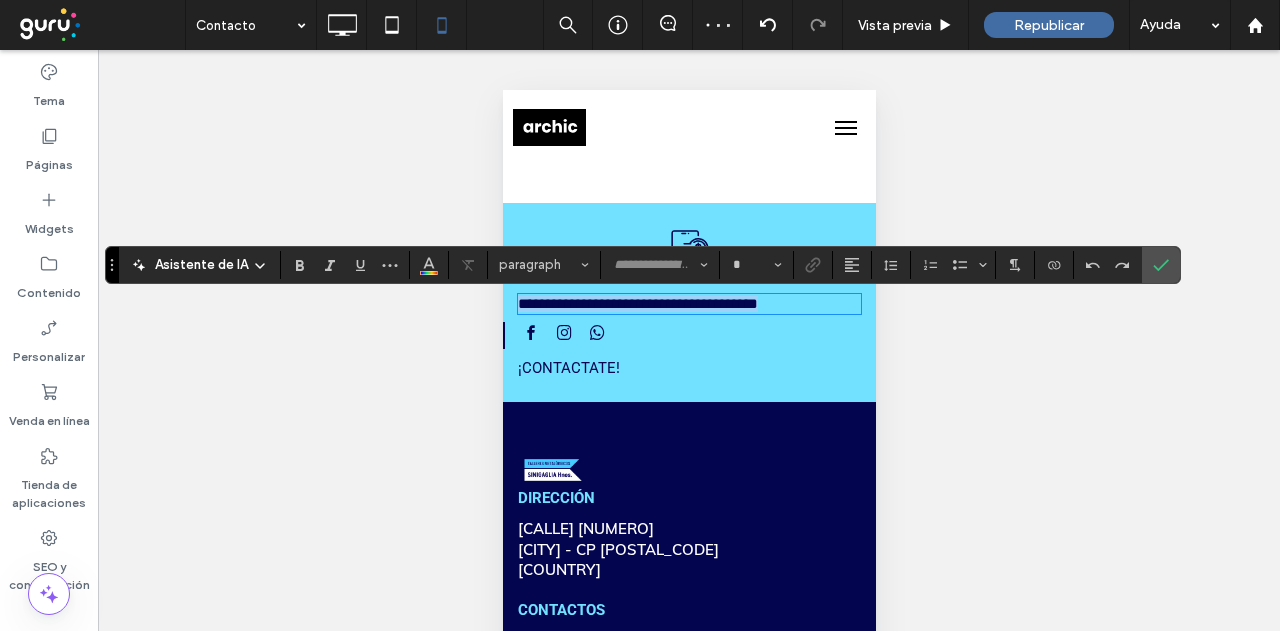 type on "******" 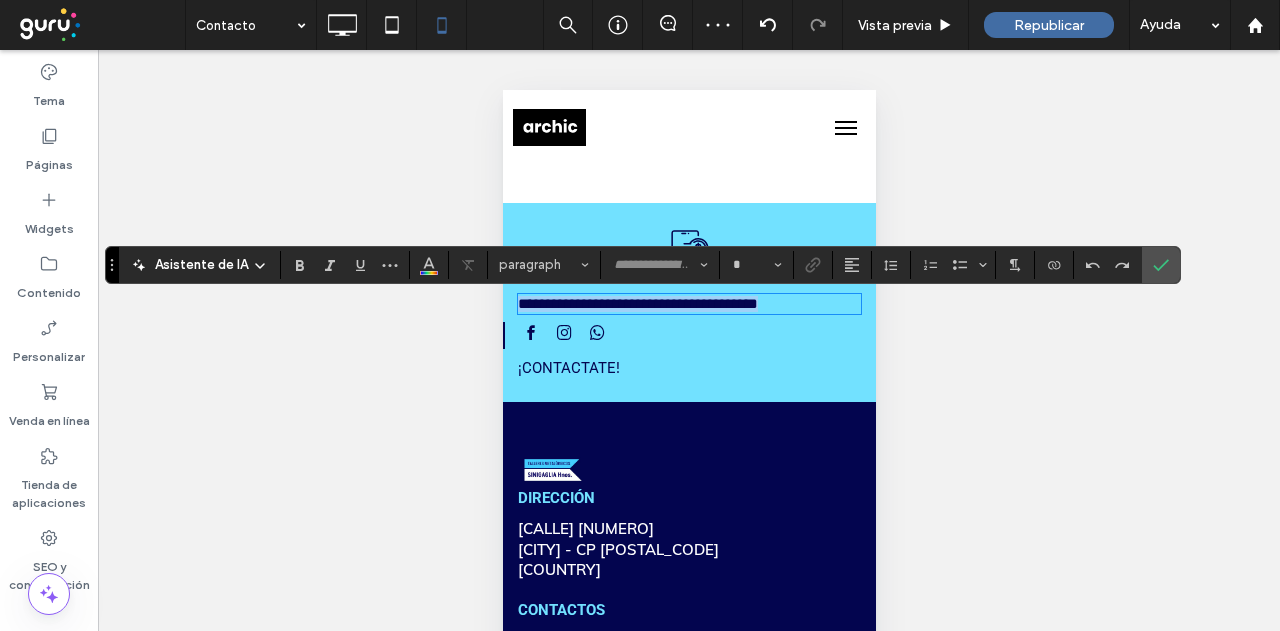 type on "**" 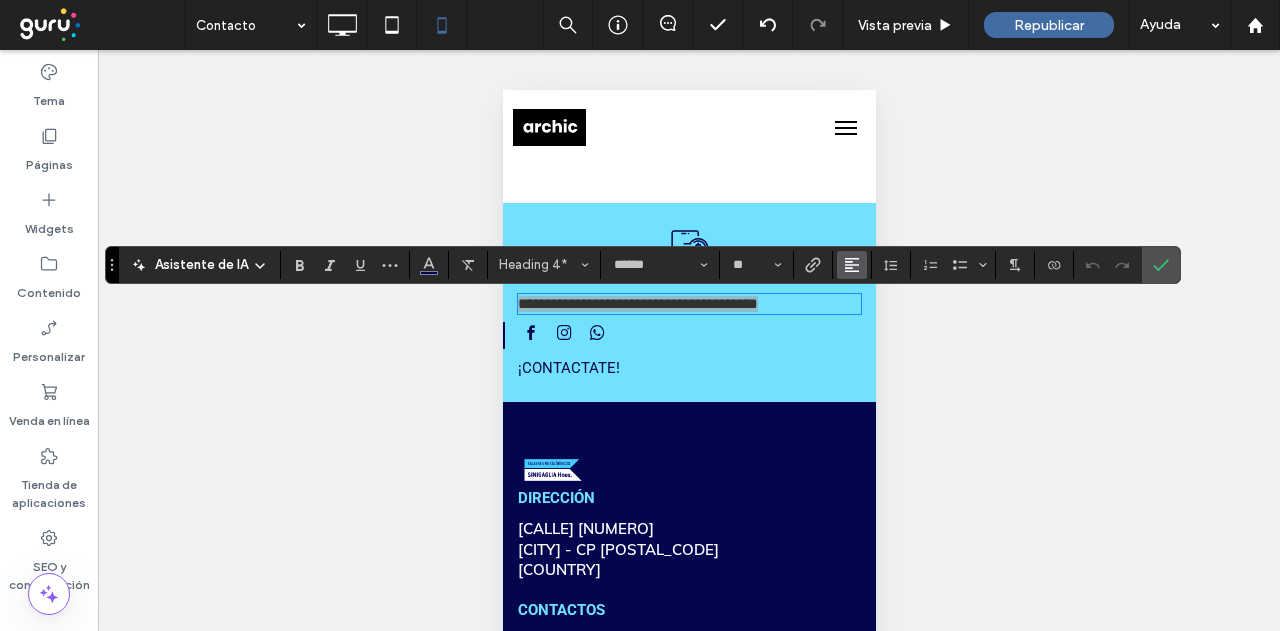 click 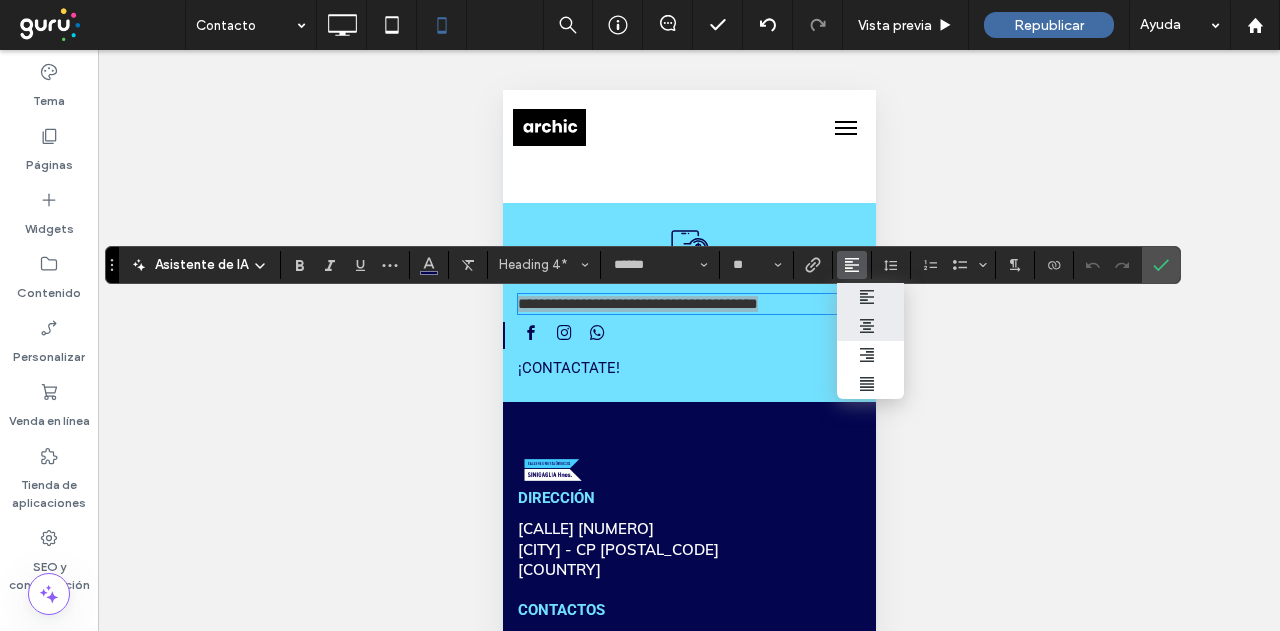 click 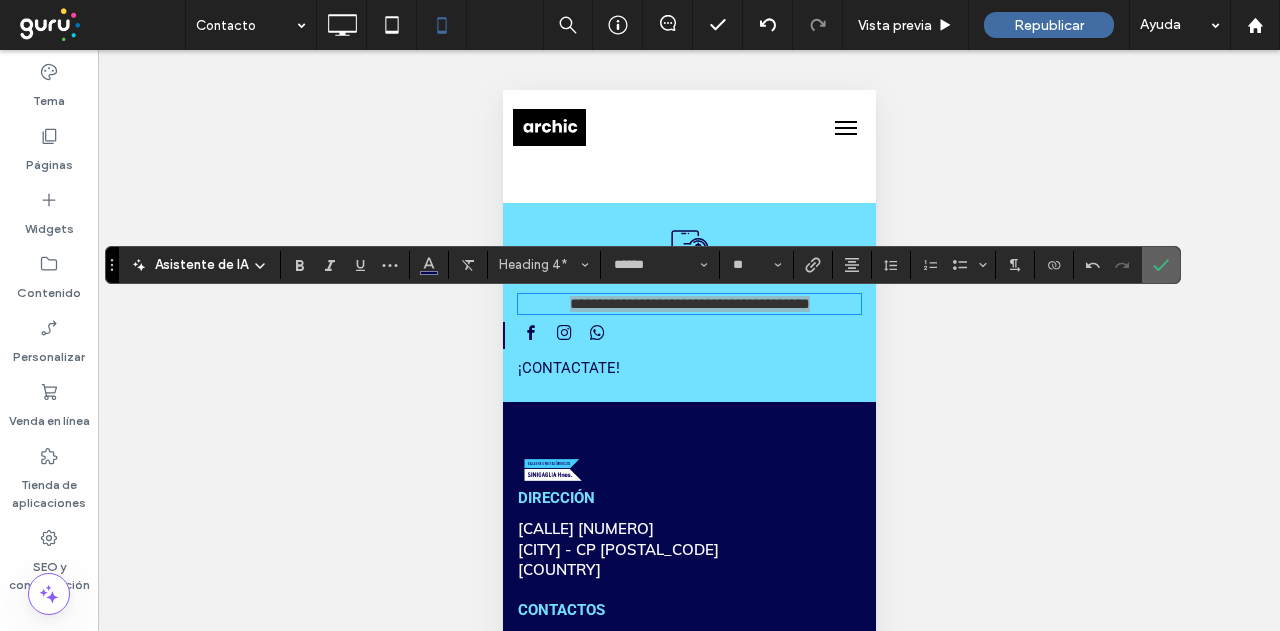 click 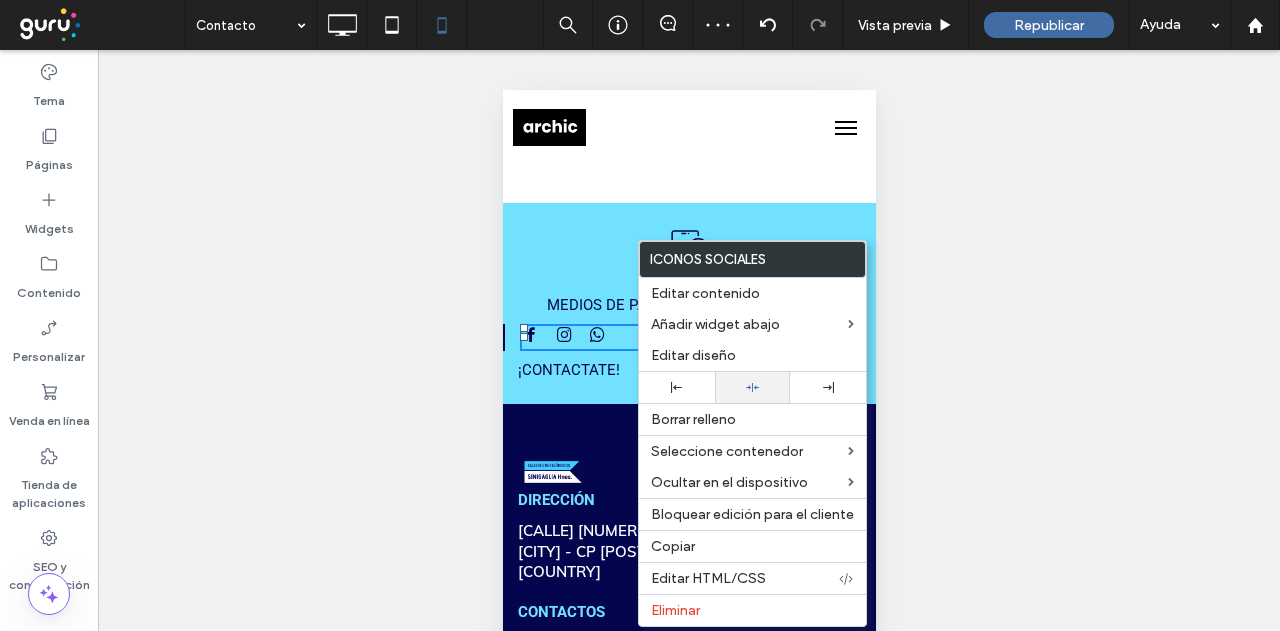click 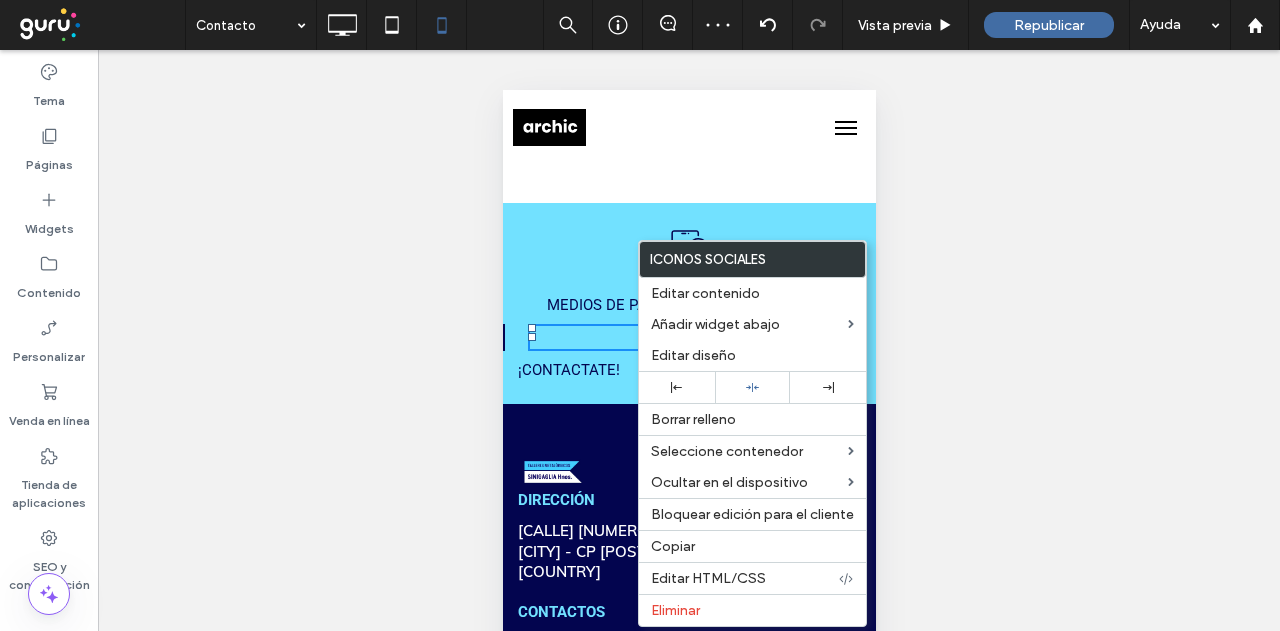 click on "Un icono en blanco y negro de un teléfono celular con un signo de dólar en él.
Click To Paste
MEDIOS DE PAGO: Efectivo y transferencia Click To Paste
Click To Paste
¡CONTACTATE!
Click To Paste
+ Añadir sección" at bounding box center (688, 303) 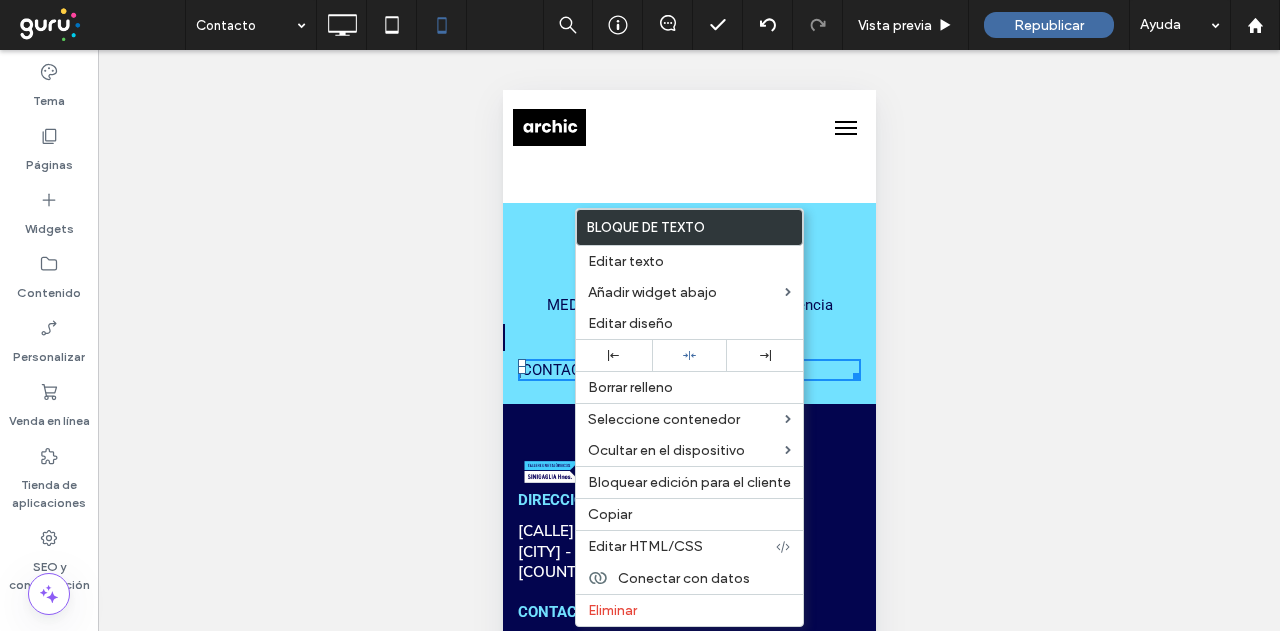 click on "MEDIOS DE PAGO: Efectivo y transferencia Click To Paste" at bounding box center (688, 305) 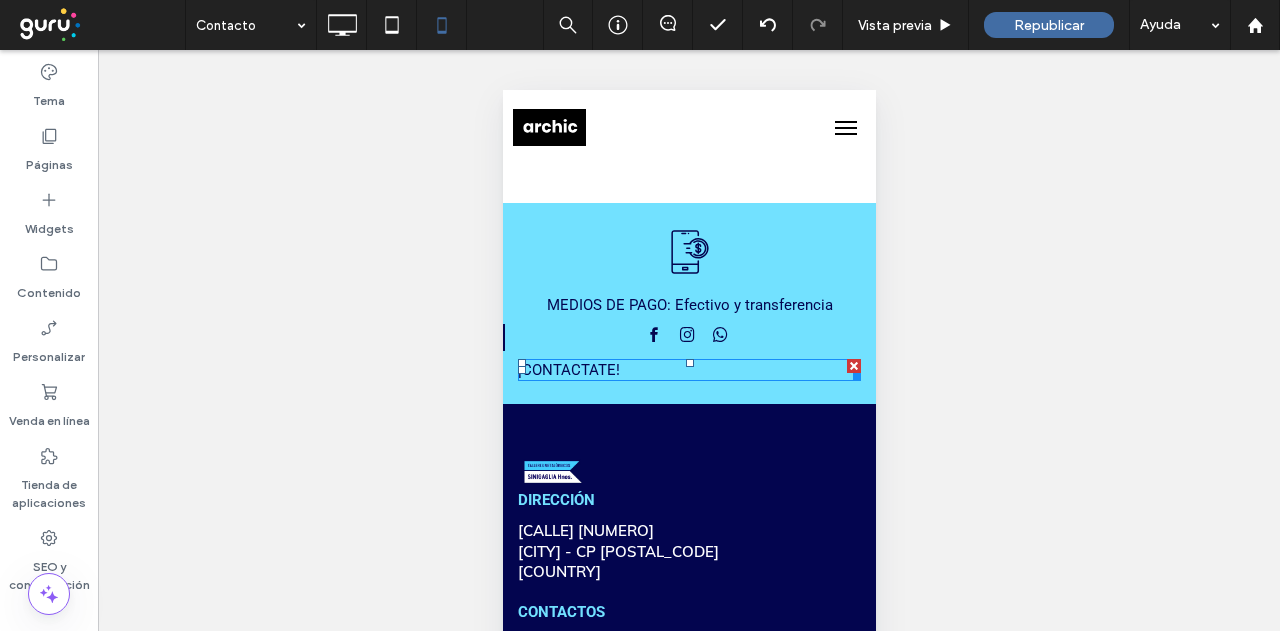 click on "¡CONTACTATE!" at bounding box center (568, 370) 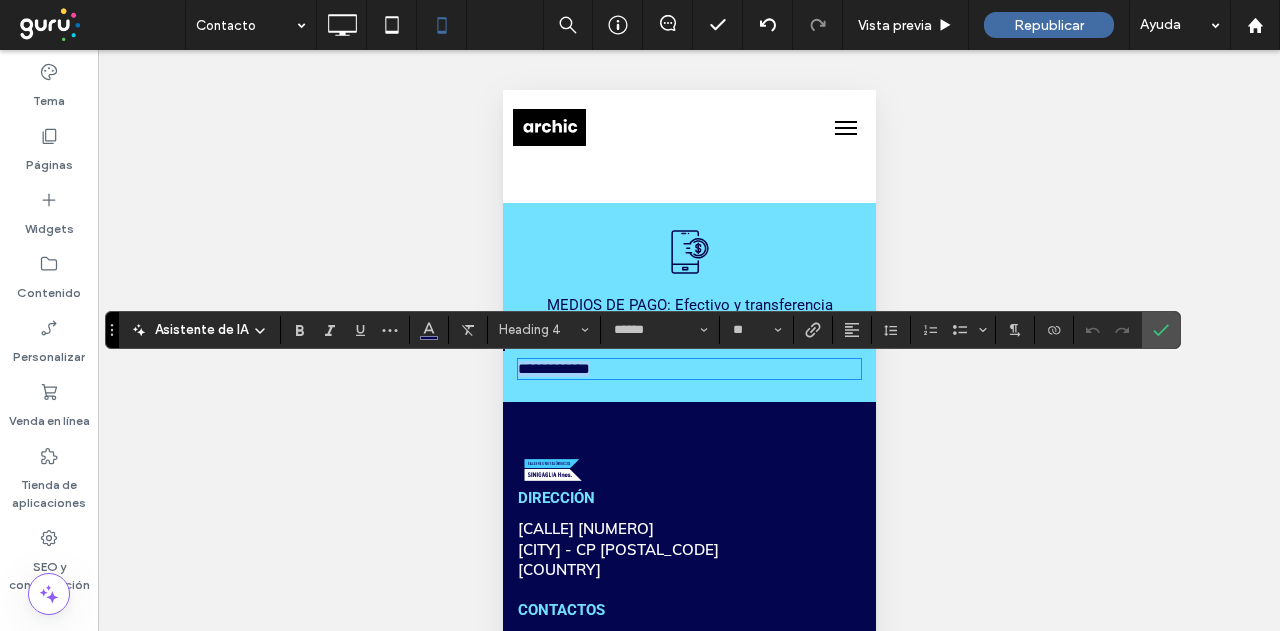 type on "******" 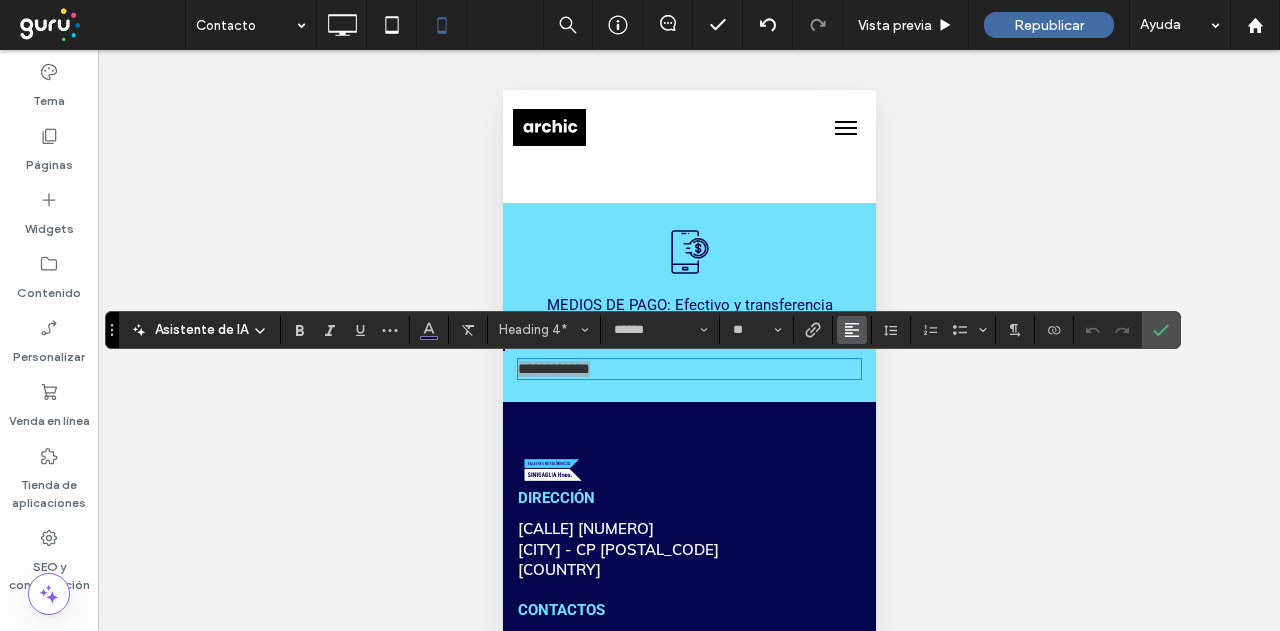 click 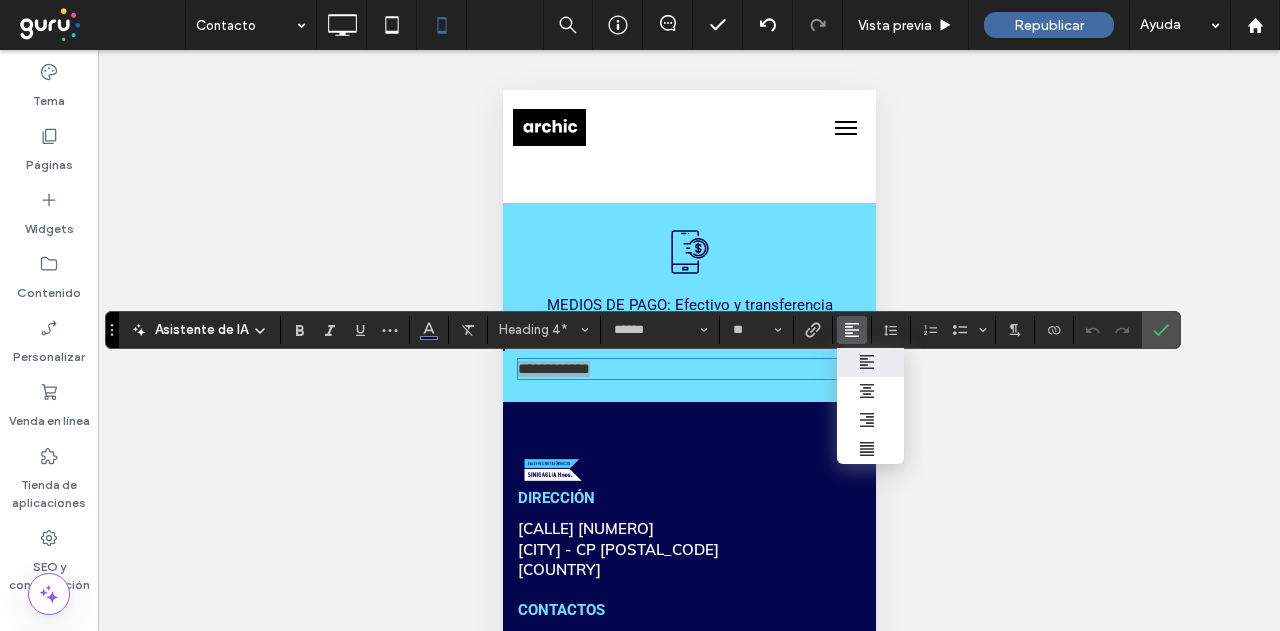 click at bounding box center [870, 391] 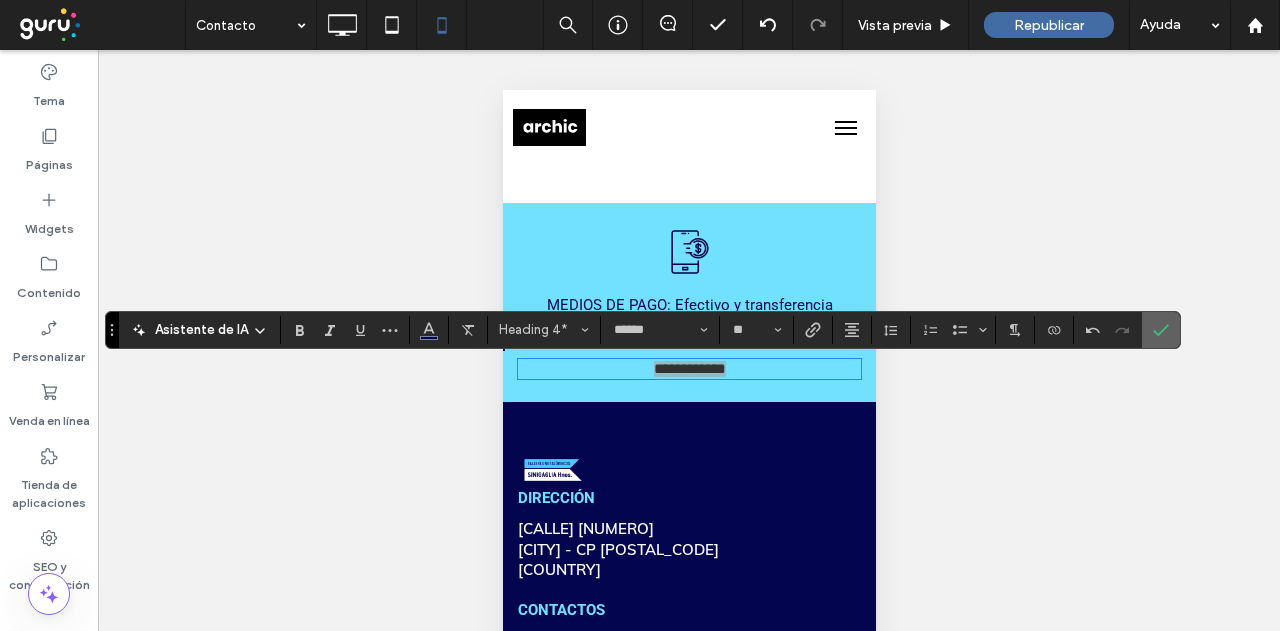 click 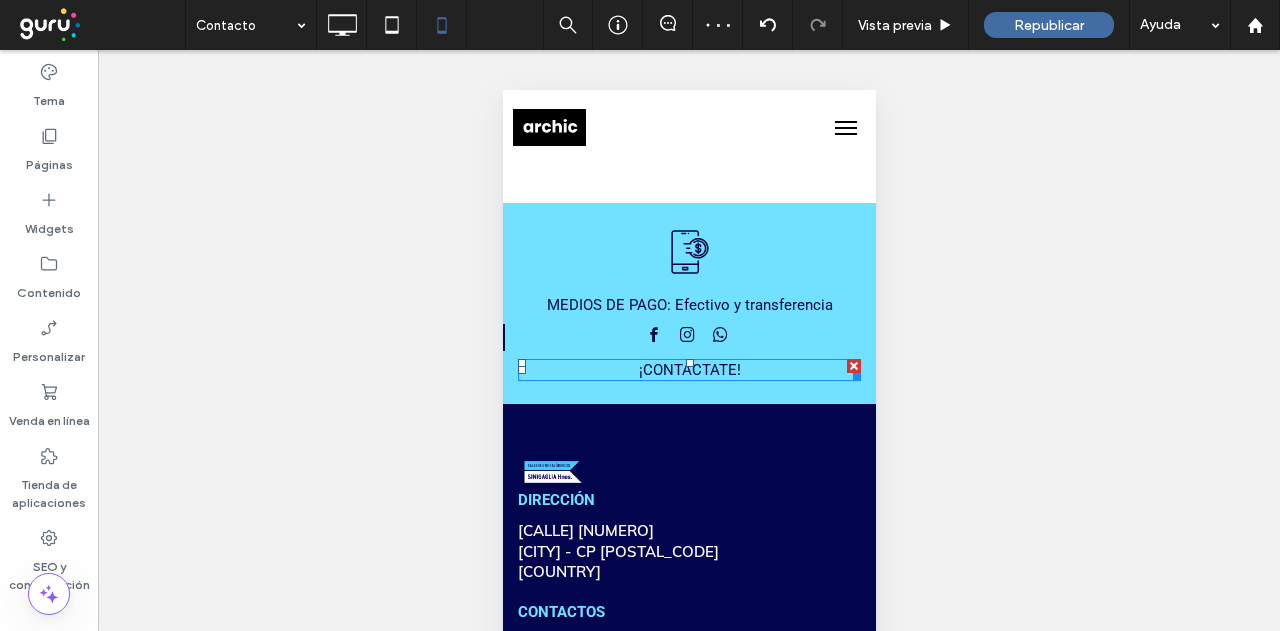 click on "¡CONTACTATE!" at bounding box center [689, 370] 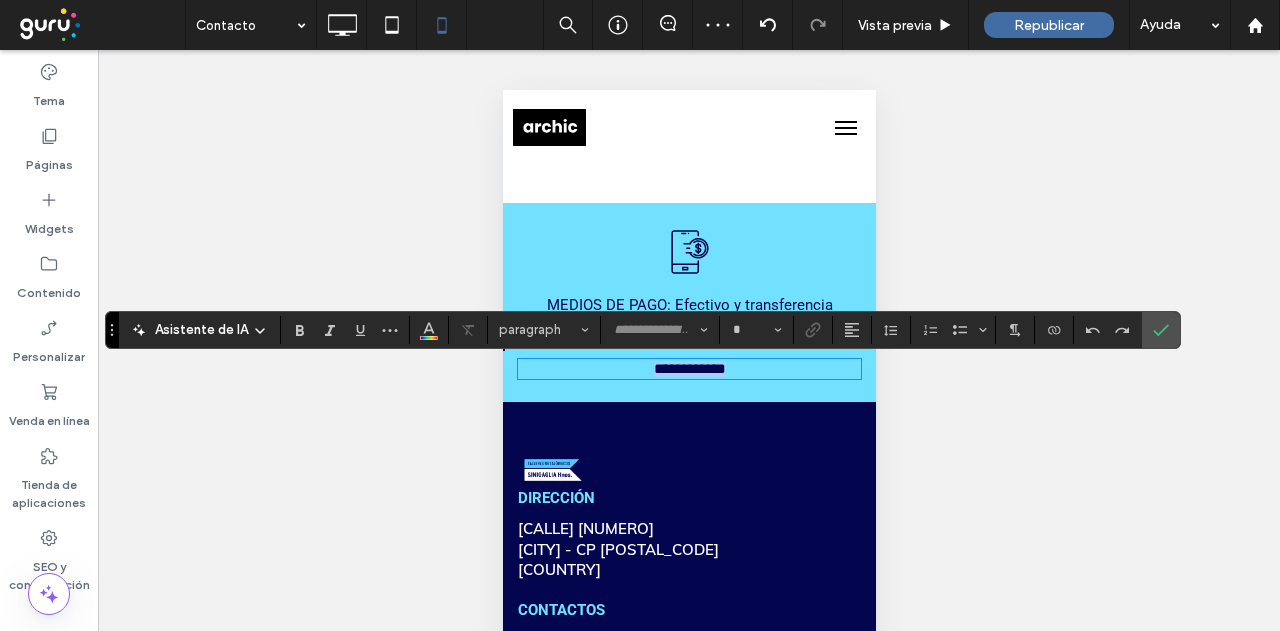 type on "******" 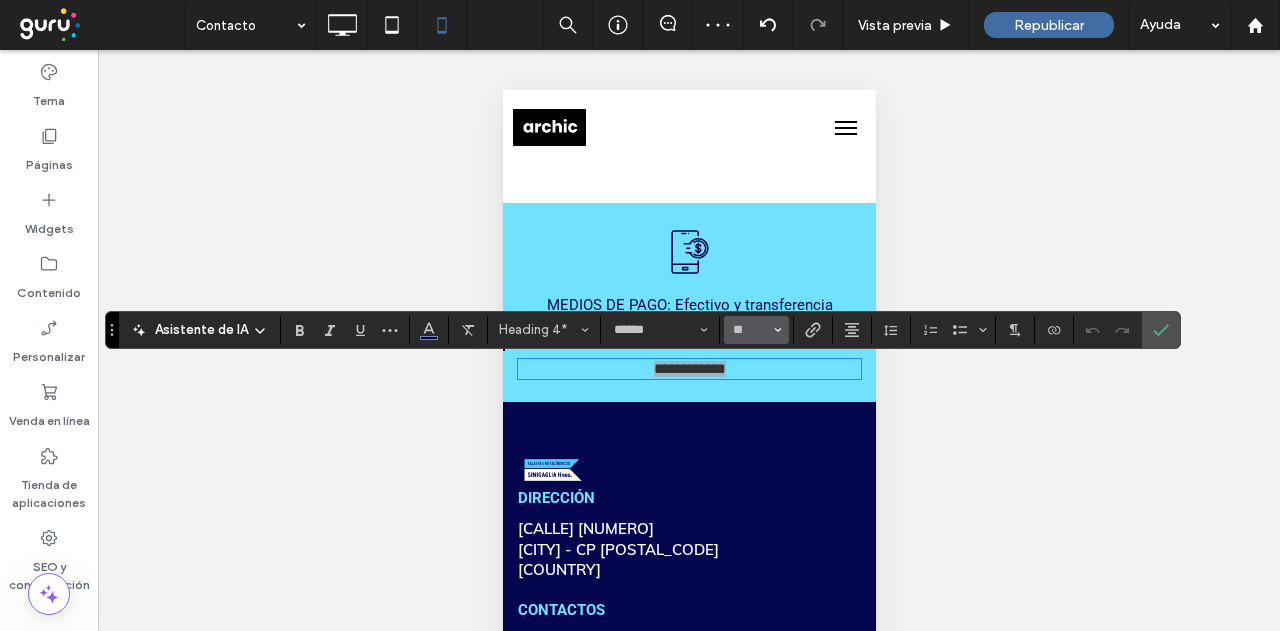 click at bounding box center [778, 330] 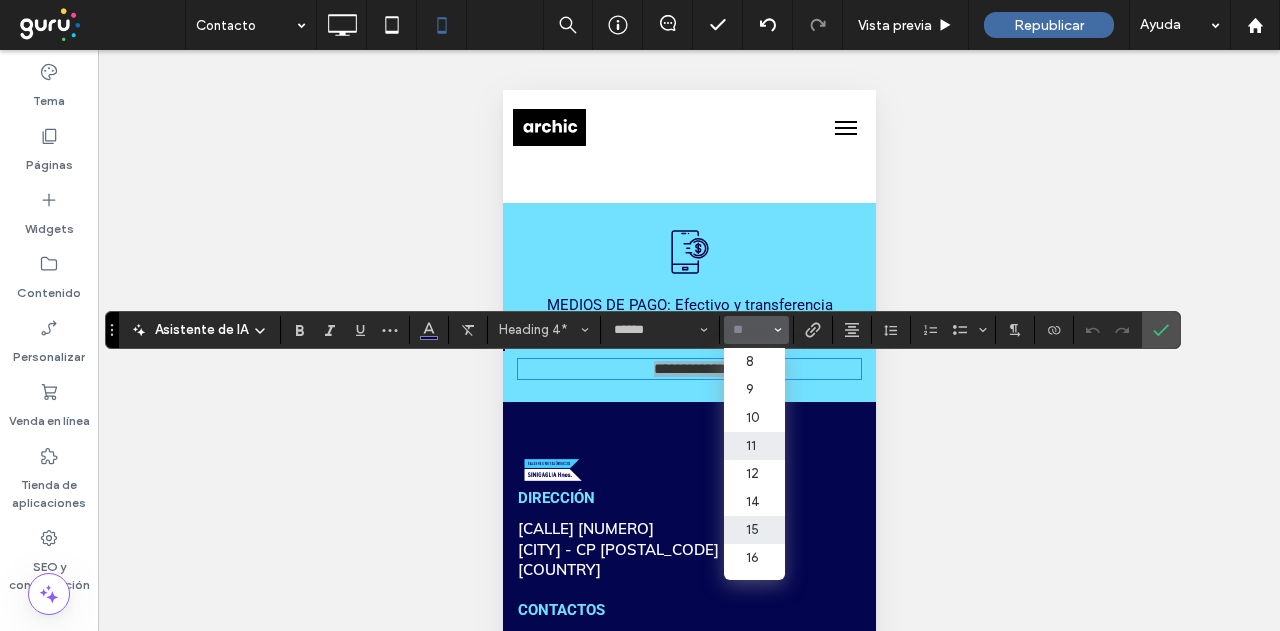 scroll, scrollTop: 100, scrollLeft: 0, axis: vertical 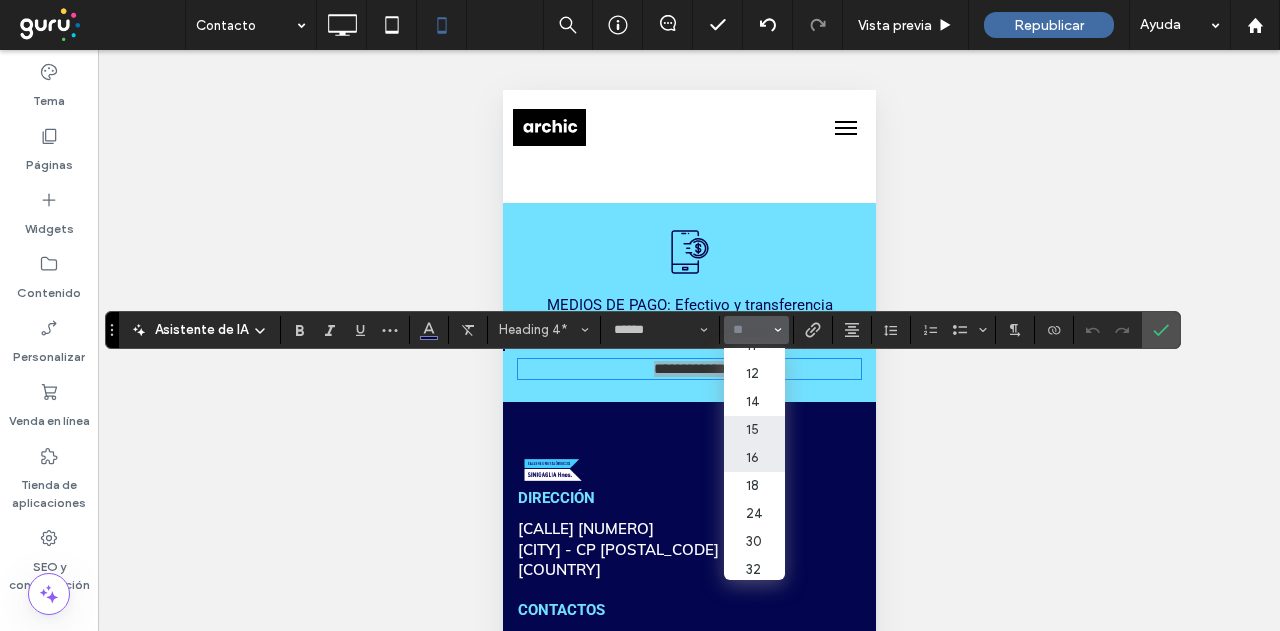 click on "16" at bounding box center [754, 458] 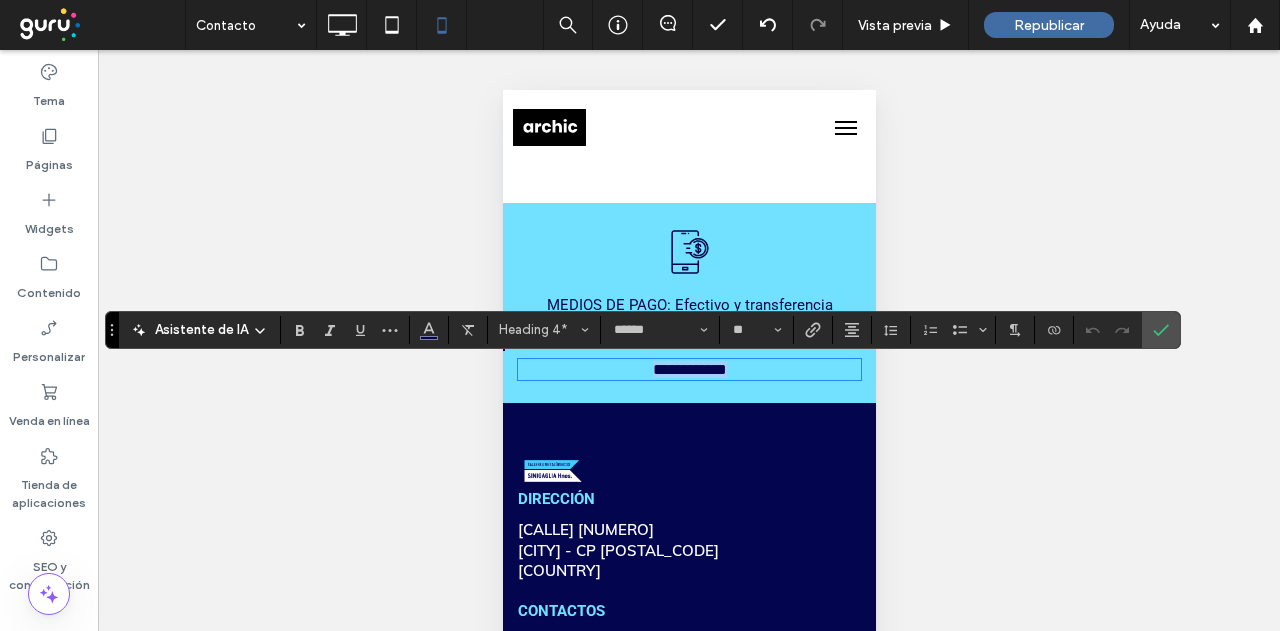 type on "**" 